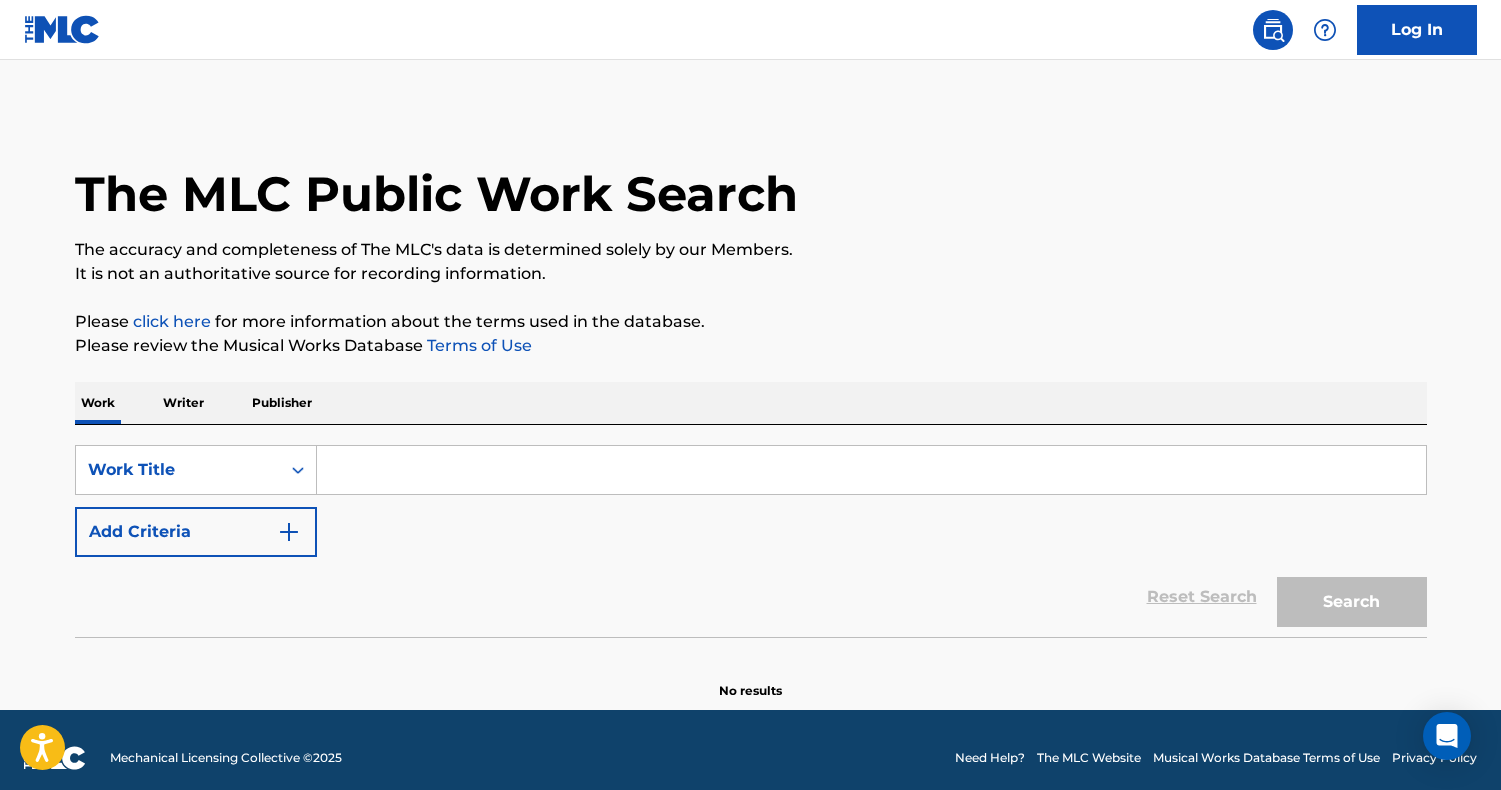 scroll, scrollTop: 19, scrollLeft: 0, axis: vertical 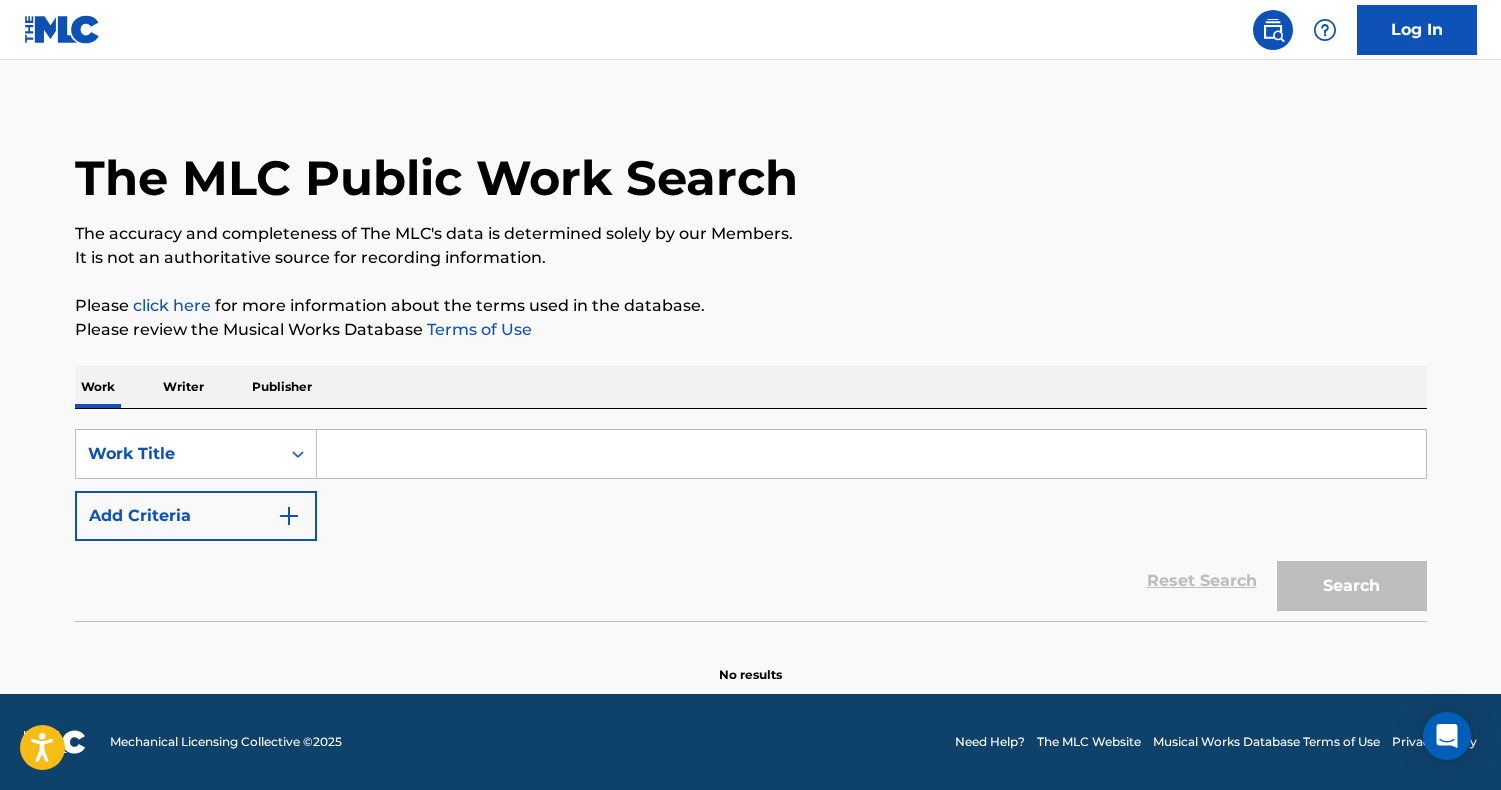 click at bounding box center (871, 454) 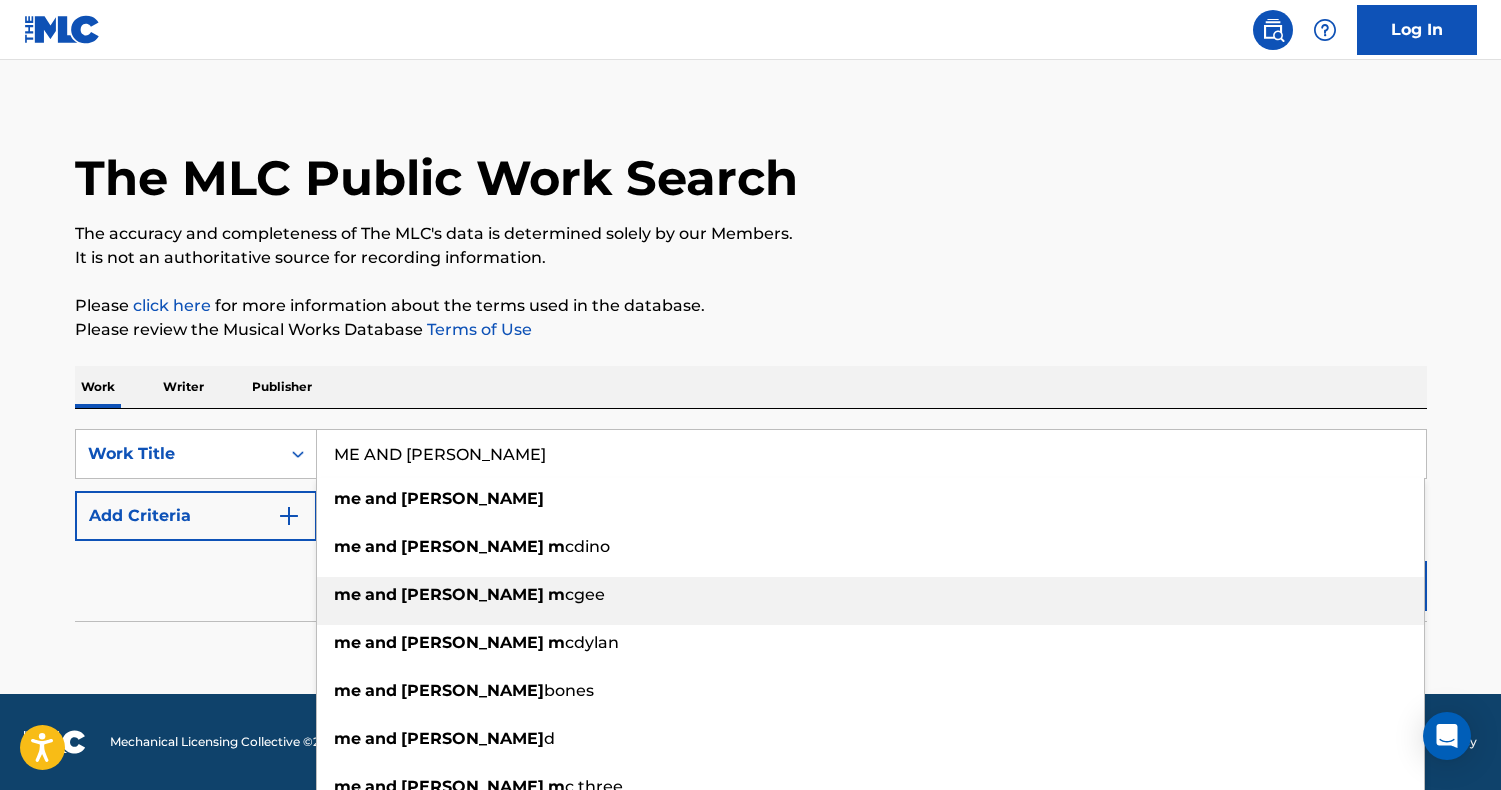 type on "me and [PERSON_NAME]" 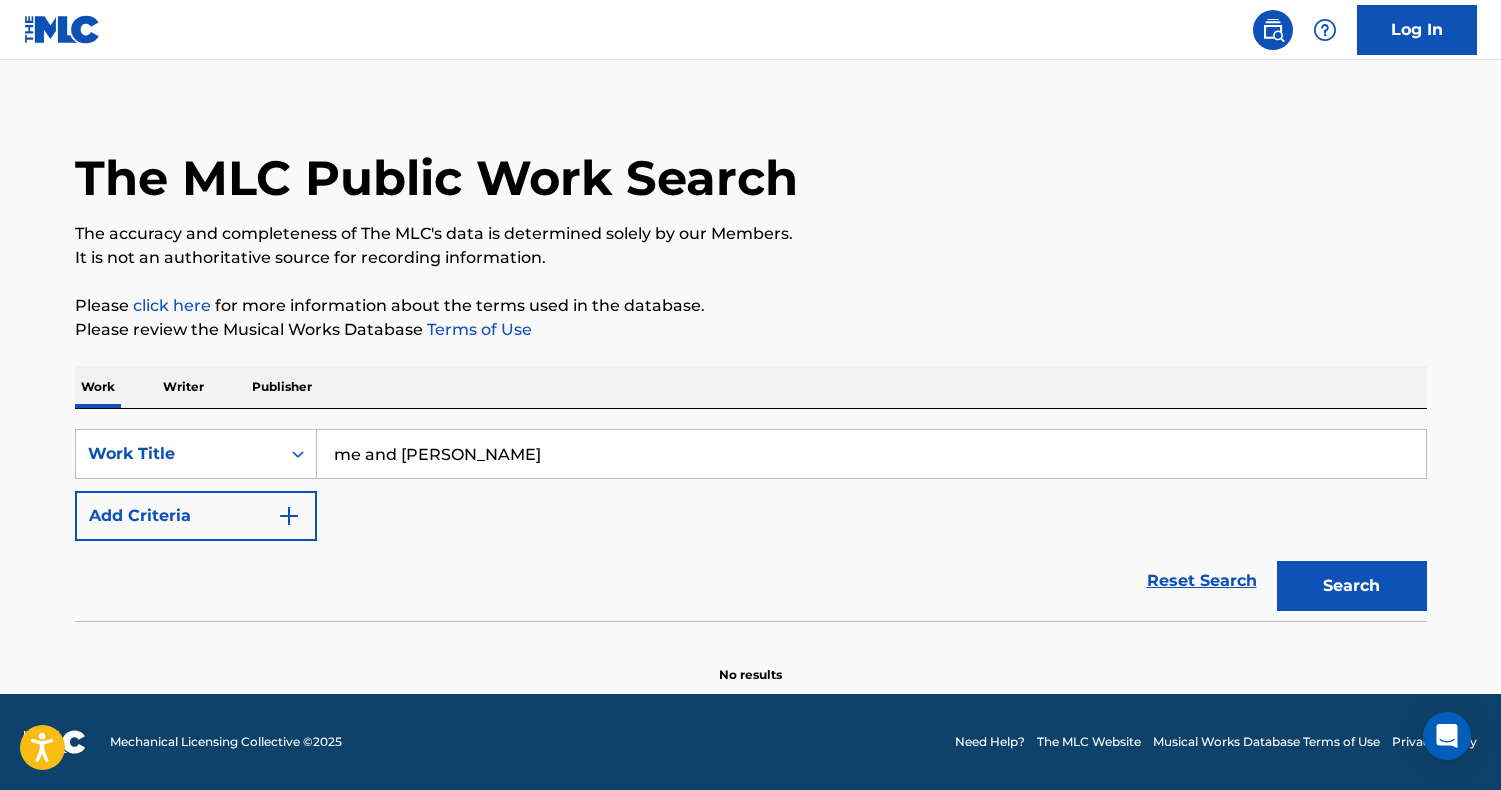 click on "Search" at bounding box center [1352, 586] 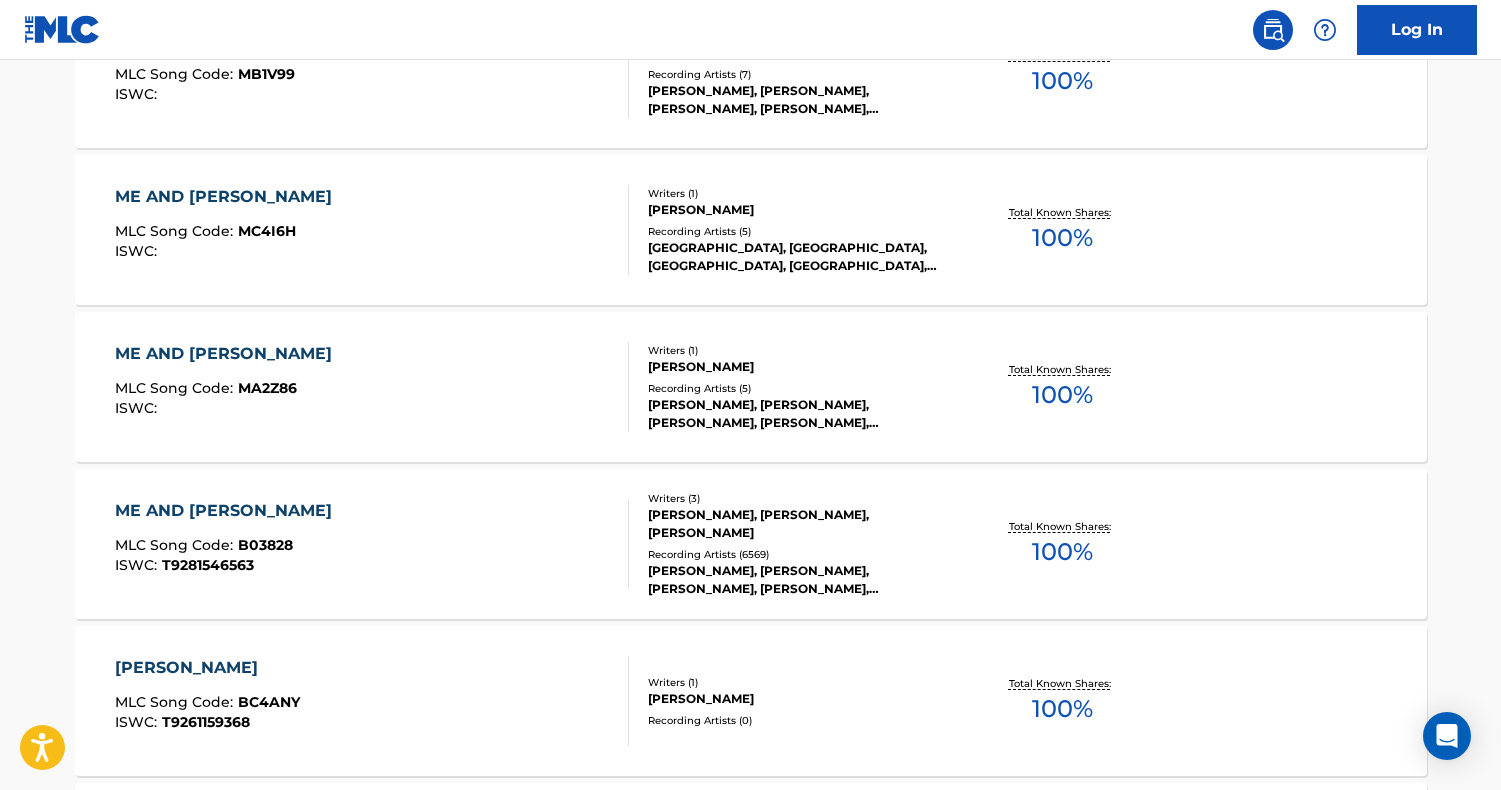 scroll, scrollTop: 890, scrollLeft: 0, axis: vertical 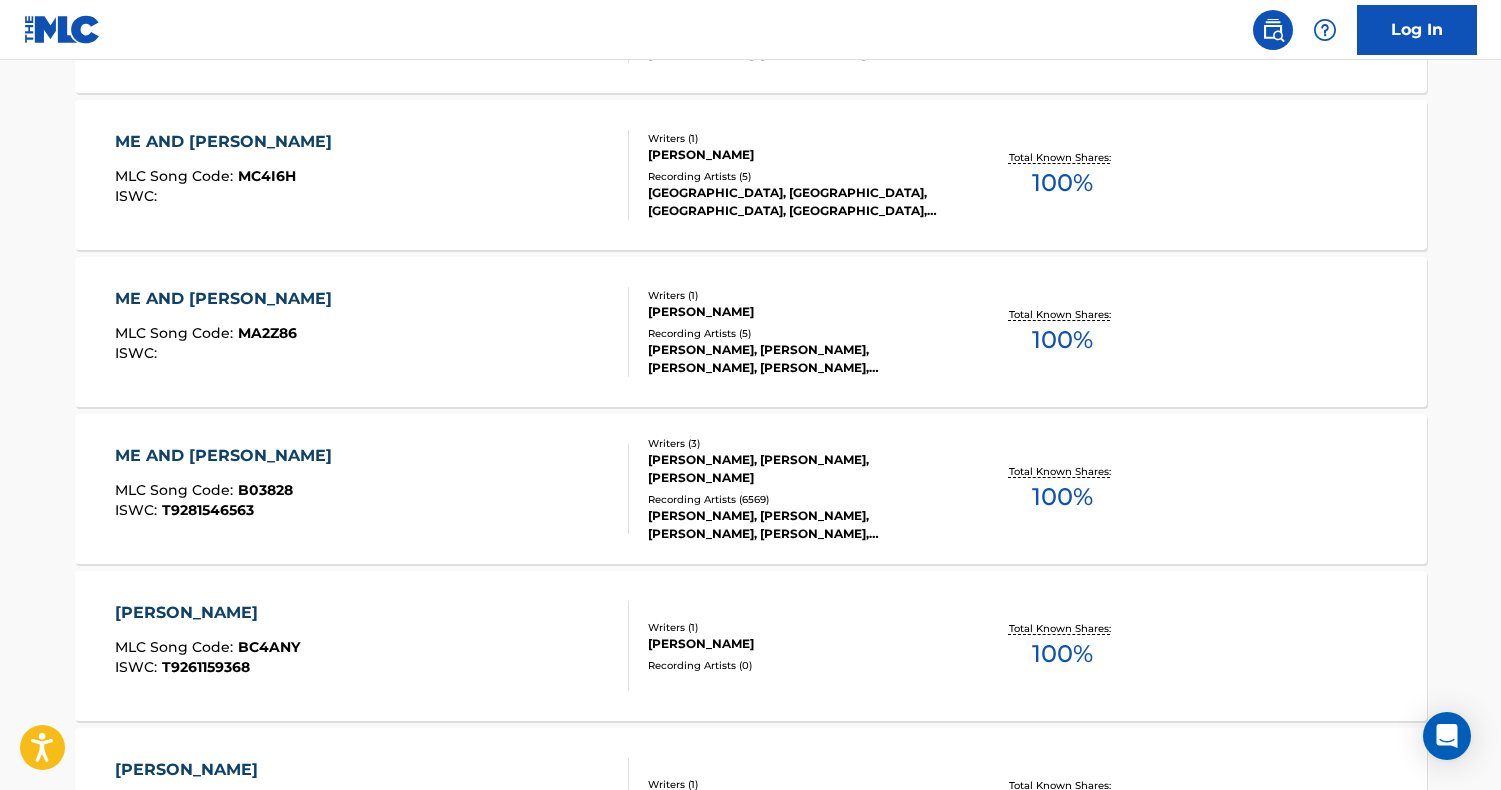 click on "[PERSON_NAME], [PERSON_NAME], [PERSON_NAME]" at bounding box center [799, 469] 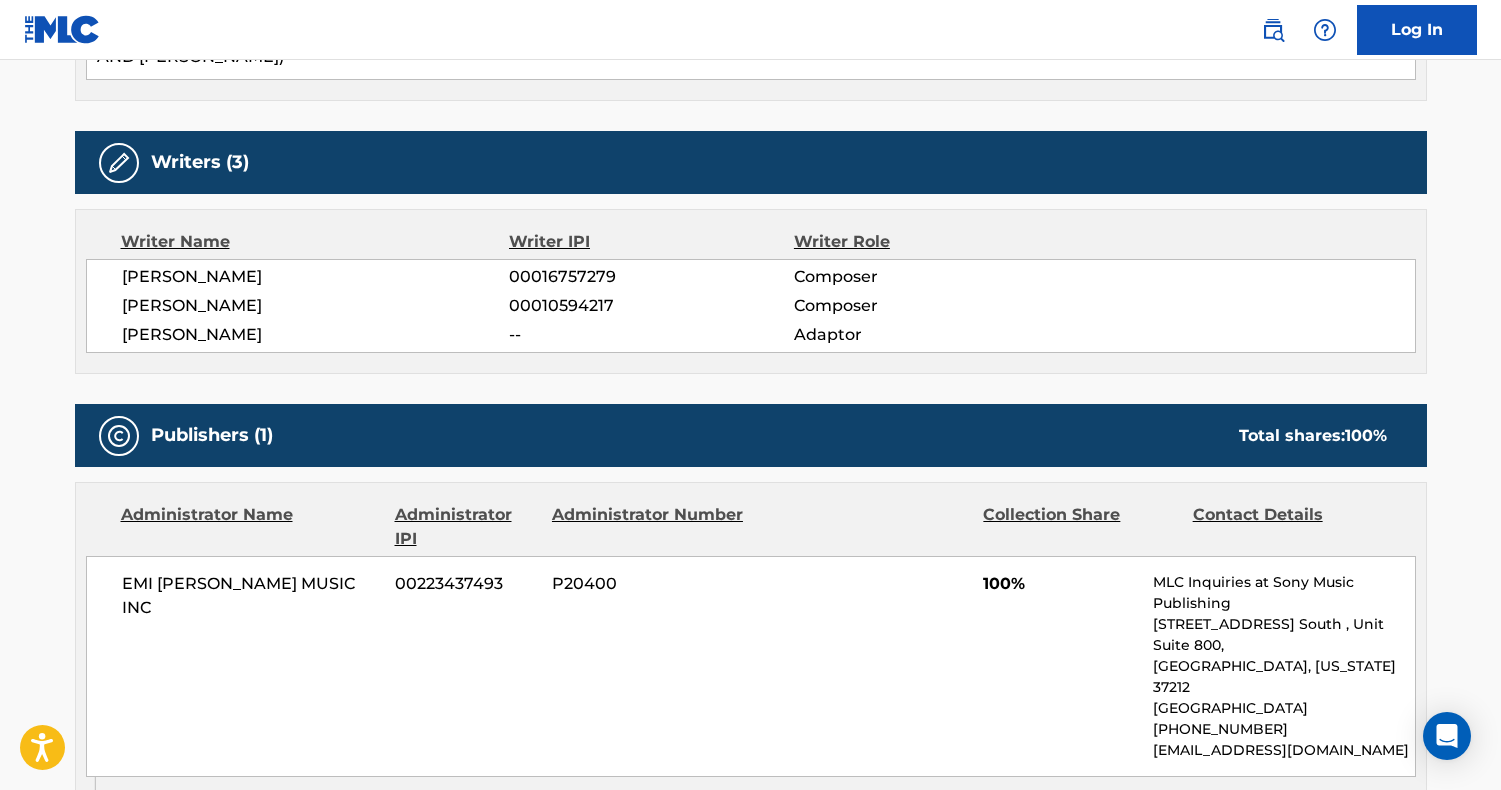 scroll, scrollTop: 449, scrollLeft: 0, axis: vertical 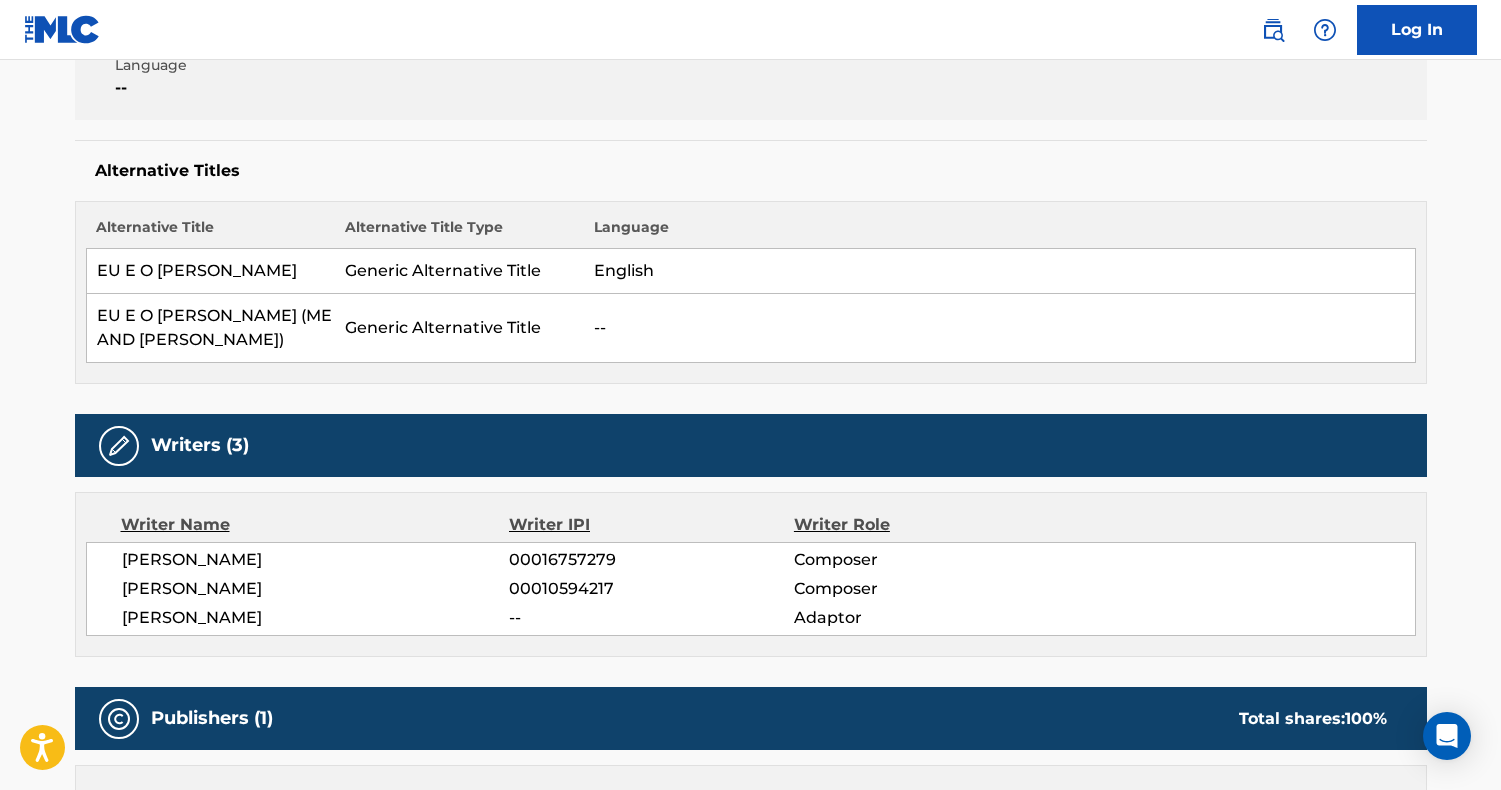 click at bounding box center (1273, 30) 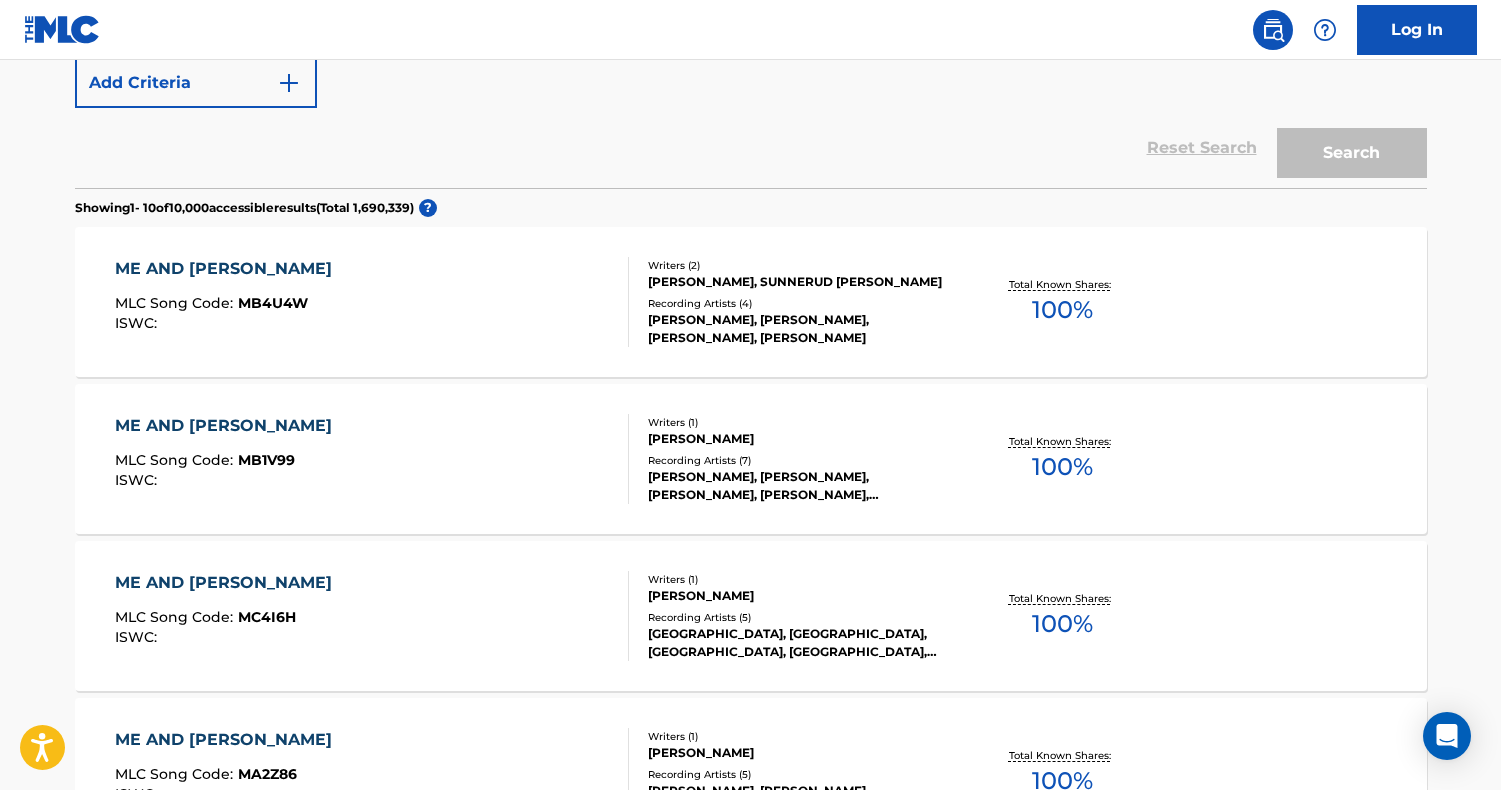 scroll, scrollTop: 0, scrollLeft: 0, axis: both 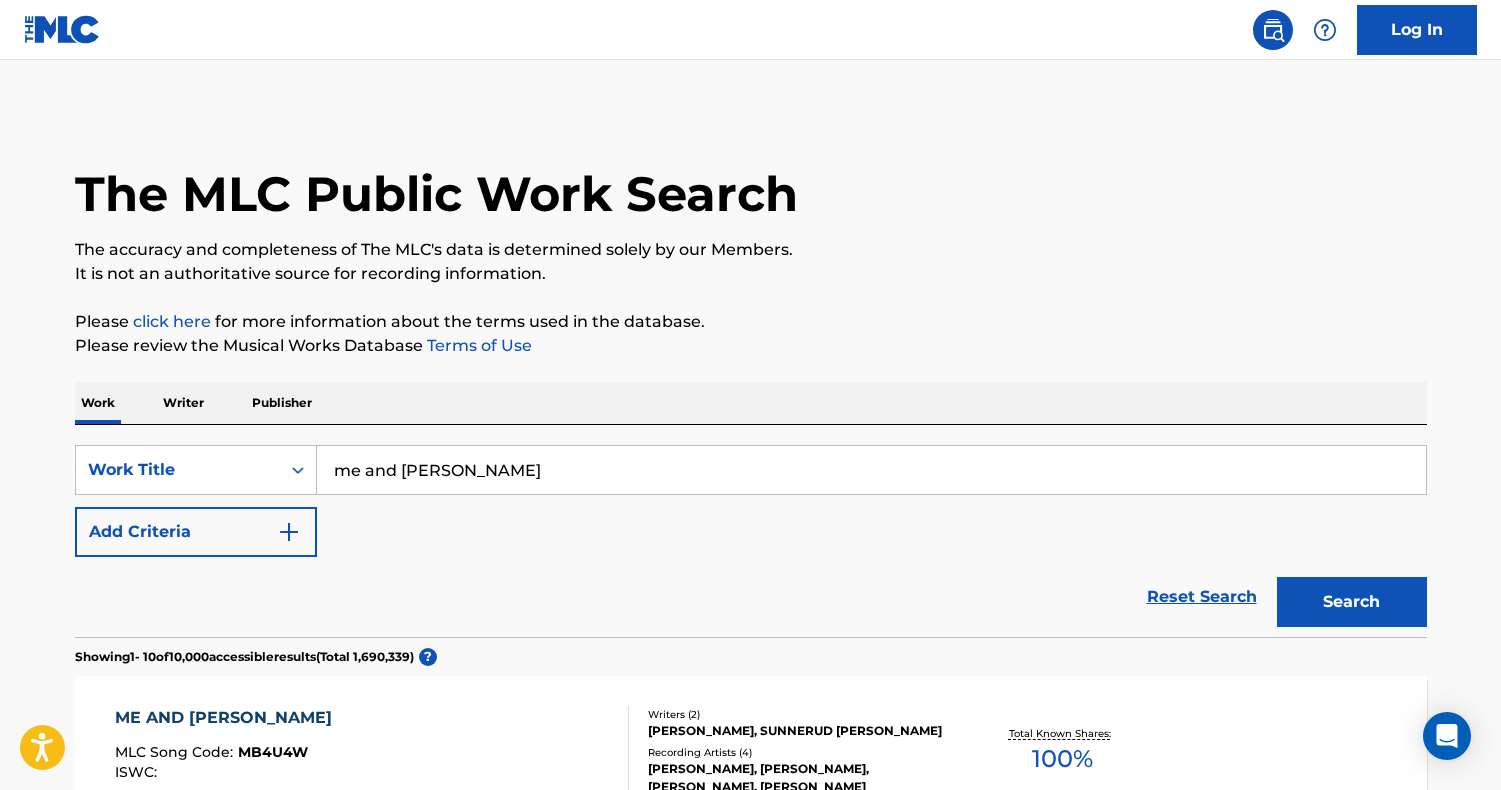 click on "me and [PERSON_NAME]" at bounding box center (871, 470) 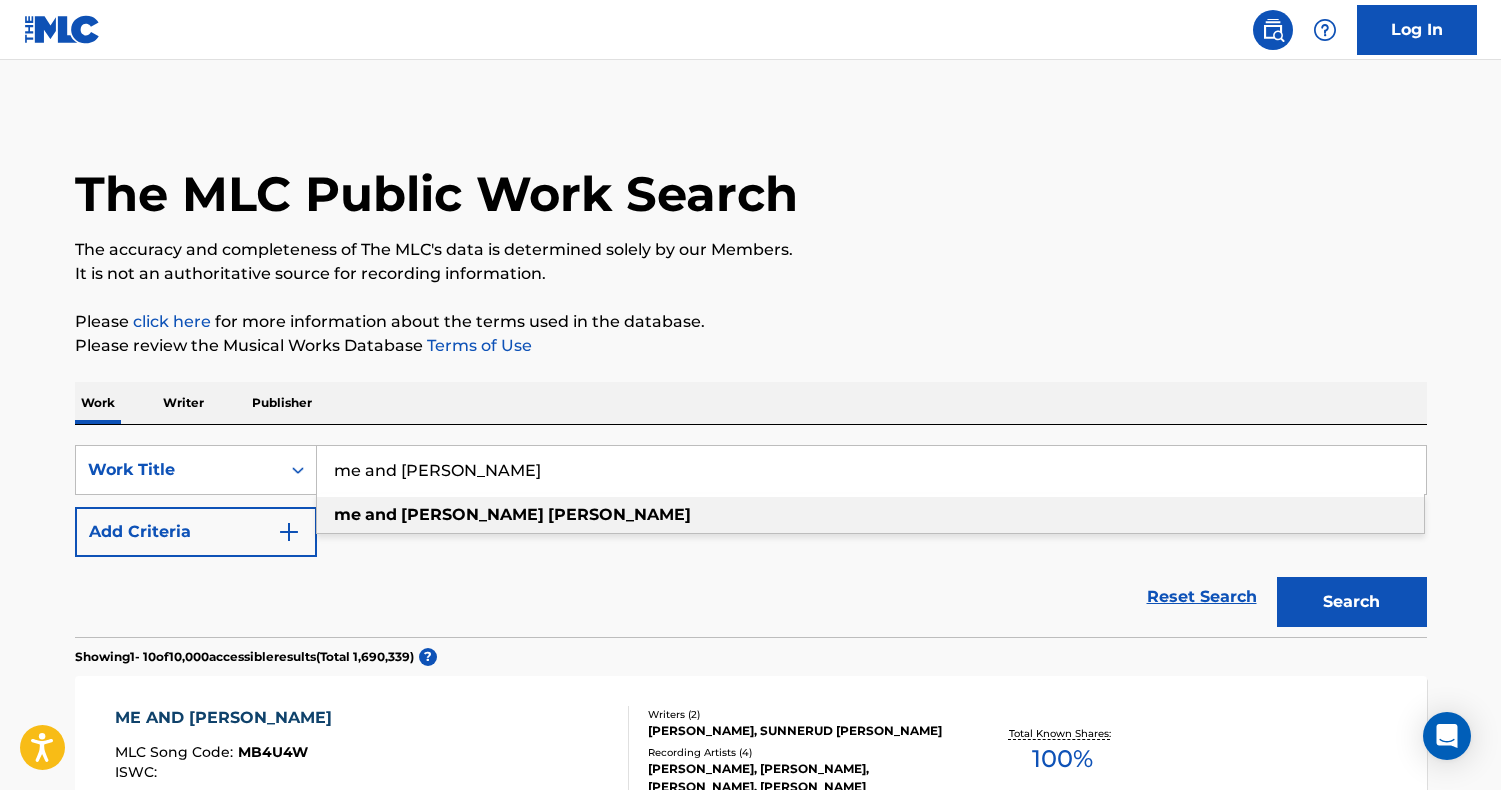 click on "me and [PERSON_NAME]" at bounding box center (871, 470) 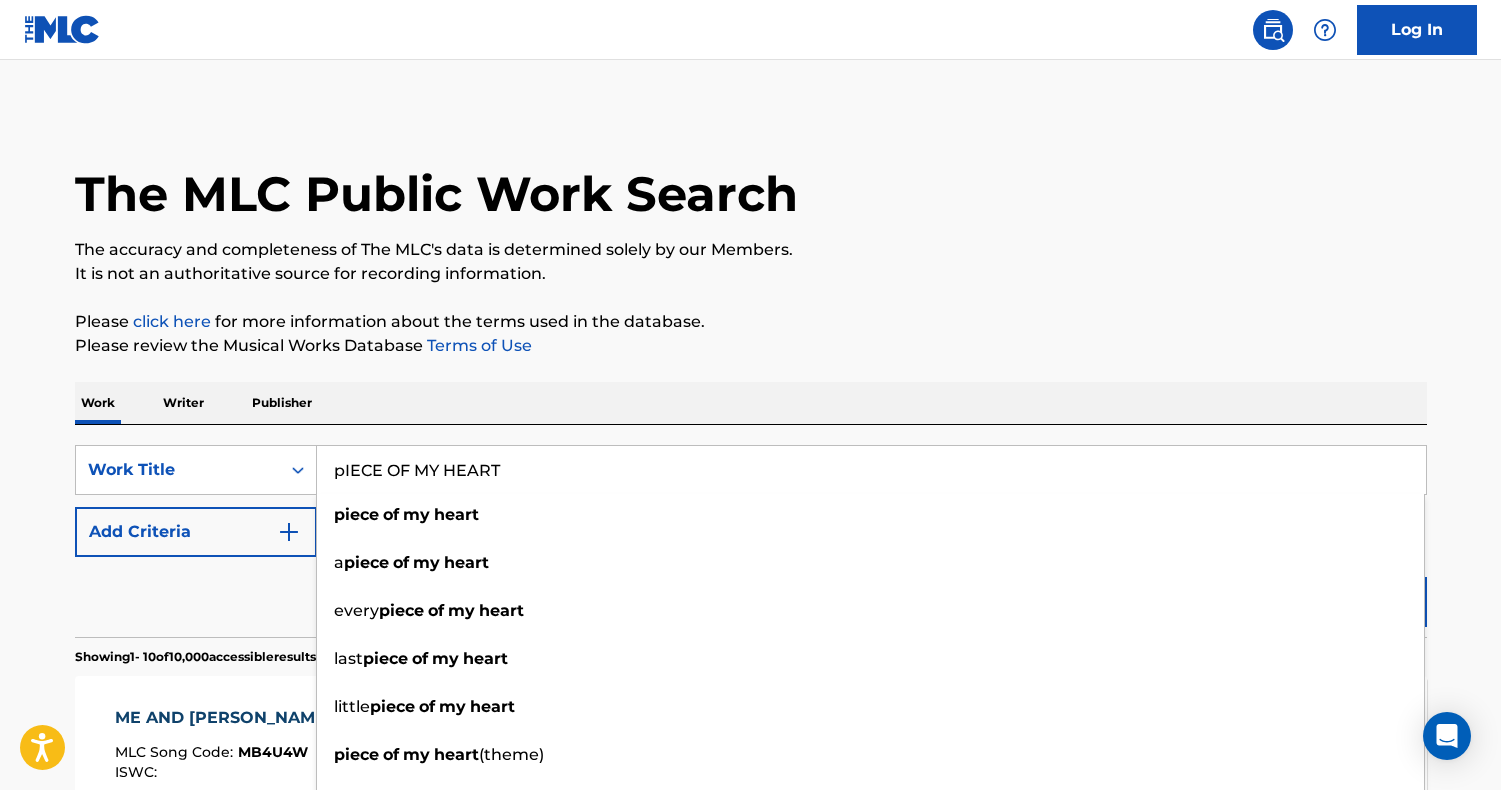 type on "pIECE OF MY HEART" 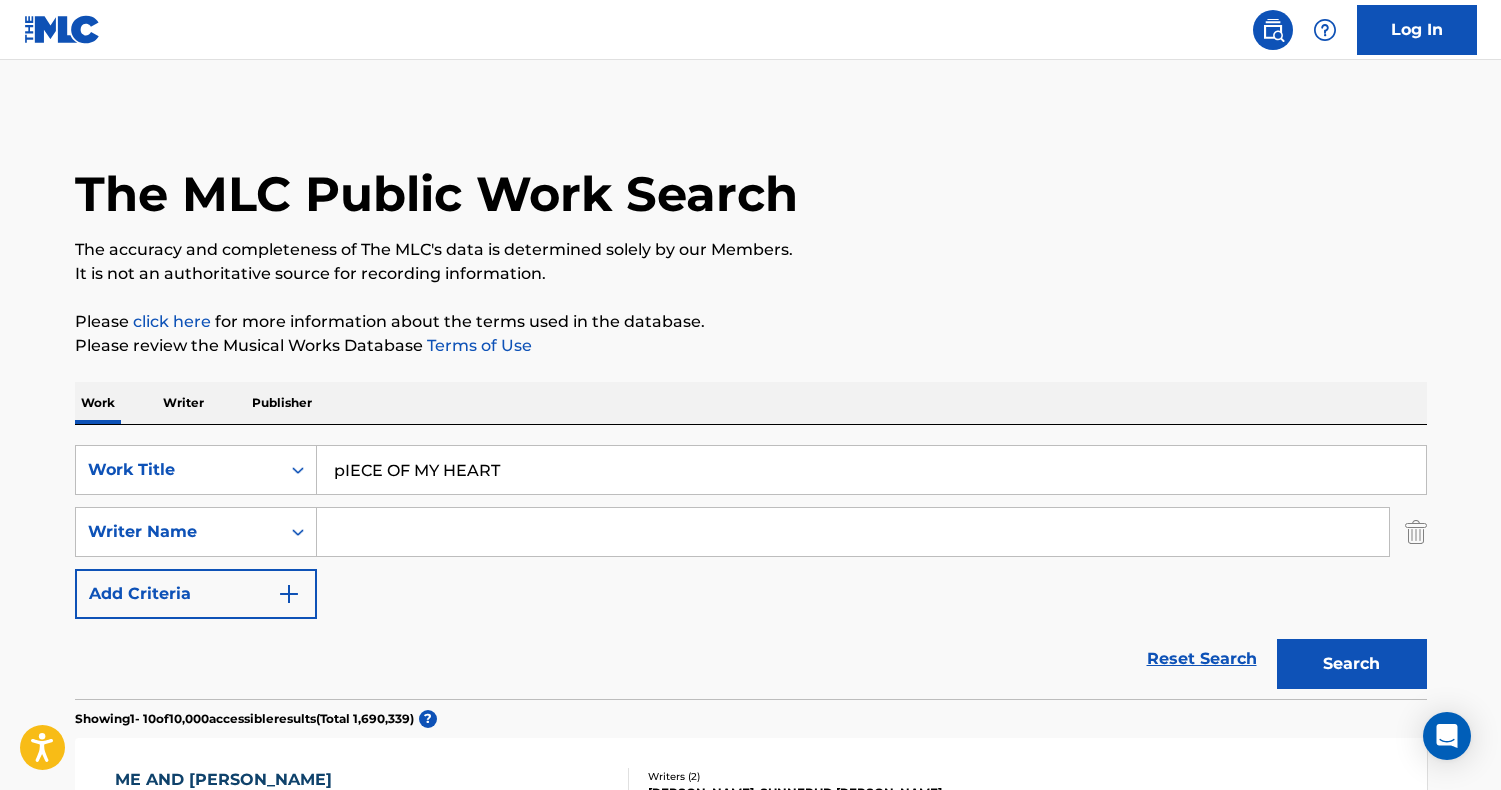 click at bounding box center (853, 532) 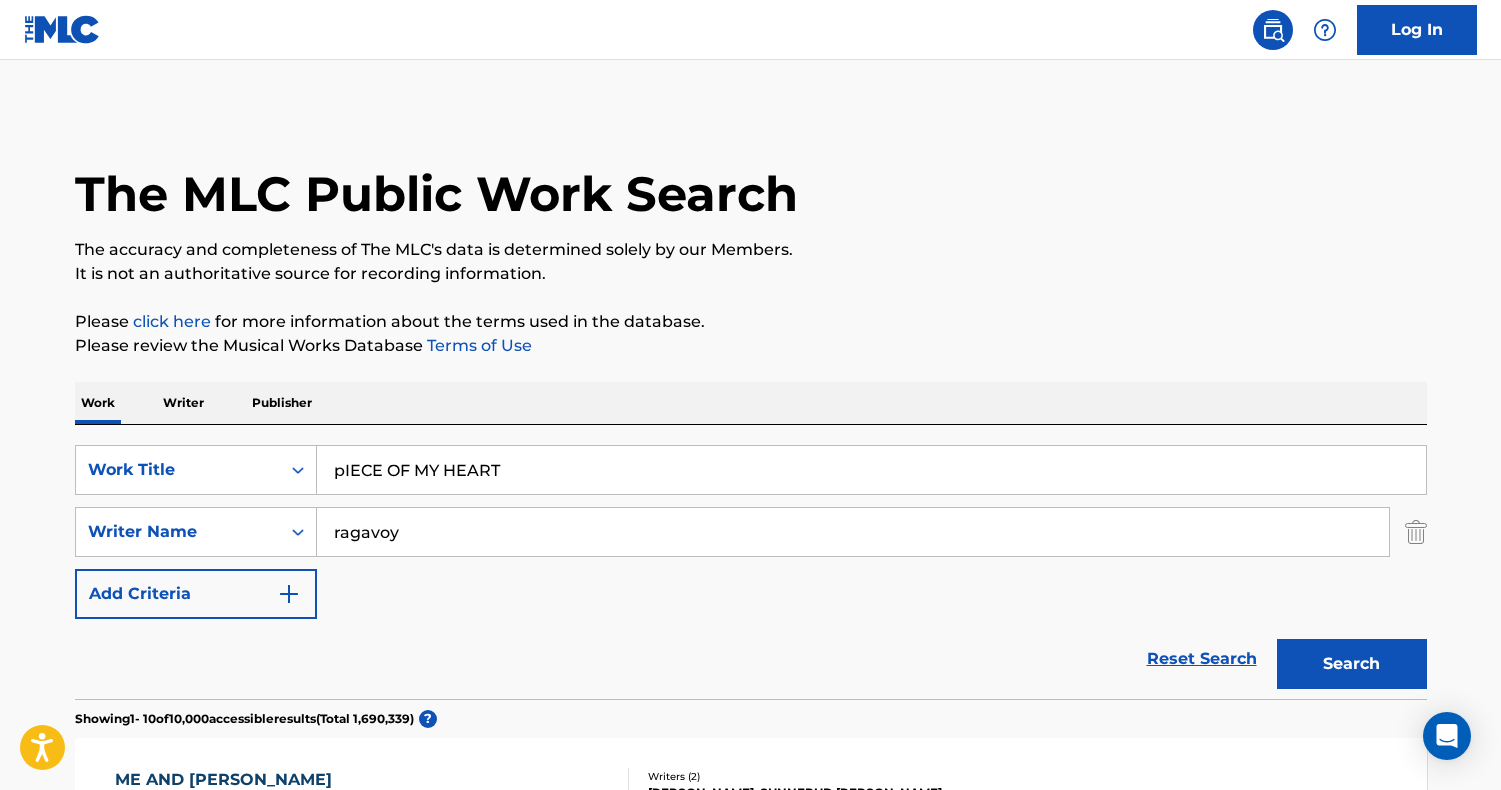type on "ragavoy" 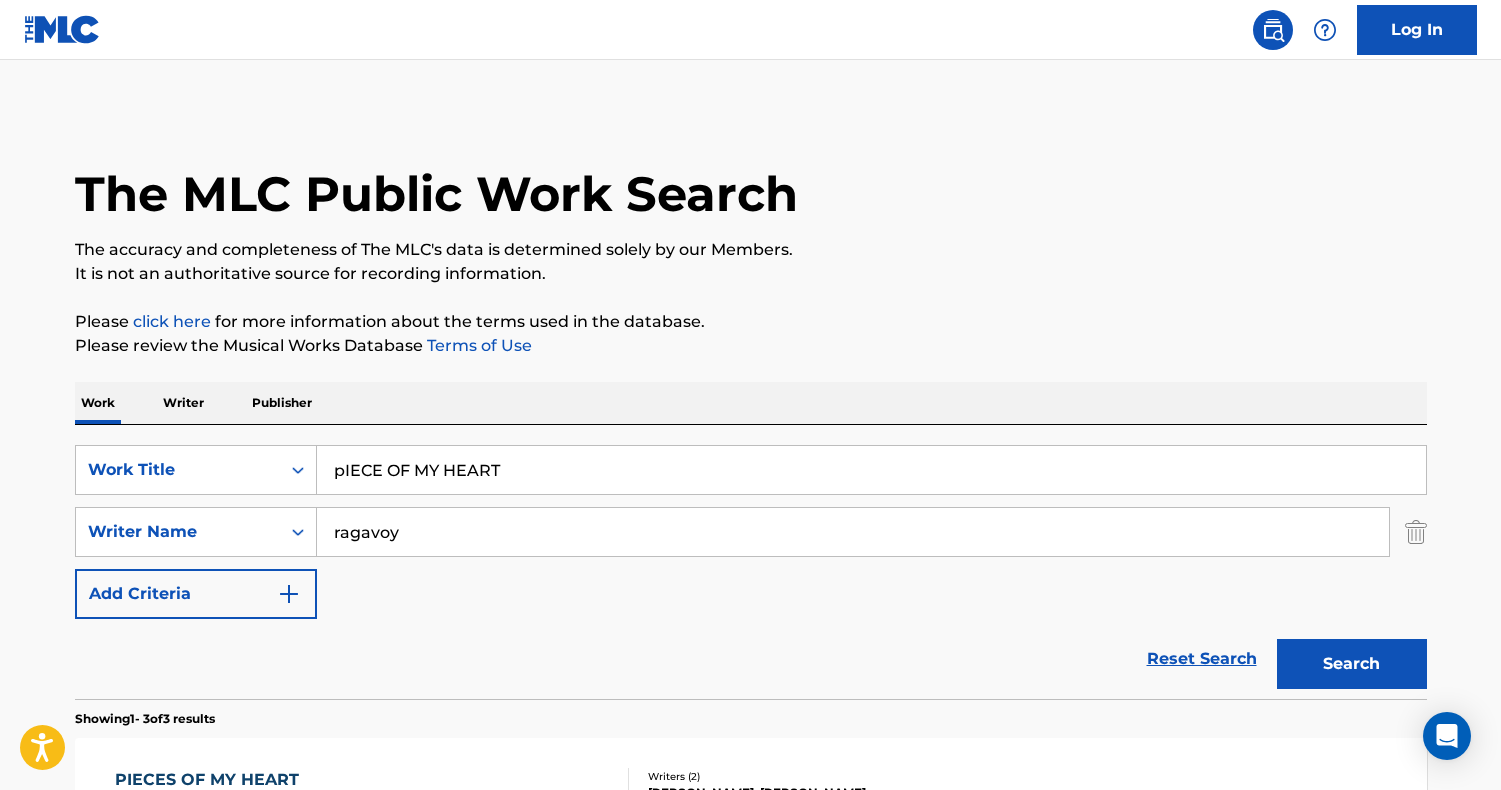 scroll, scrollTop: 246, scrollLeft: 0, axis: vertical 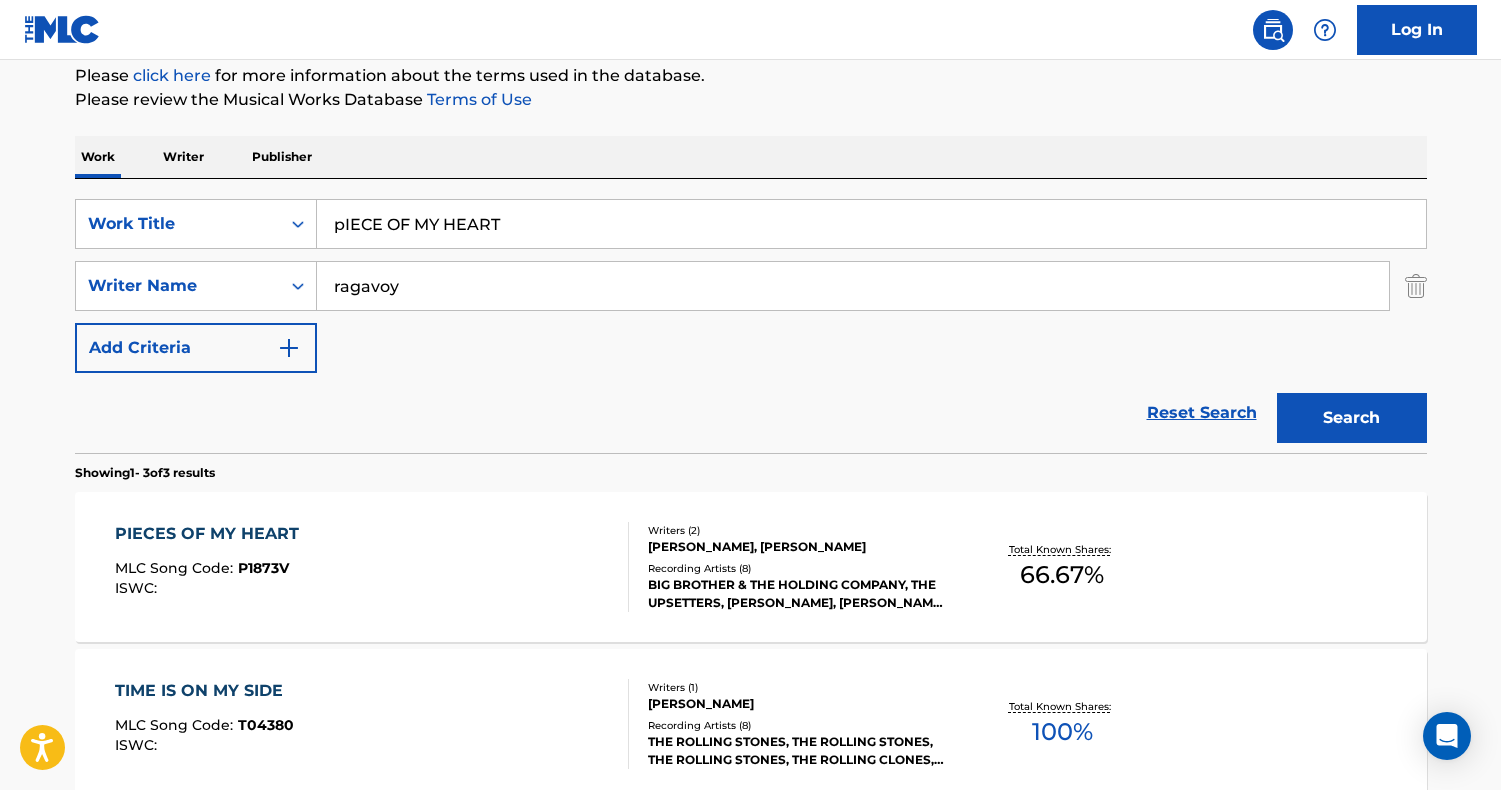 click on "PIECES OF MY HEART MLC Song Code : P1873V ISWC :" at bounding box center (372, 567) 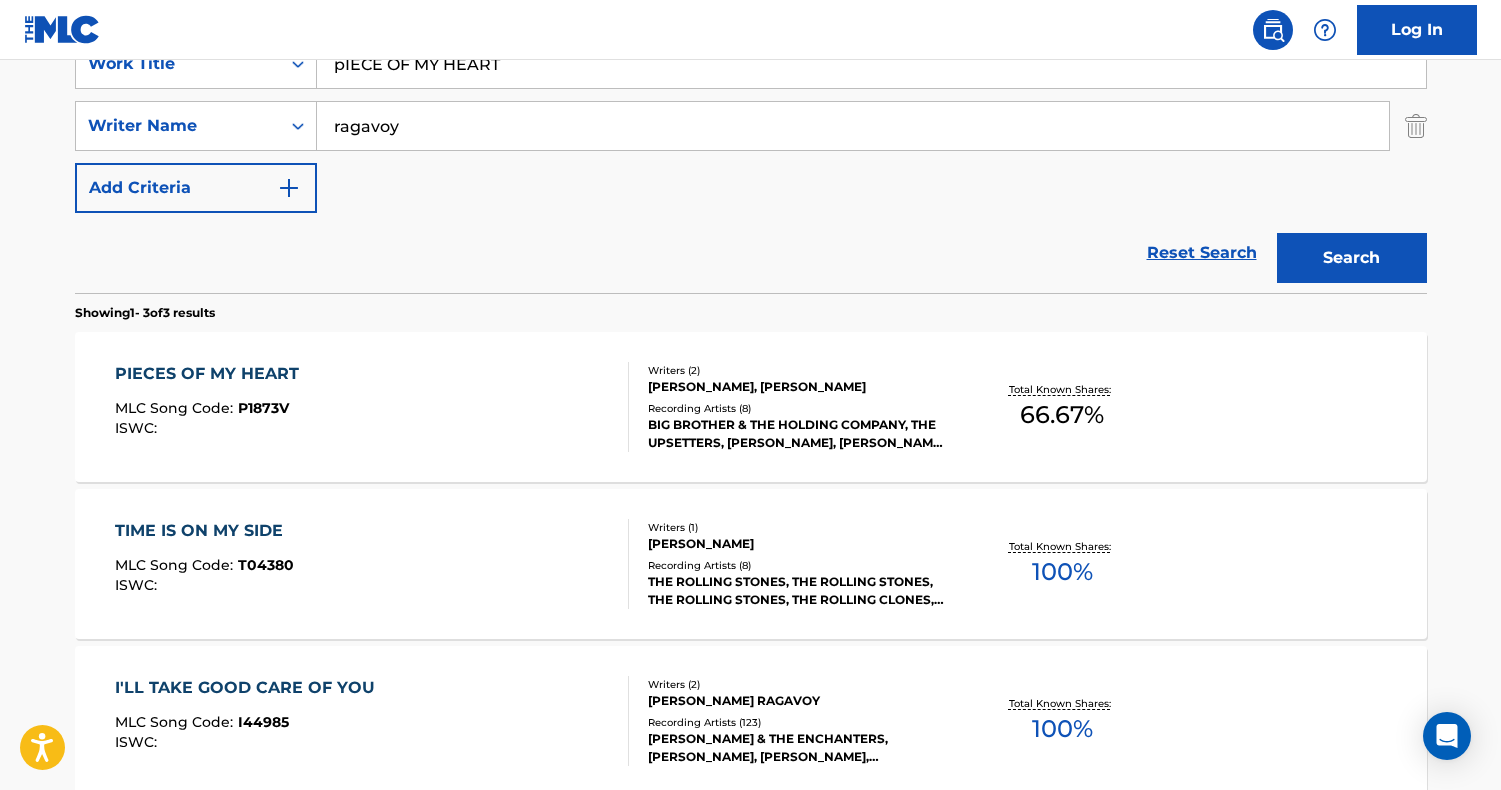 scroll, scrollTop: 408, scrollLeft: 0, axis: vertical 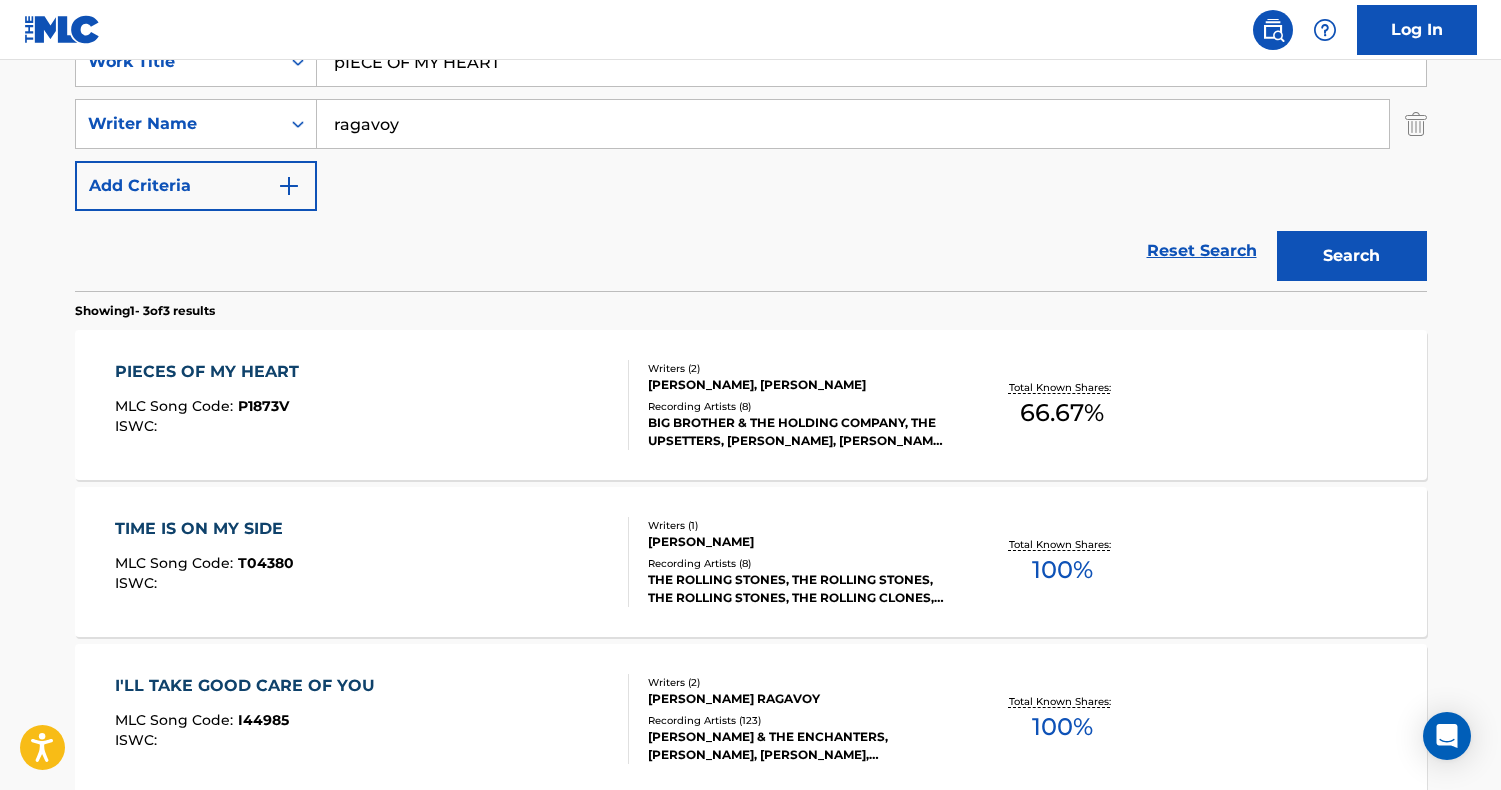 click on "PIECES OF MY HEART MLC Song Code : P1873V ISWC :" at bounding box center (372, 405) 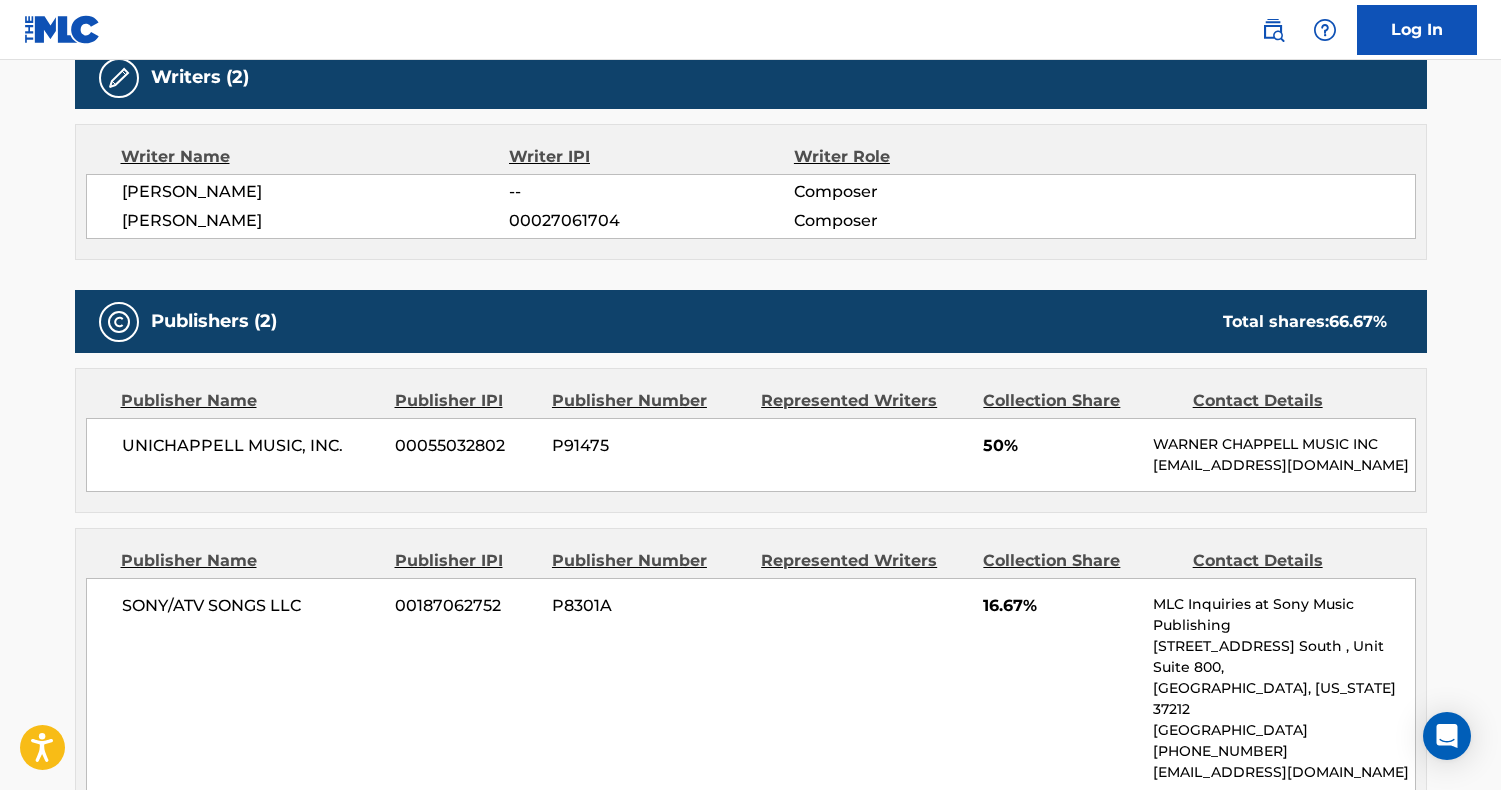 scroll, scrollTop: 443, scrollLeft: 0, axis: vertical 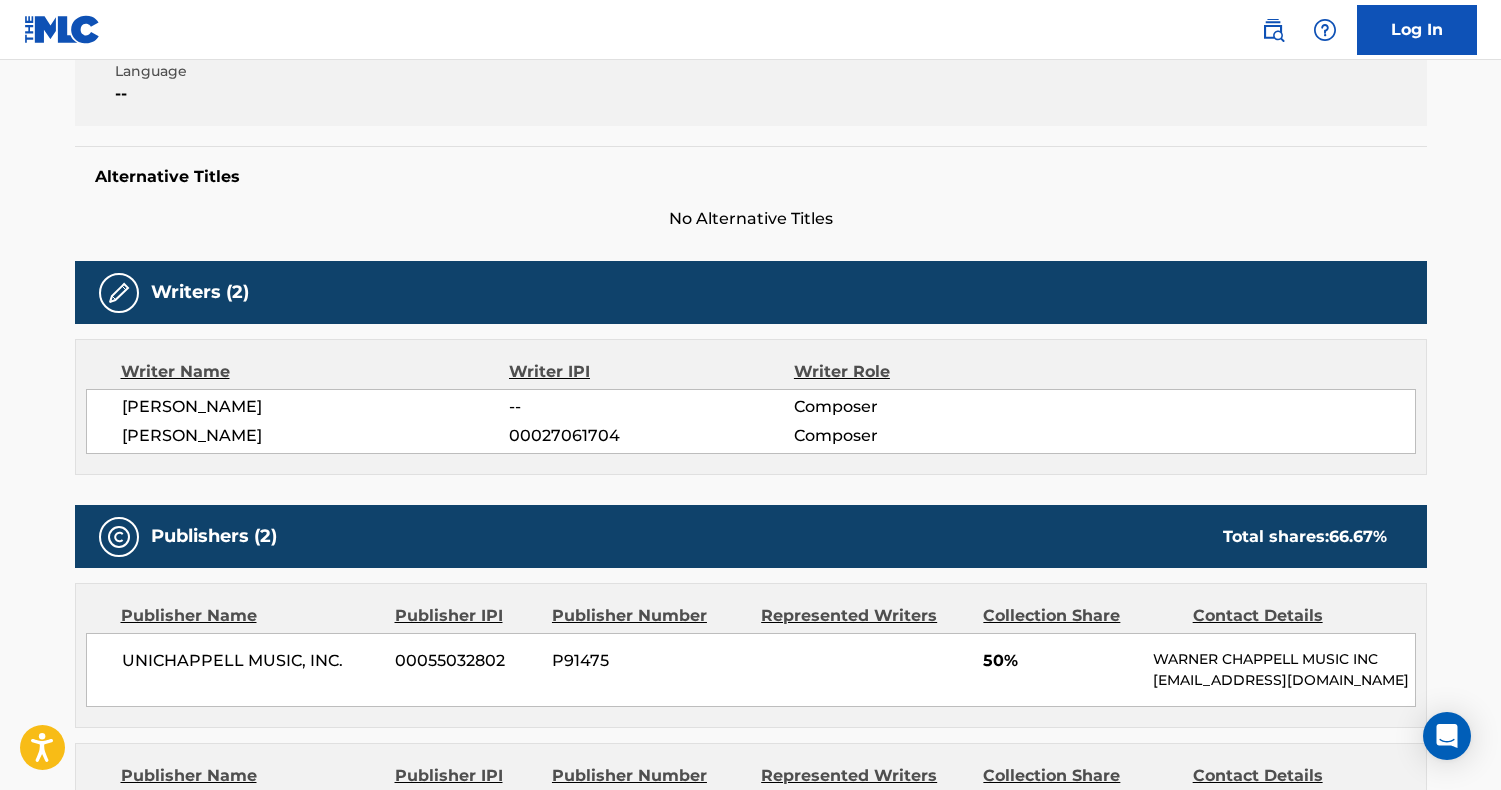 click at bounding box center [1273, 30] 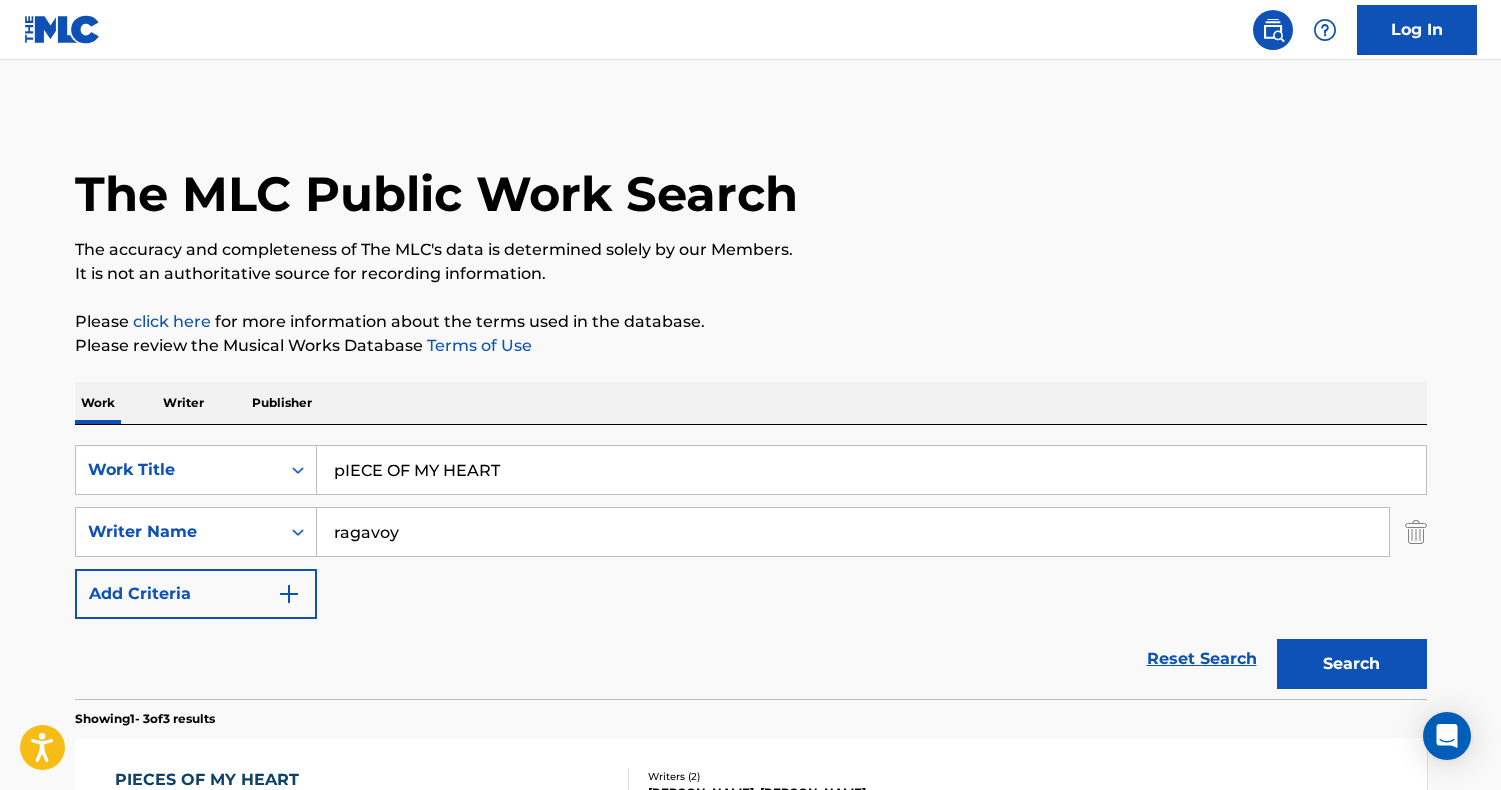 click on "pIECE OF MY HEART" at bounding box center (871, 470) 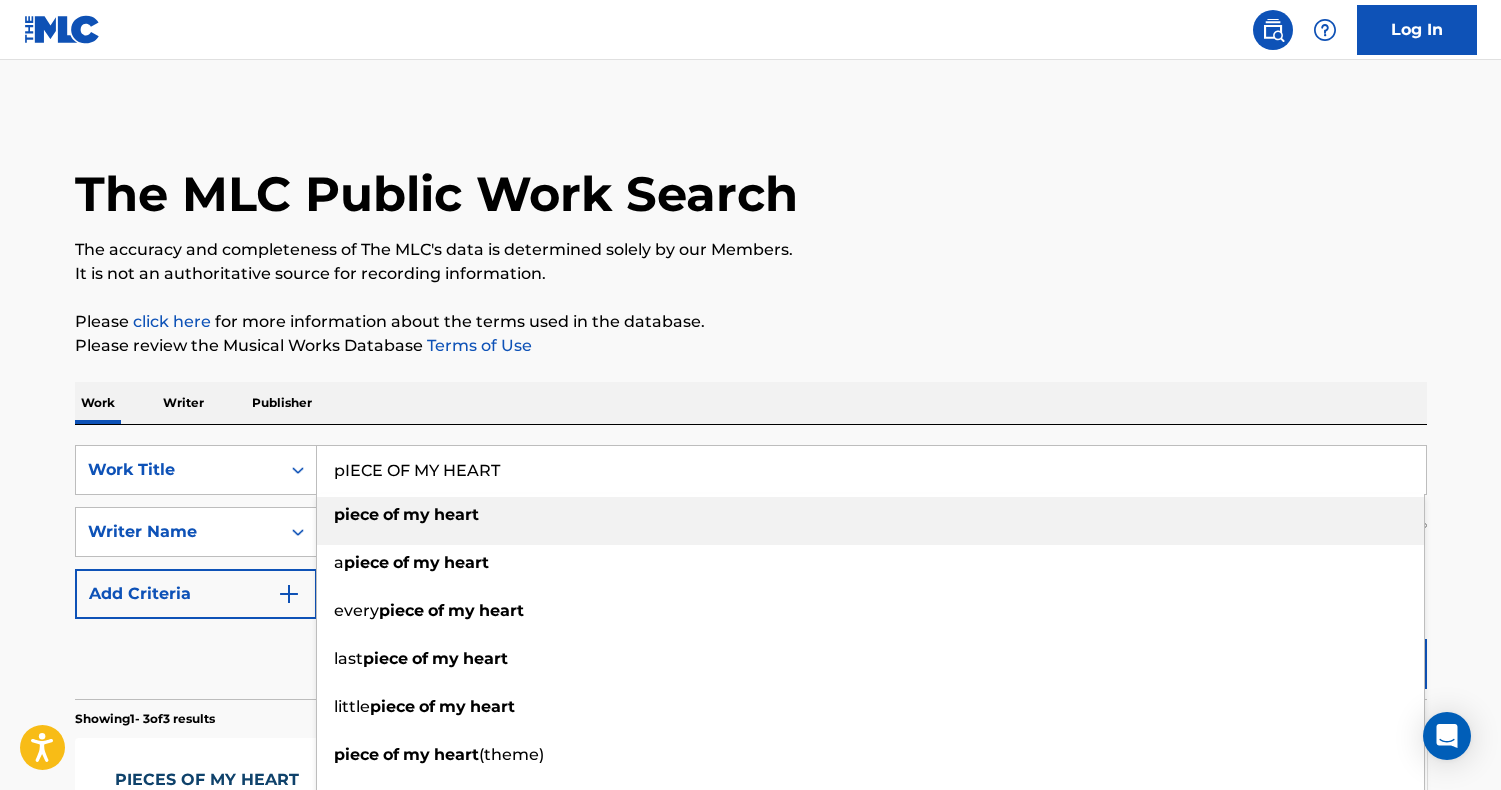 click on "pIECE OF MY HEART" at bounding box center [871, 470] 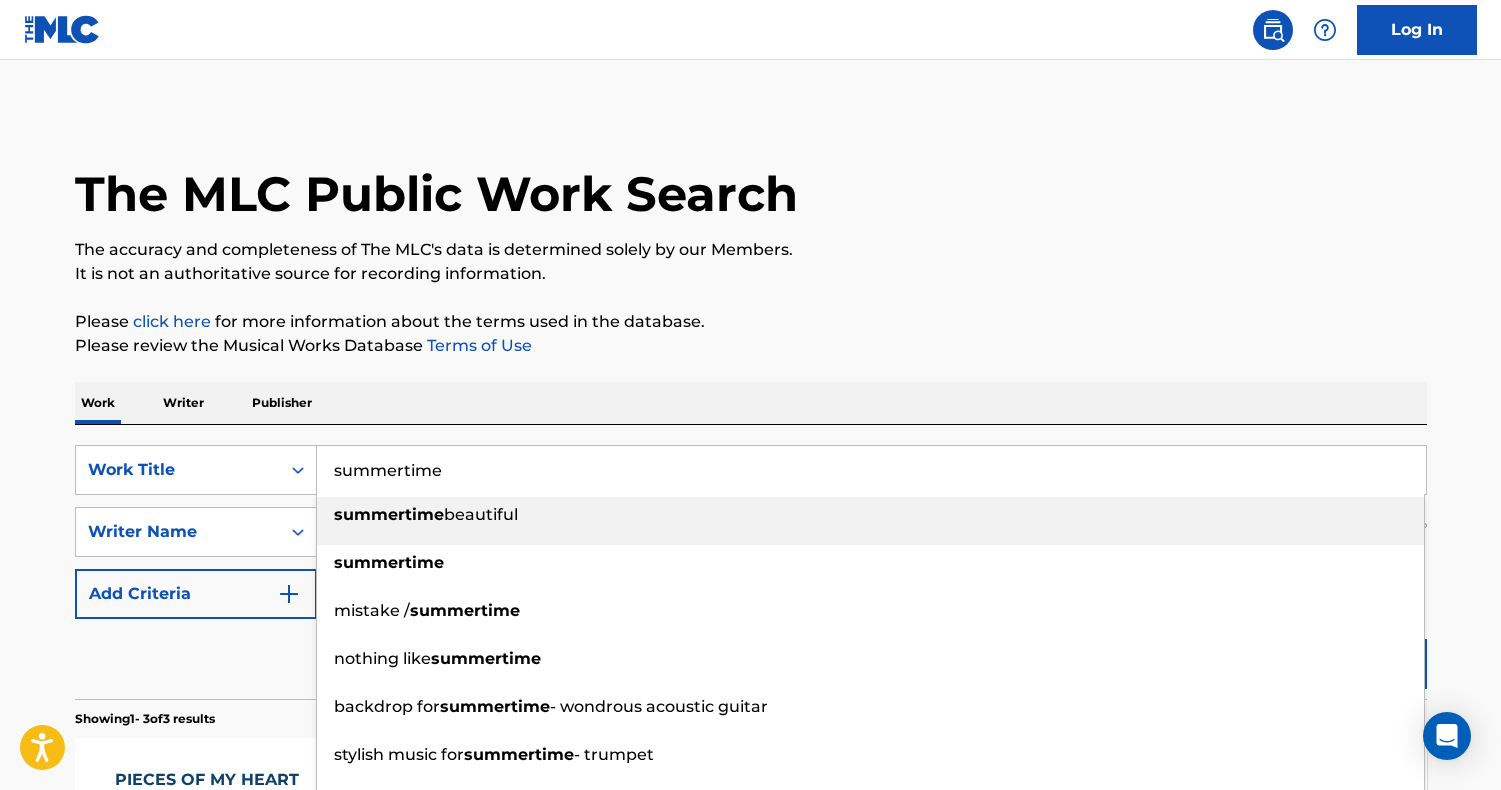 type on "summertime" 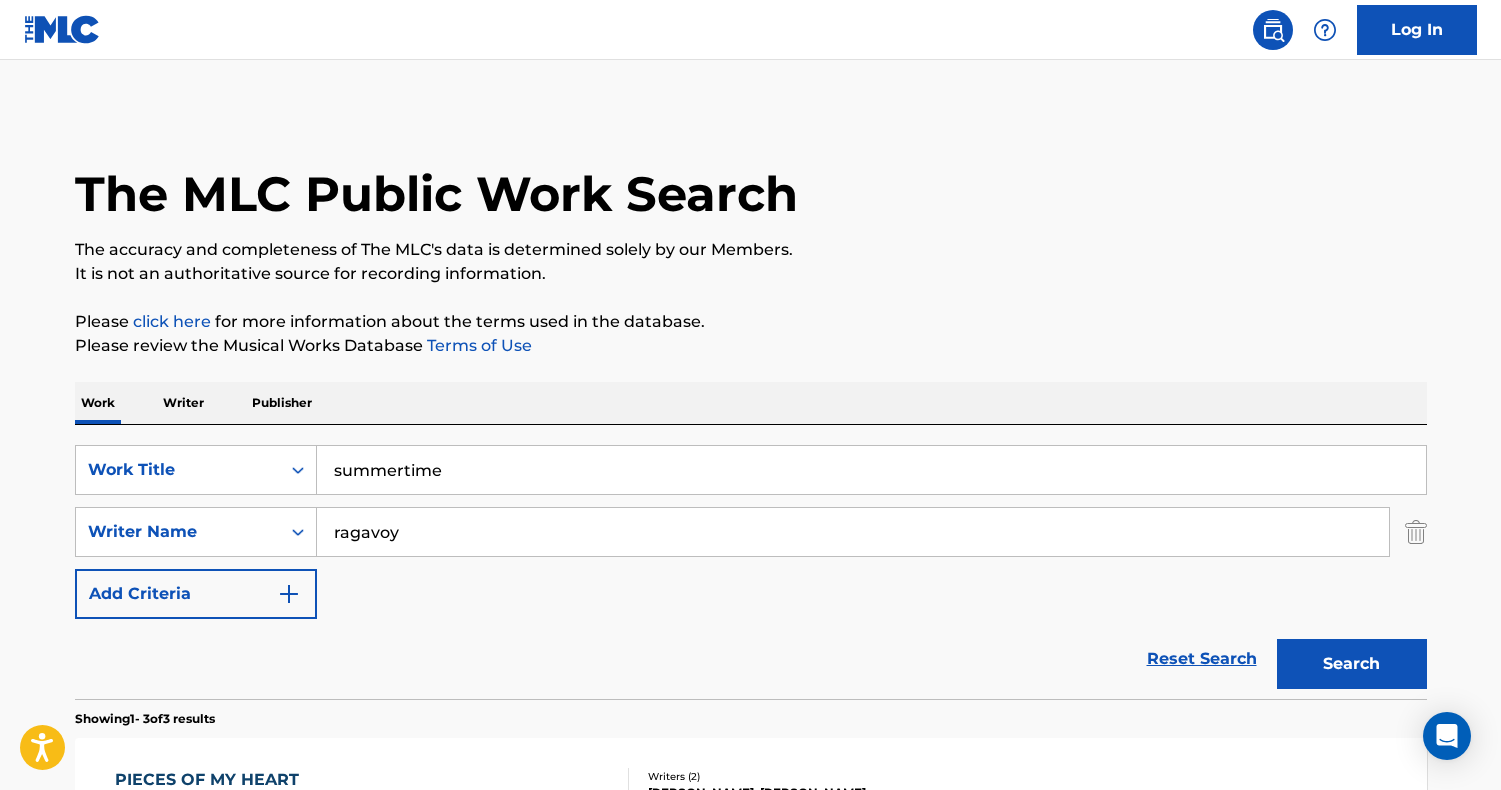 click on "ragavoy" at bounding box center (853, 532) 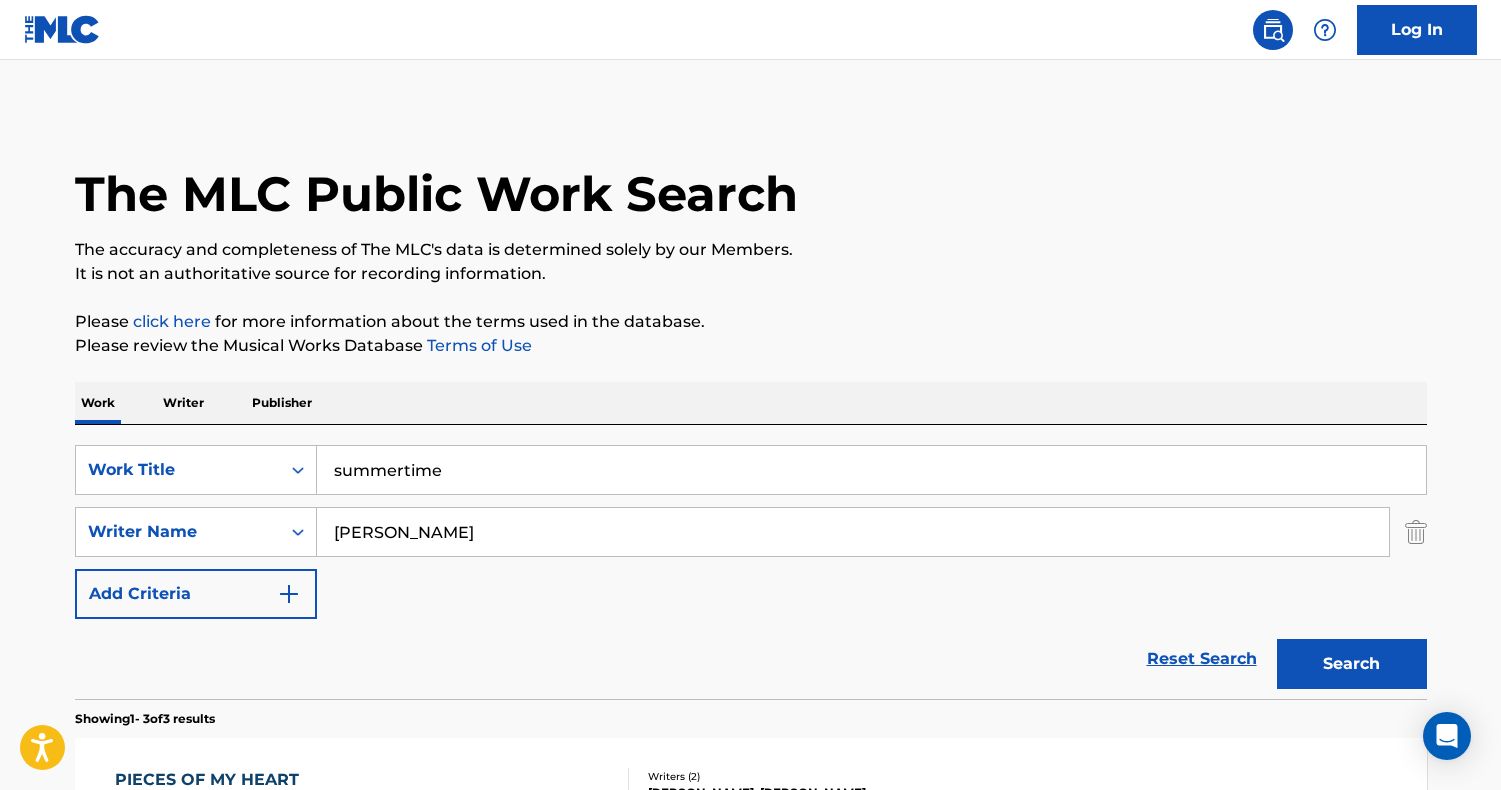 type on "gershwin" 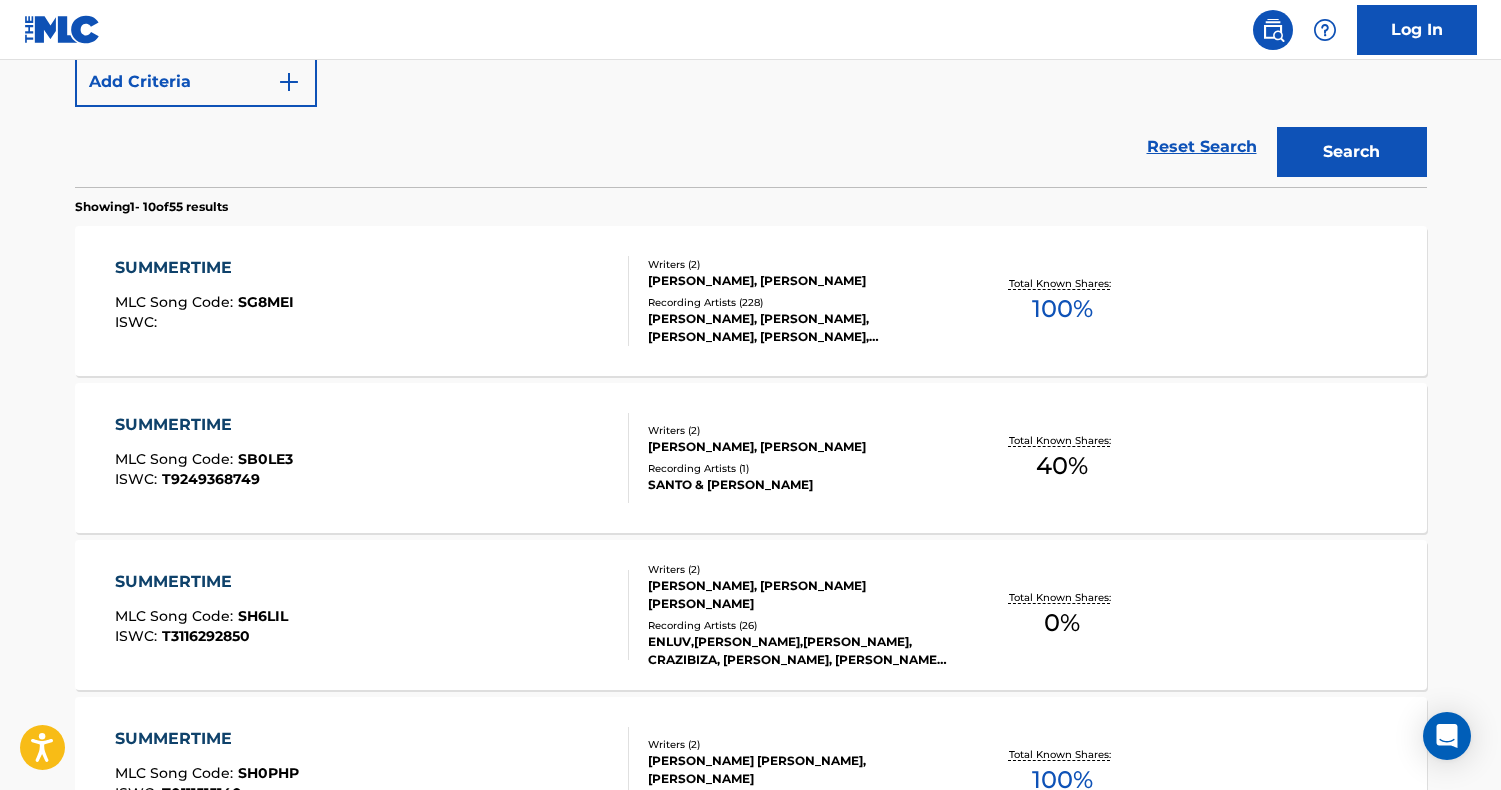 scroll, scrollTop: 533, scrollLeft: 0, axis: vertical 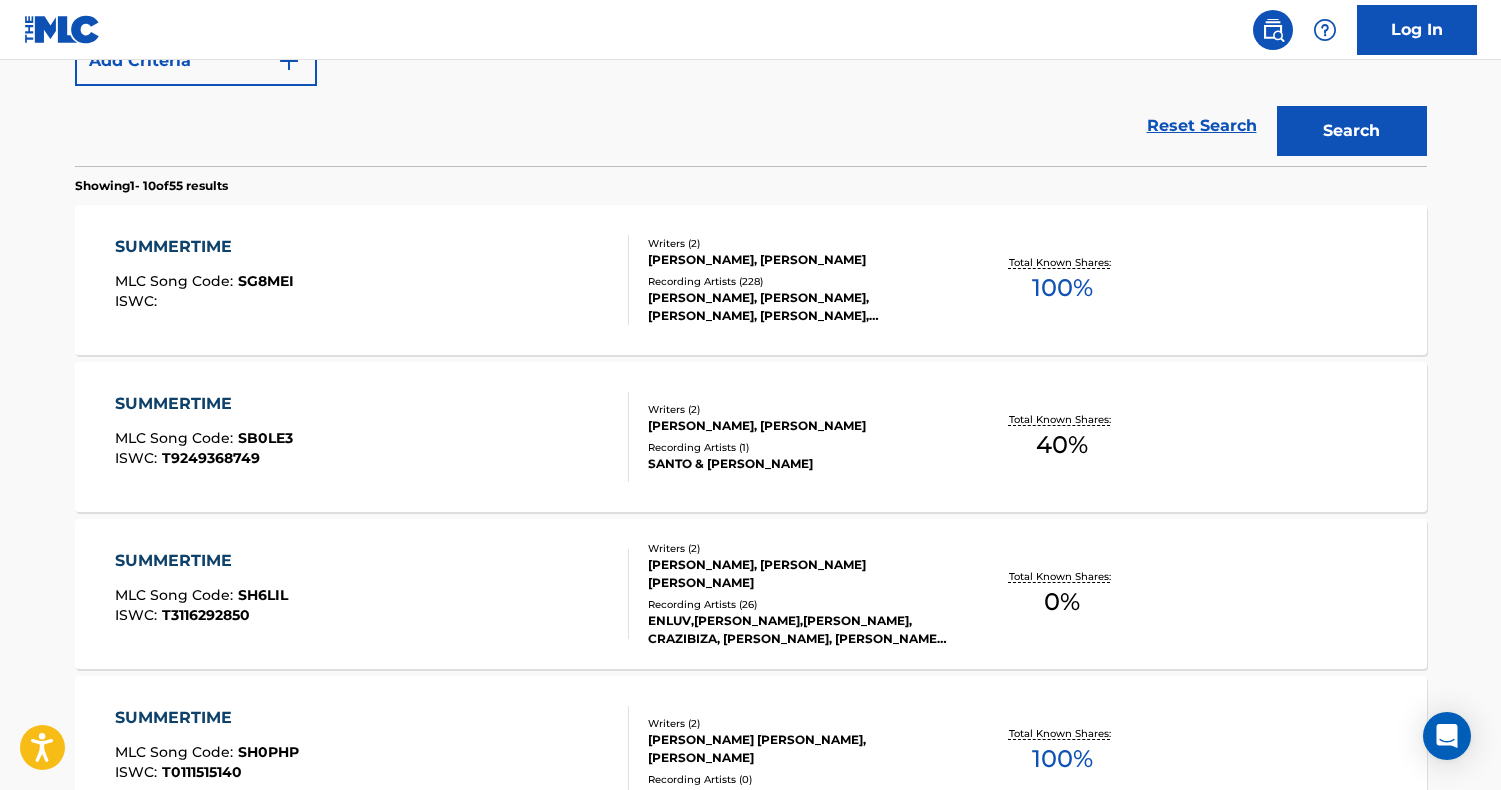 click on "SUMMERTIME MLC Song Code : SG8MEI ISWC :" at bounding box center [372, 280] 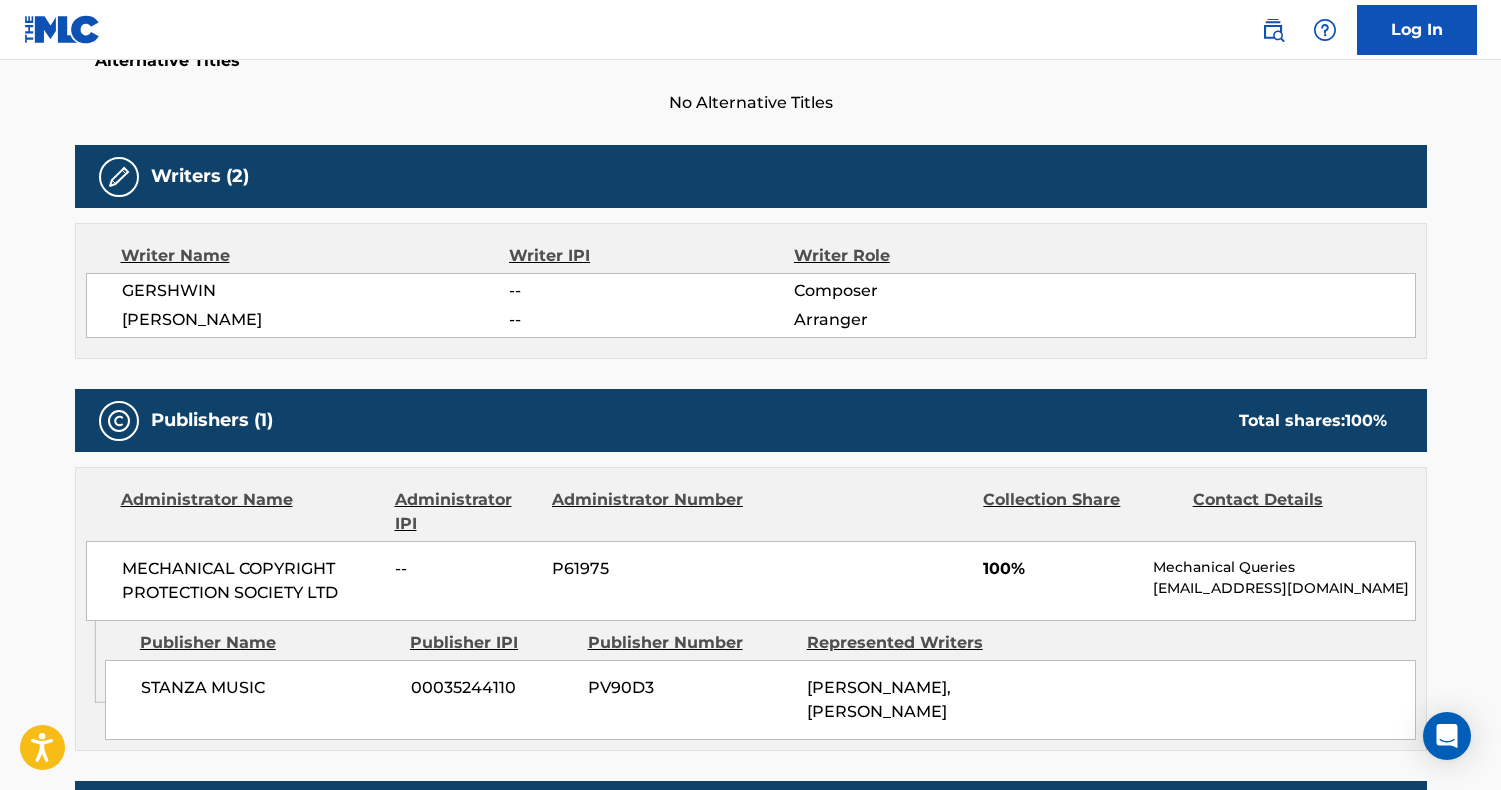 scroll, scrollTop: 563, scrollLeft: 0, axis: vertical 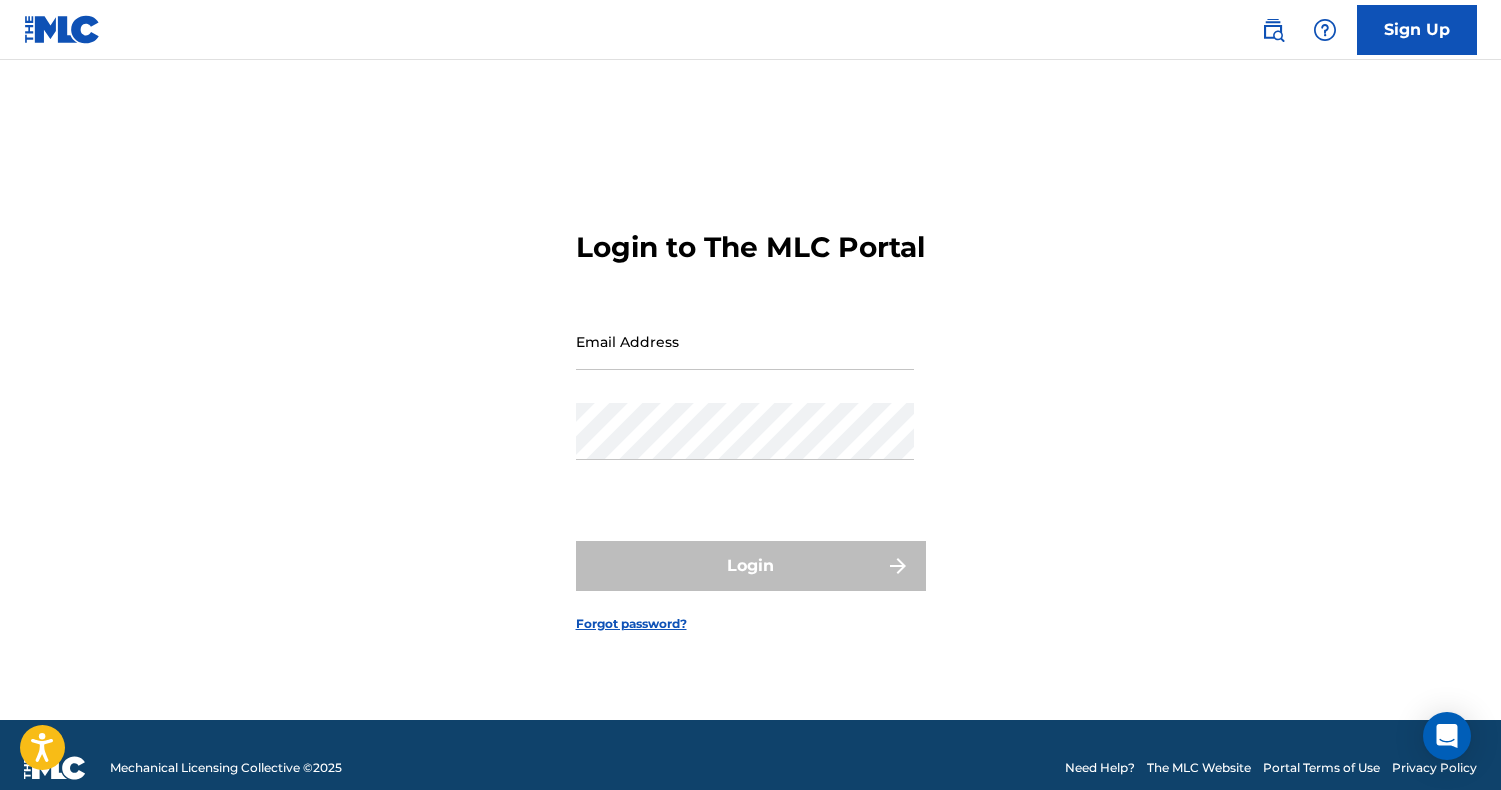 click at bounding box center [1273, 30] 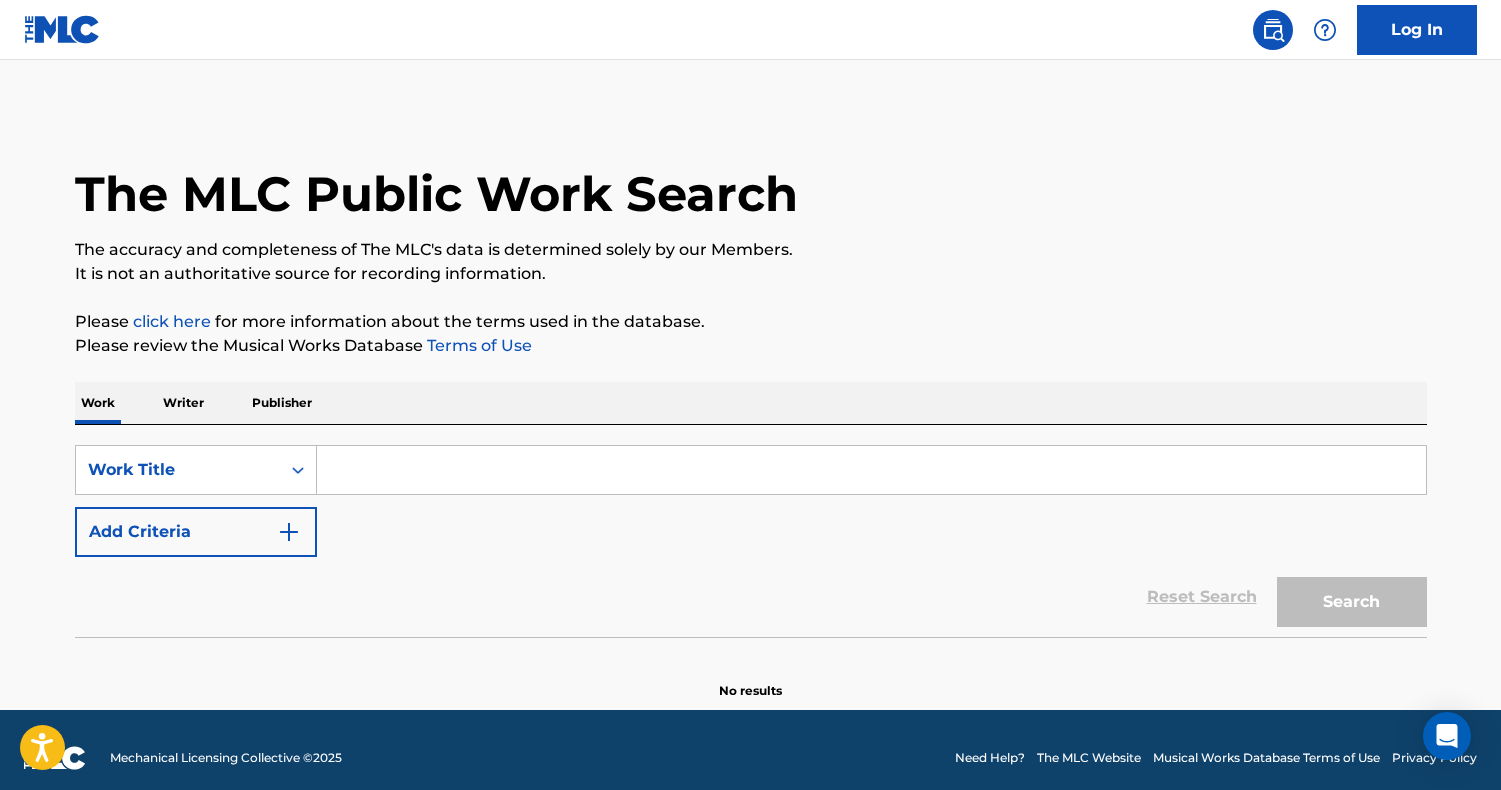 click at bounding box center [871, 470] 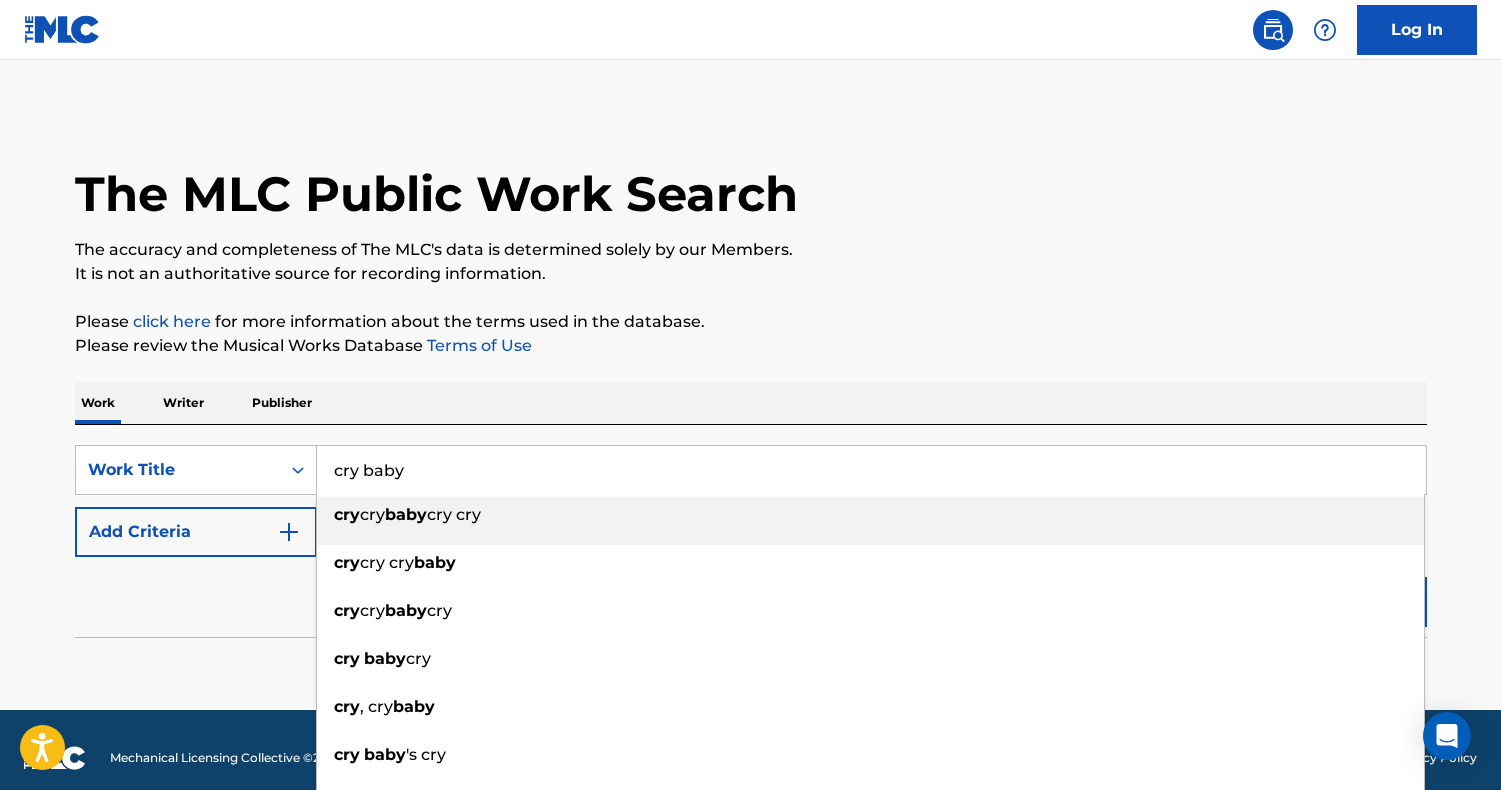 type on "cry baby" 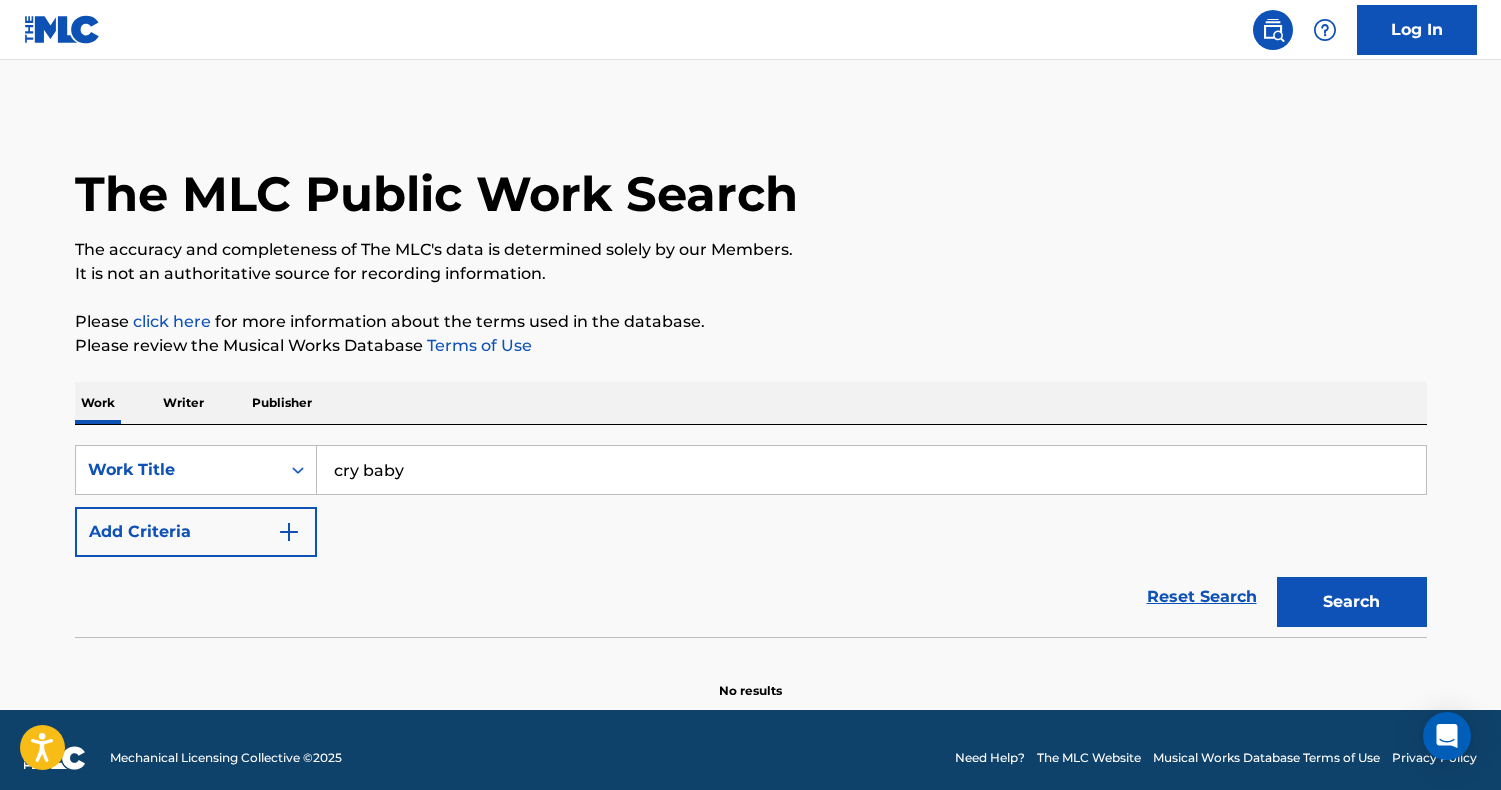 click on "Add Criteria" at bounding box center [196, 532] 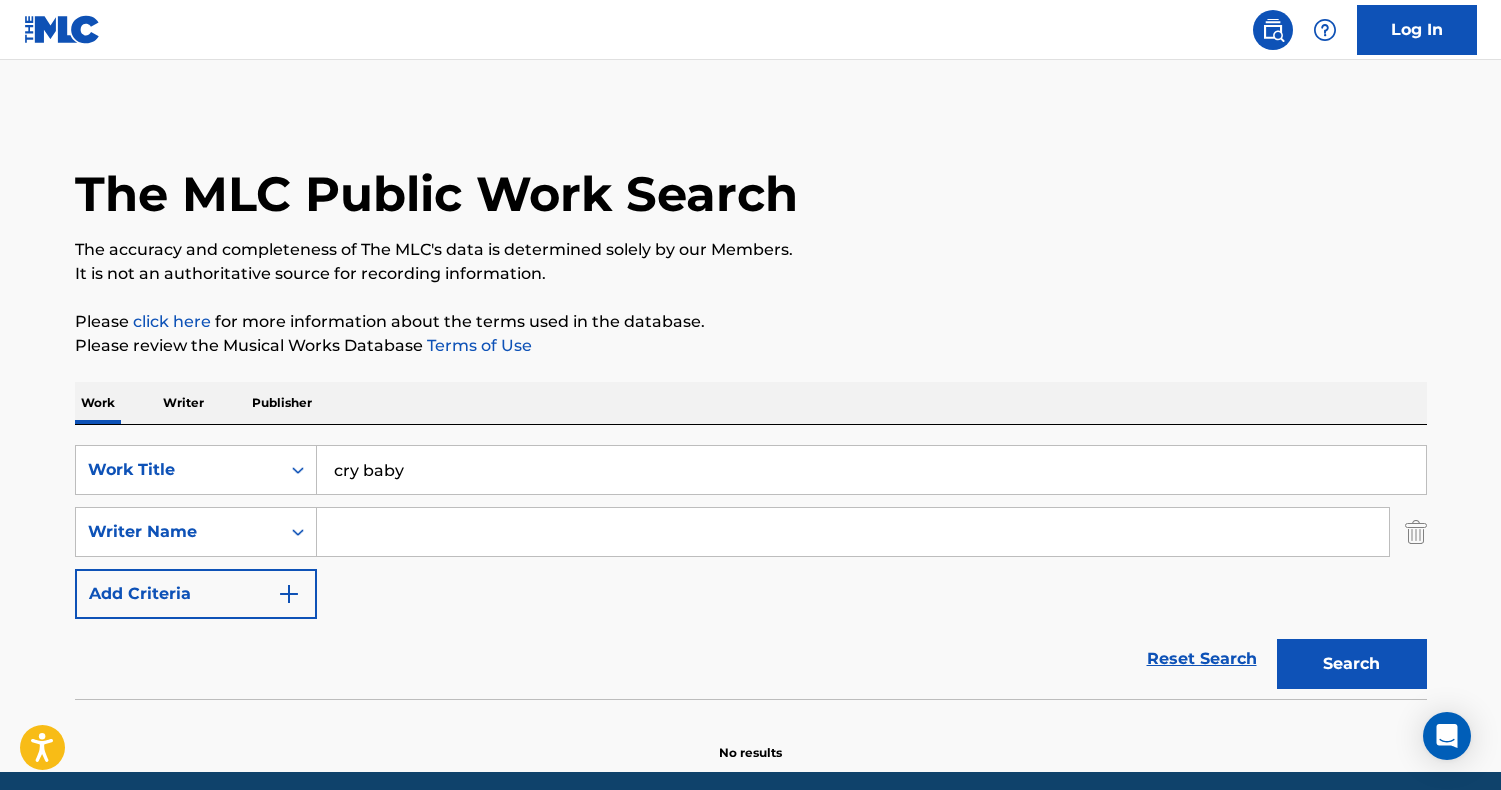 click at bounding box center (853, 532) 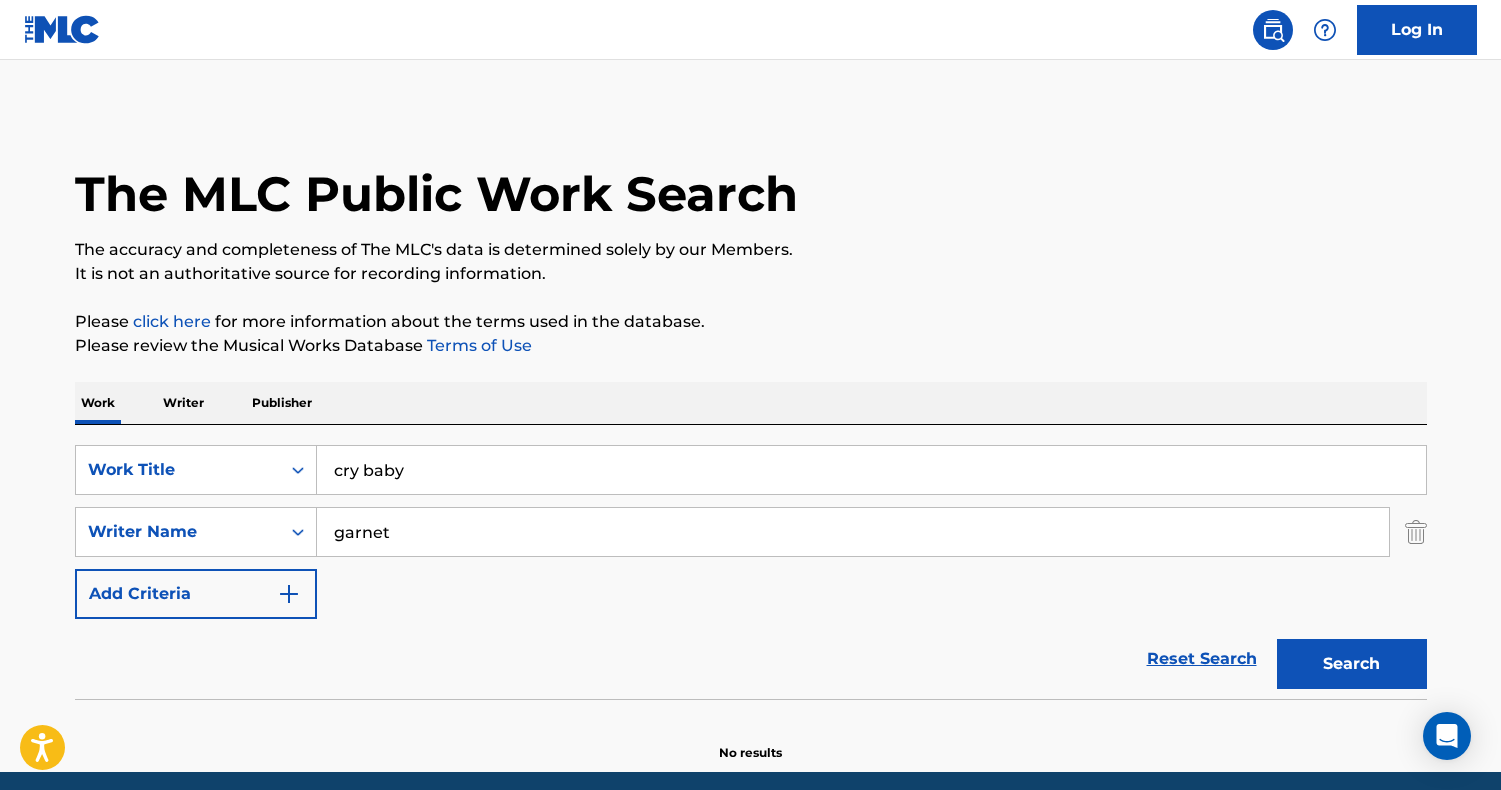 click on "Search" at bounding box center (1352, 664) 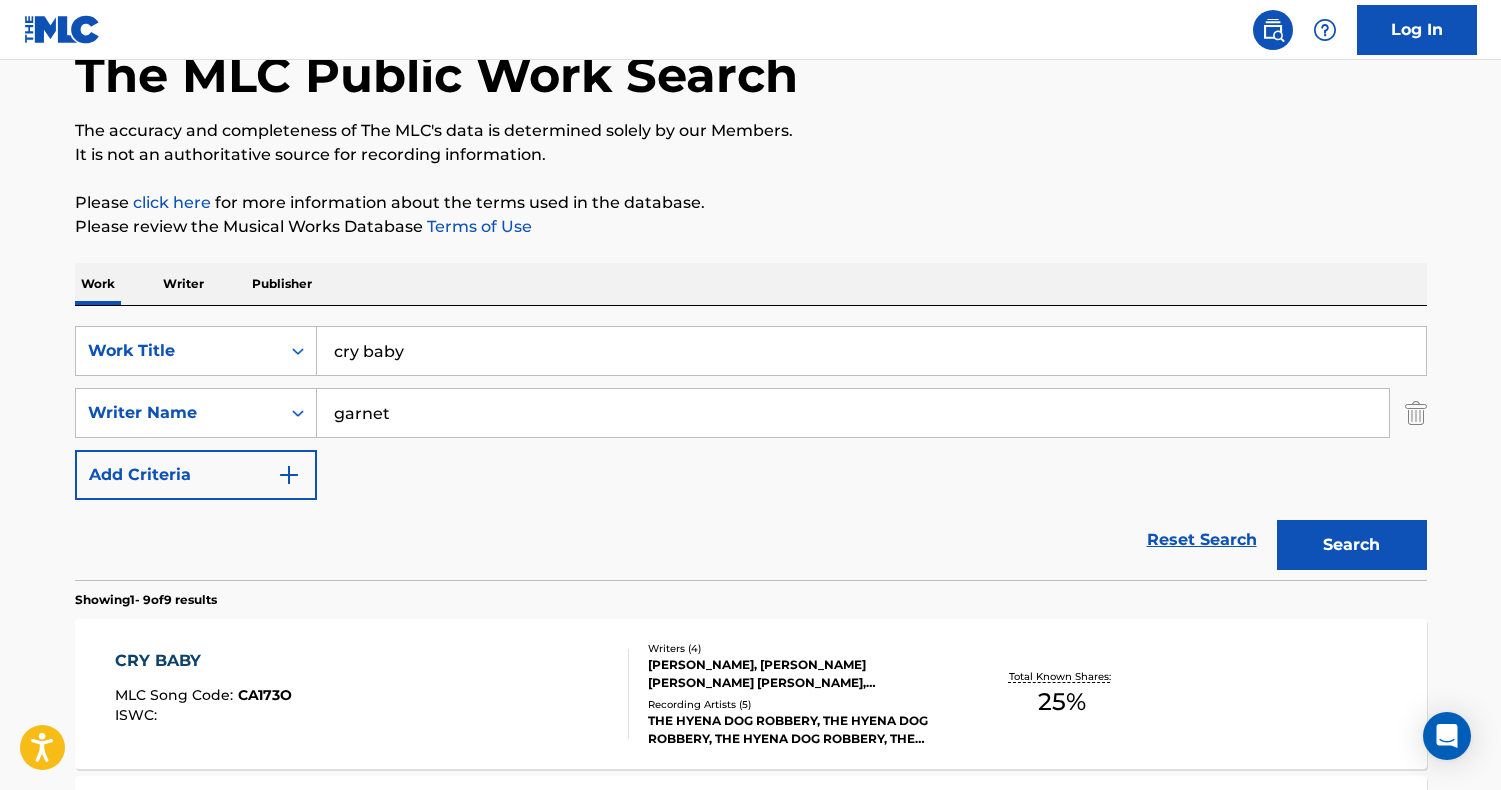 scroll, scrollTop: 53, scrollLeft: 0, axis: vertical 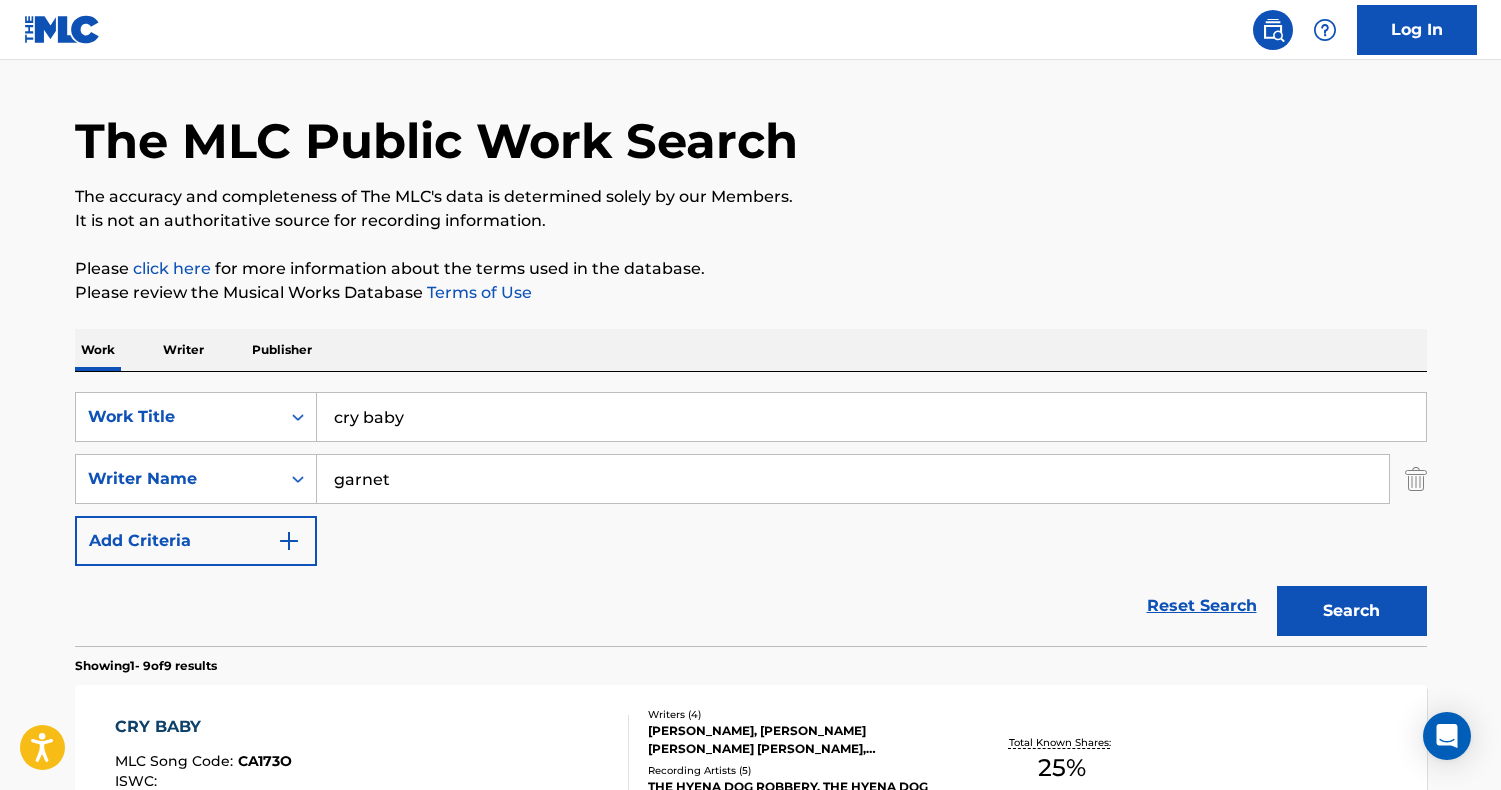 click on "garnet" at bounding box center (853, 479) 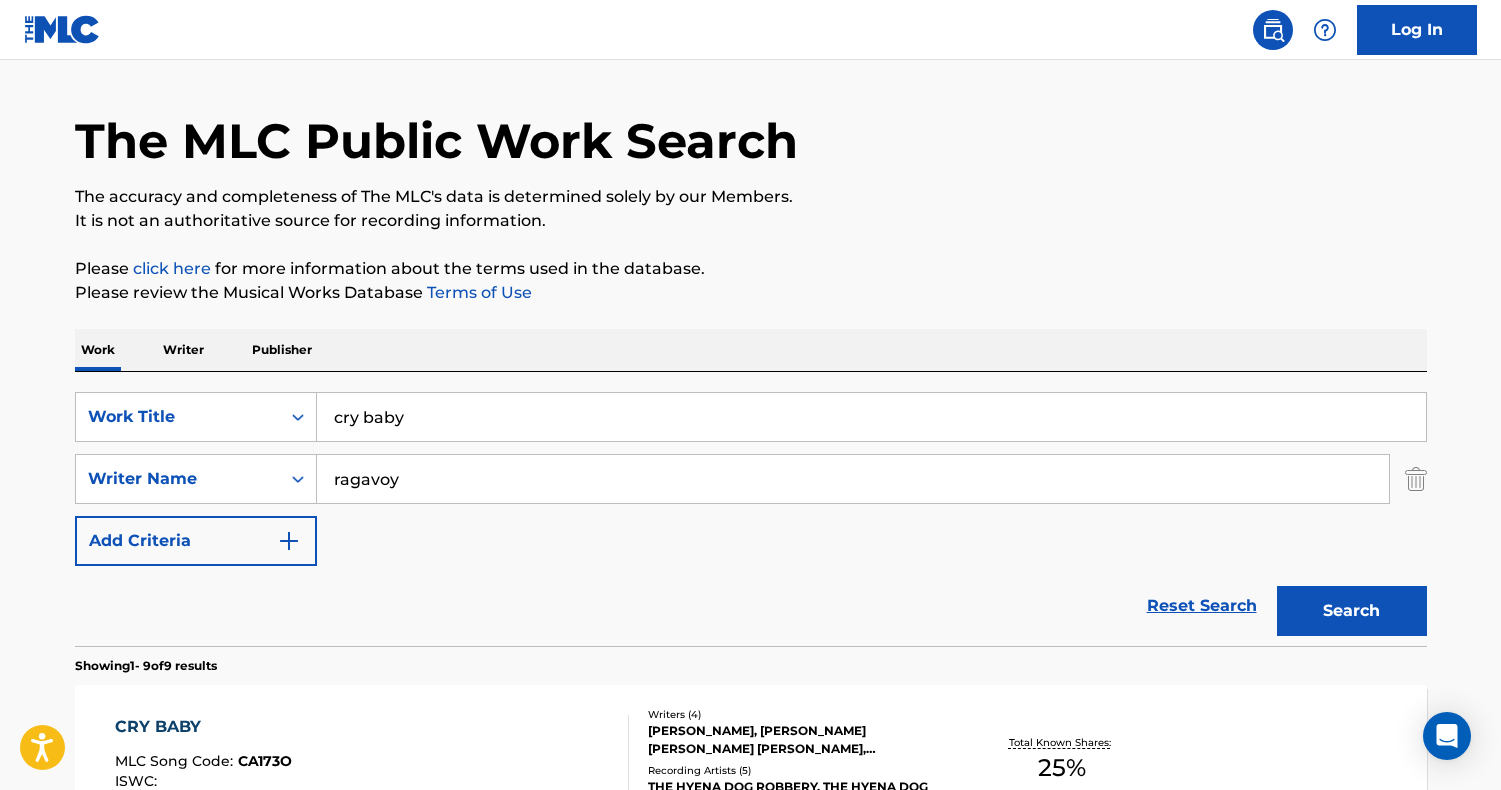 type on "ragavoy" 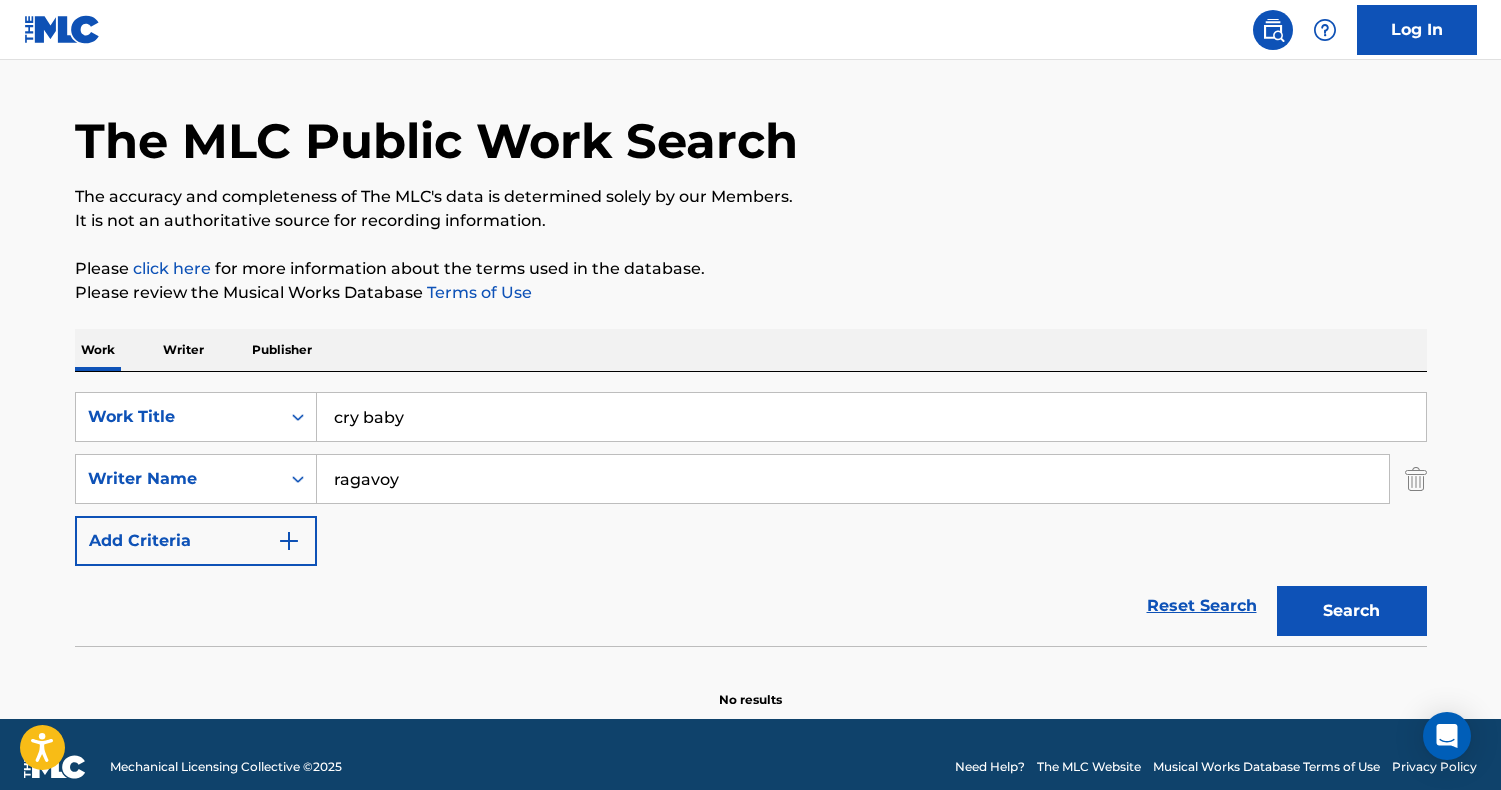 click on "ragavoy" at bounding box center [853, 479] 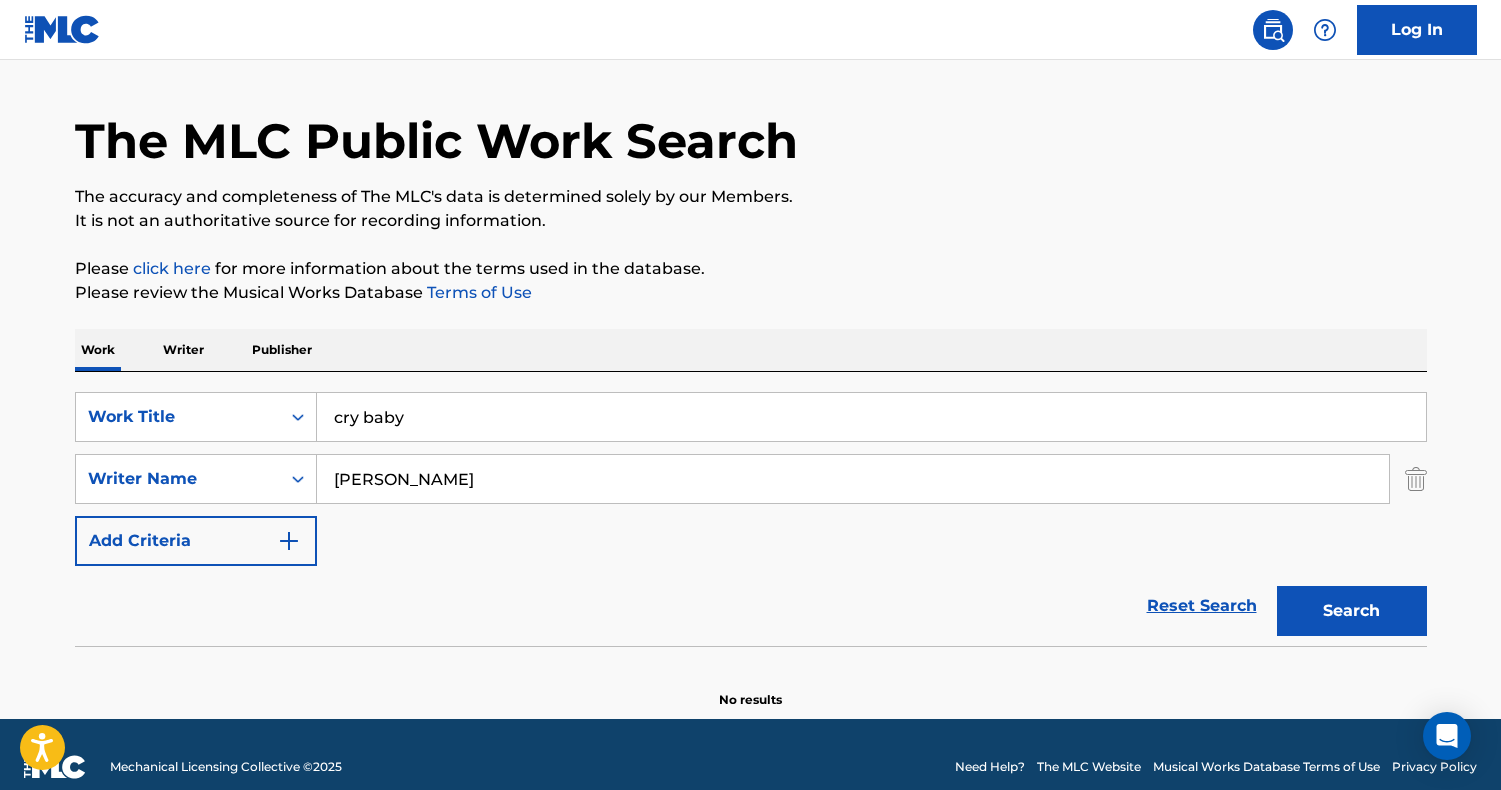 type on "[PERSON_NAME]" 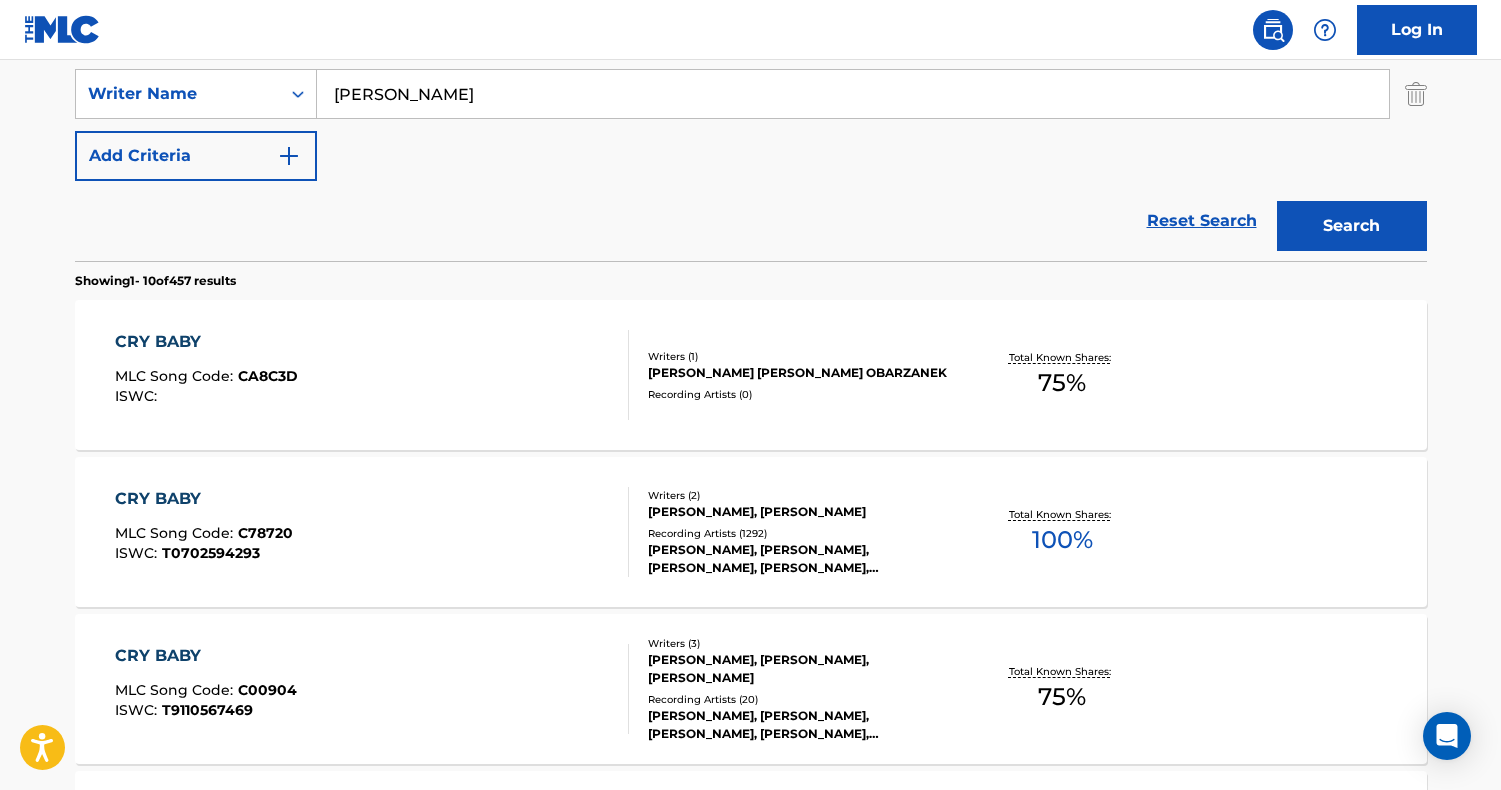 scroll, scrollTop: 437, scrollLeft: 0, axis: vertical 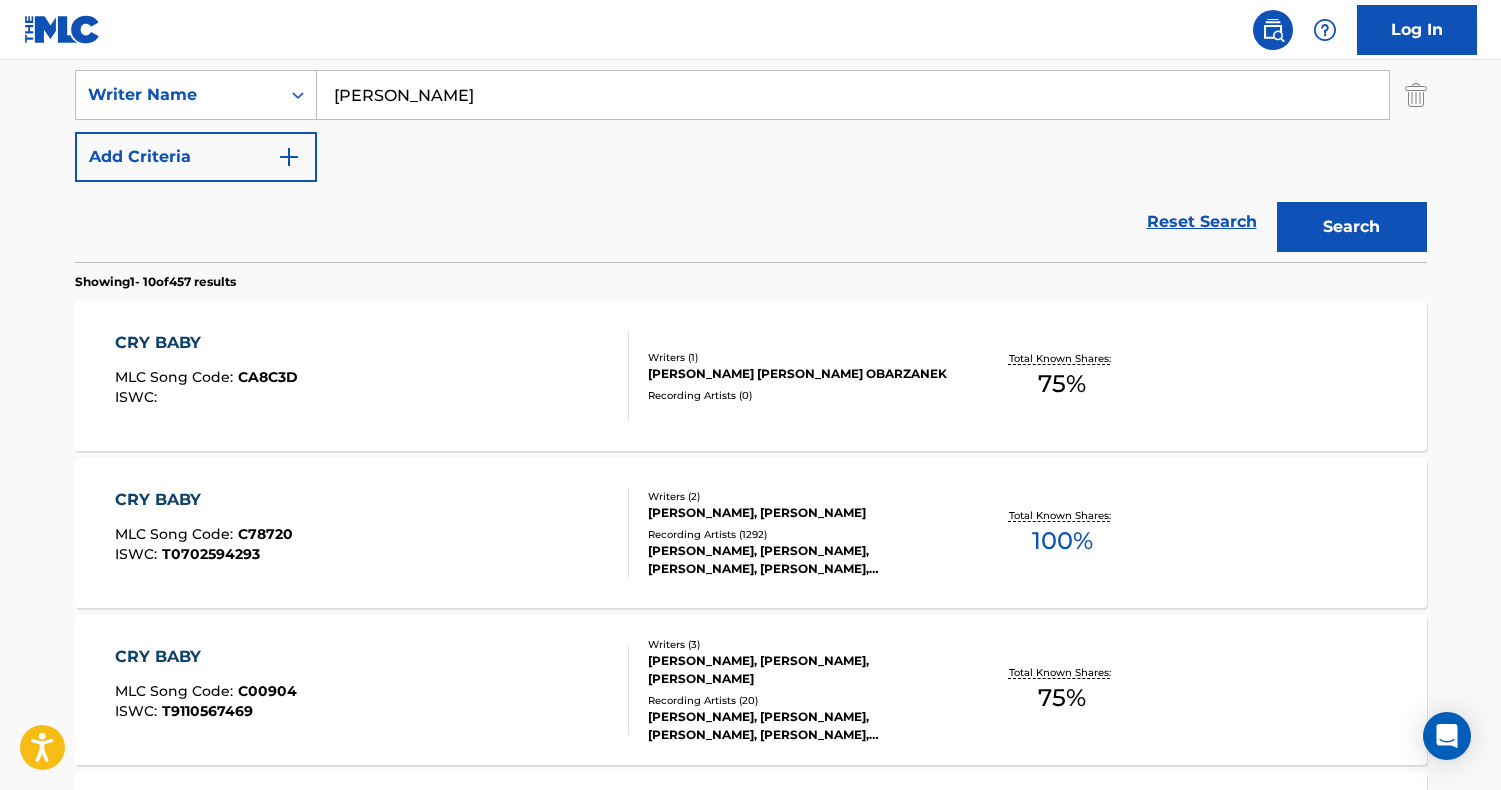 click on "CRY BABY MLC Song Code : C78720 ISWC : T0702594293" at bounding box center (372, 533) 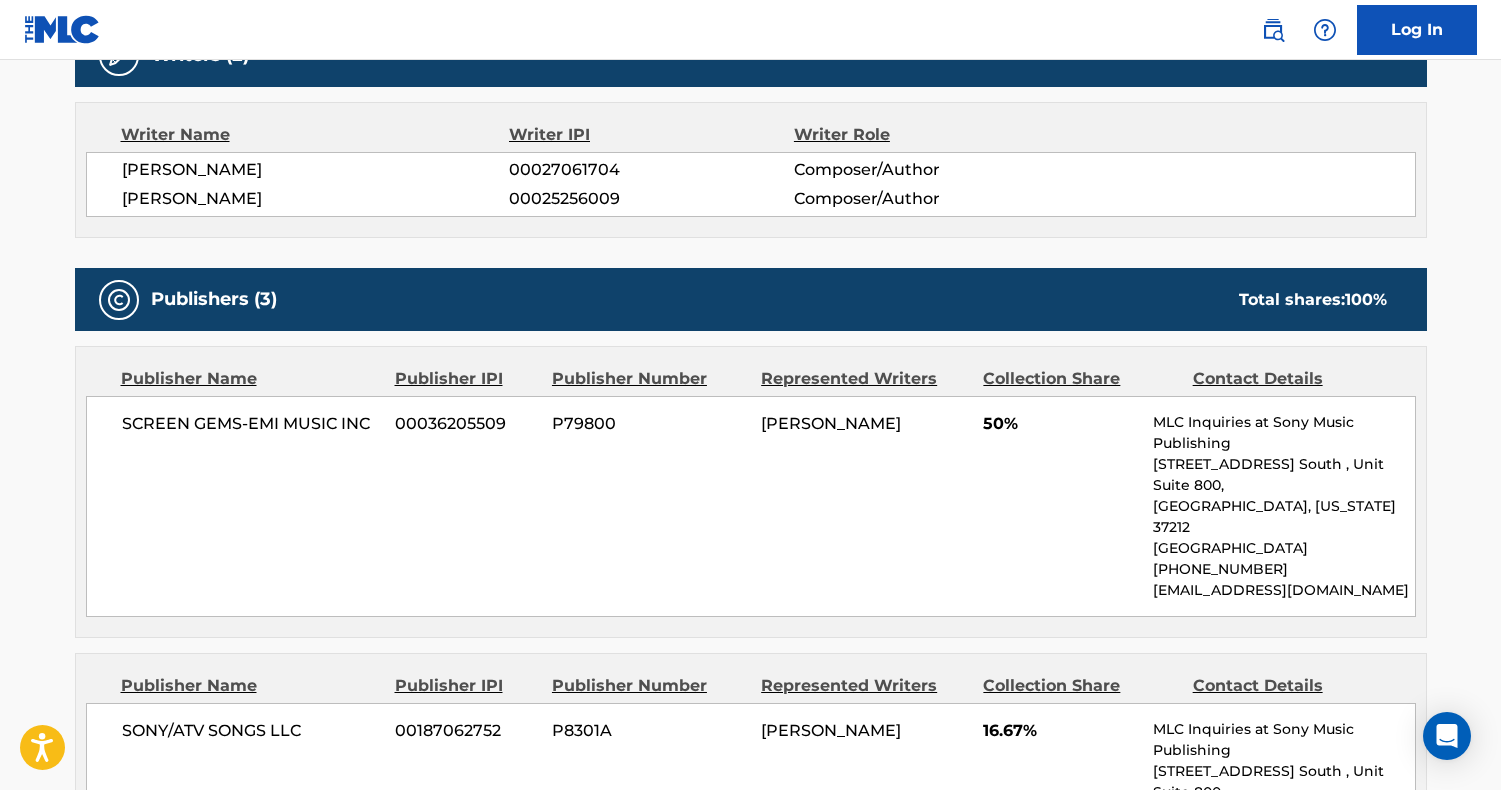 scroll, scrollTop: 633, scrollLeft: 0, axis: vertical 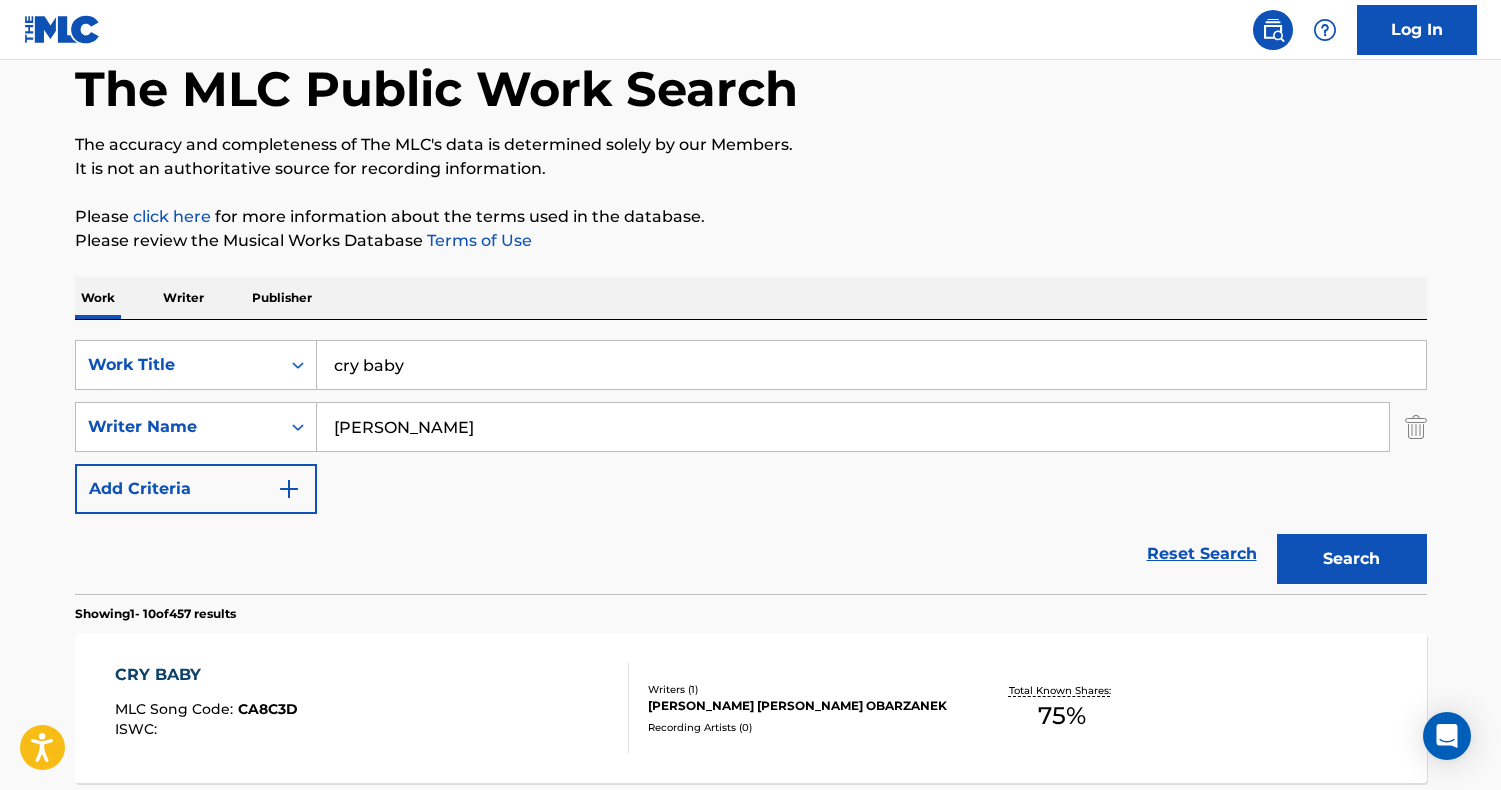 click on "cry baby" at bounding box center [871, 365] 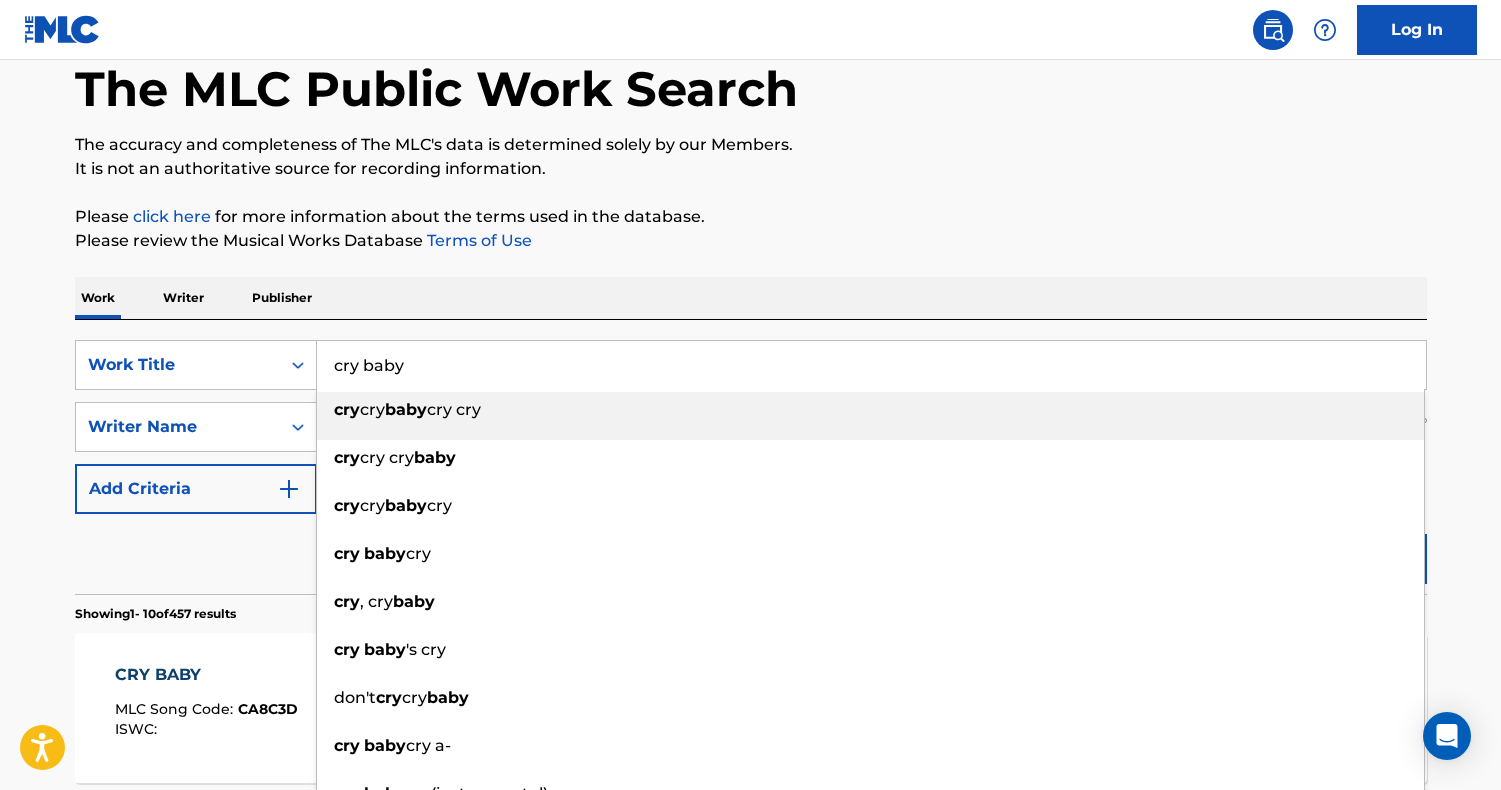click on "cry baby" at bounding box center (871, 365) 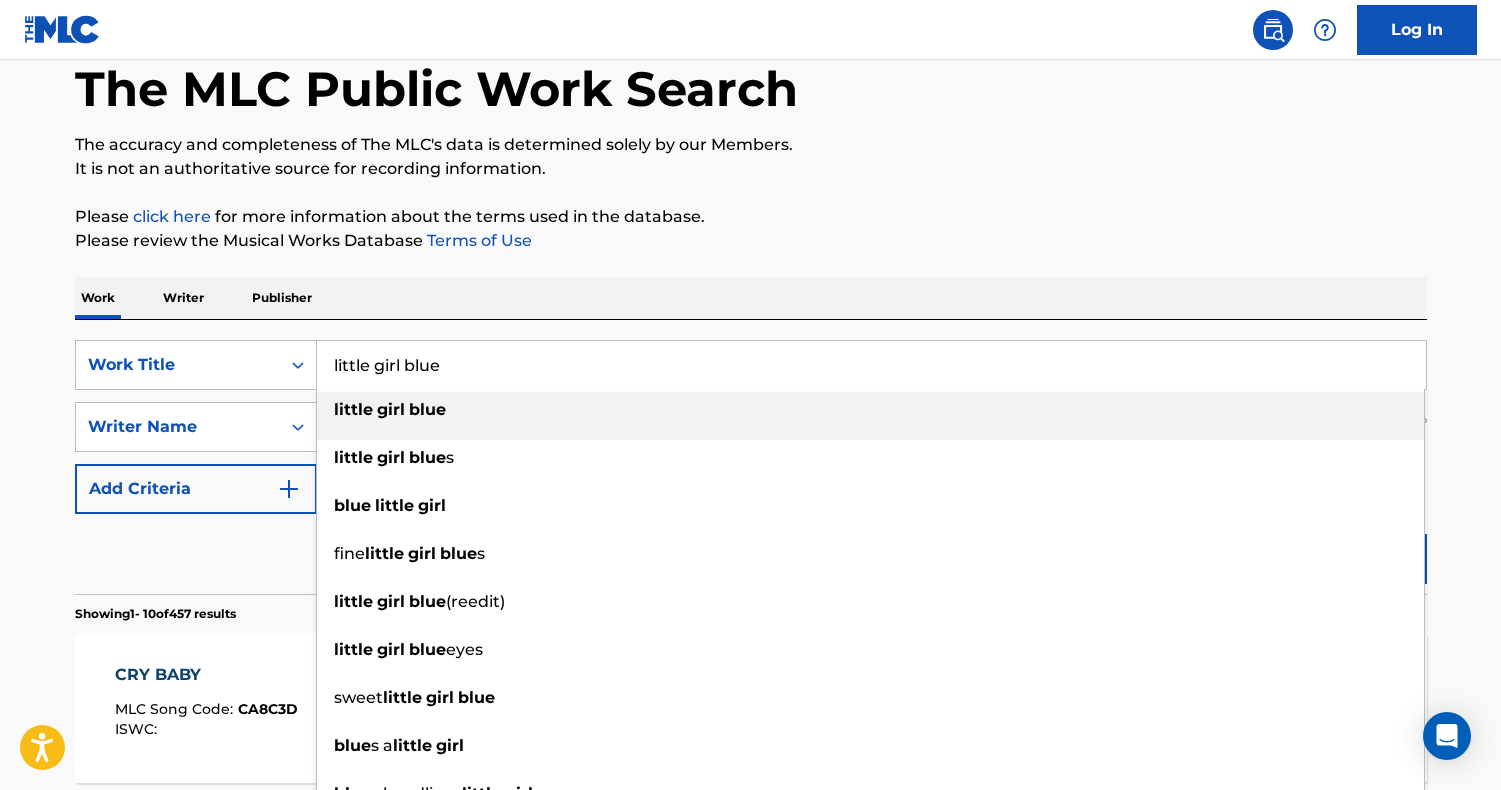 type on "little girl blue" 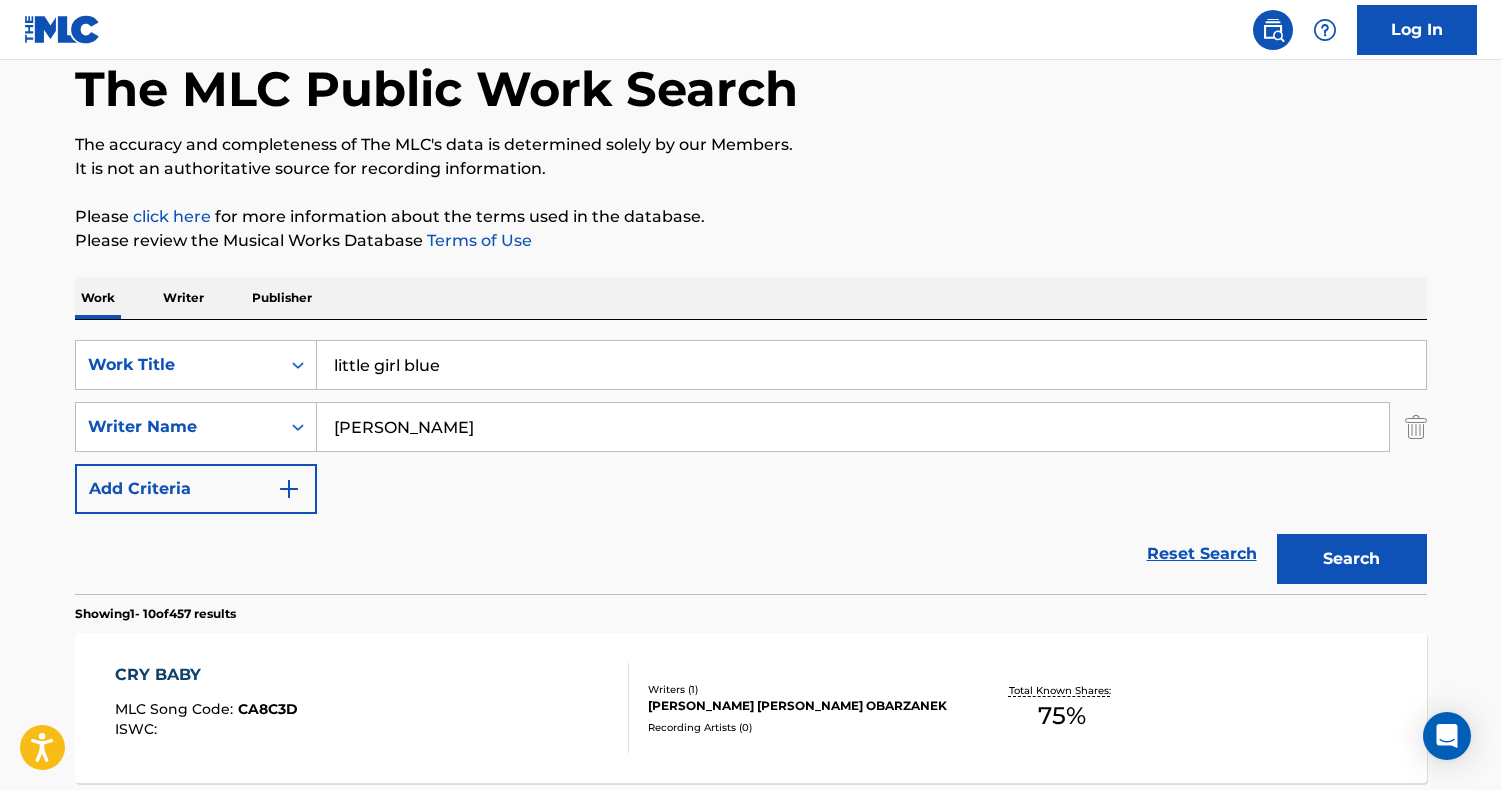 click on "Work Writer Publisher" at bounding box center (751, 298) 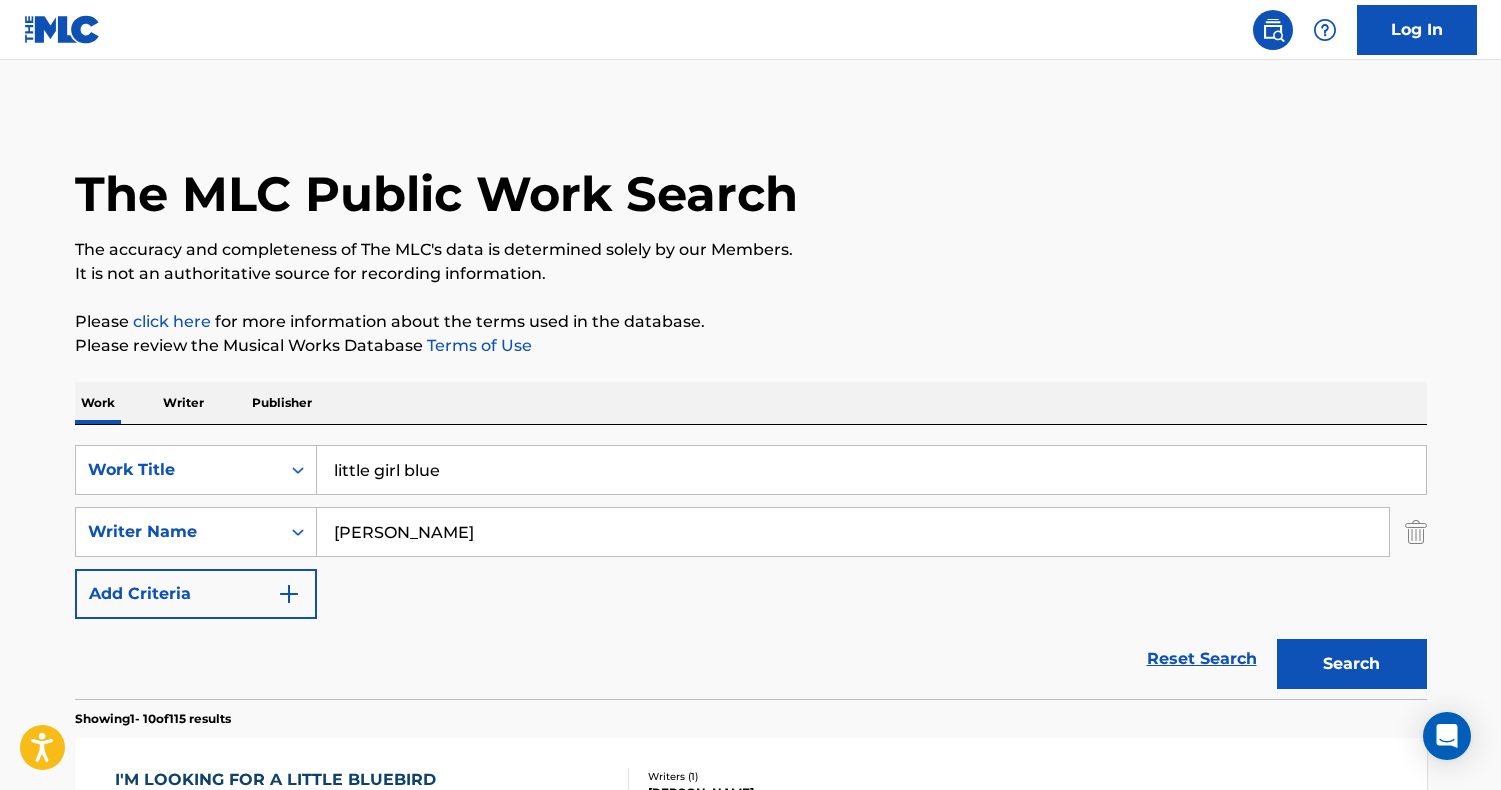 scroll, scrollTop: 0, scrollLeft: 0, axis: both 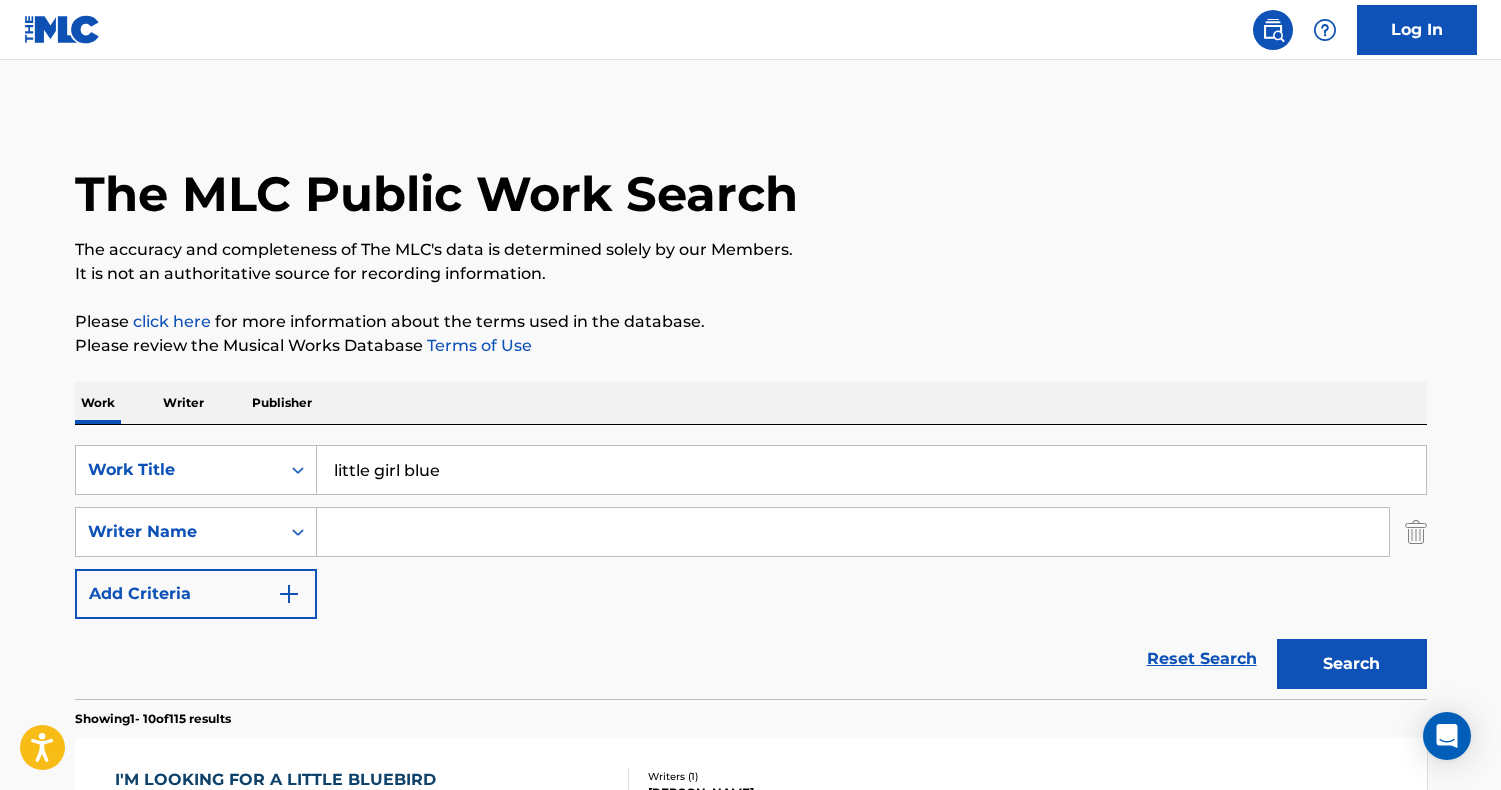 click on "Search" at bounding box center [1352, 664] 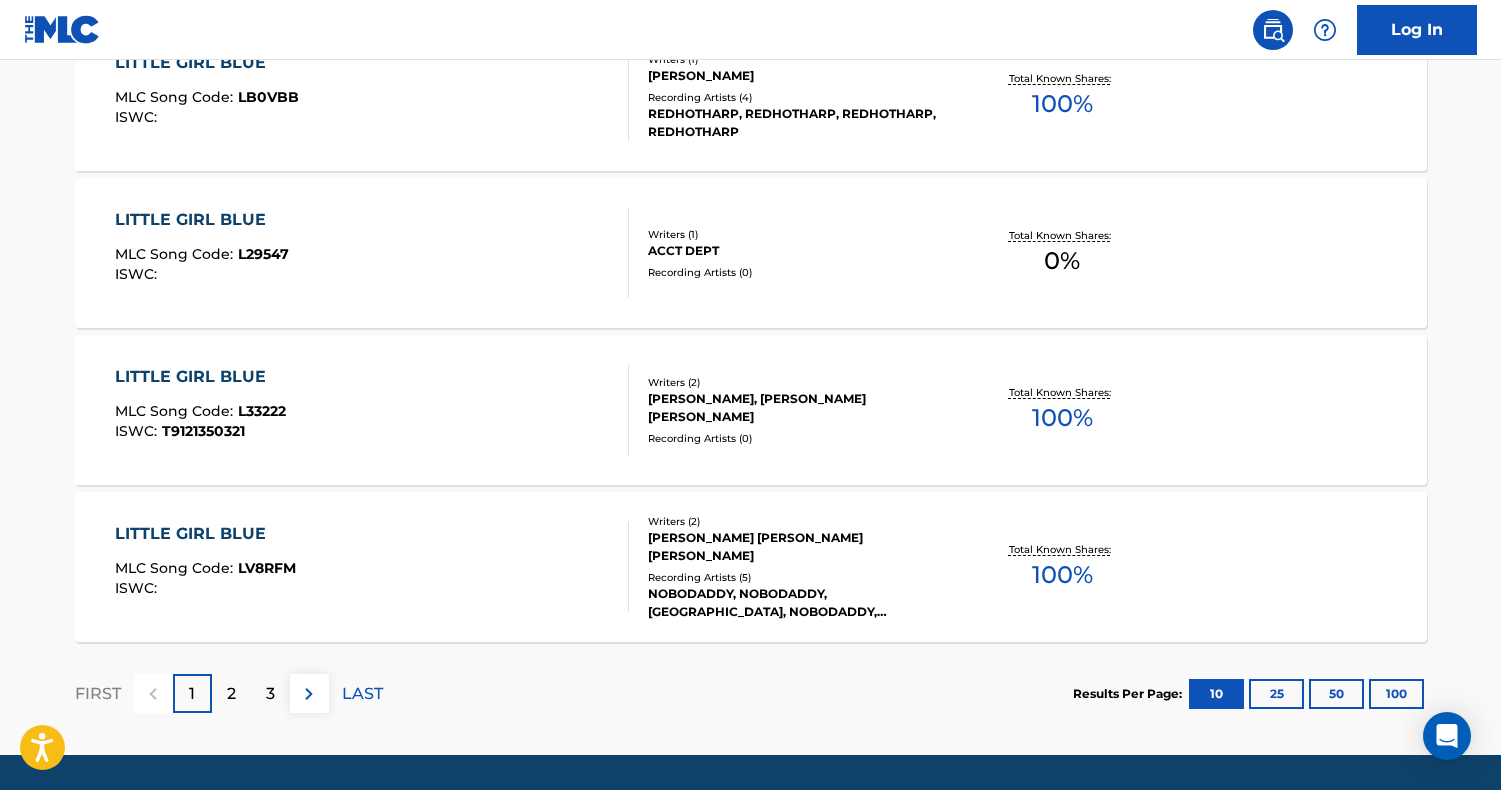 scroll, scrollTop: 1661, scrollLeft: 0, axis: vertical 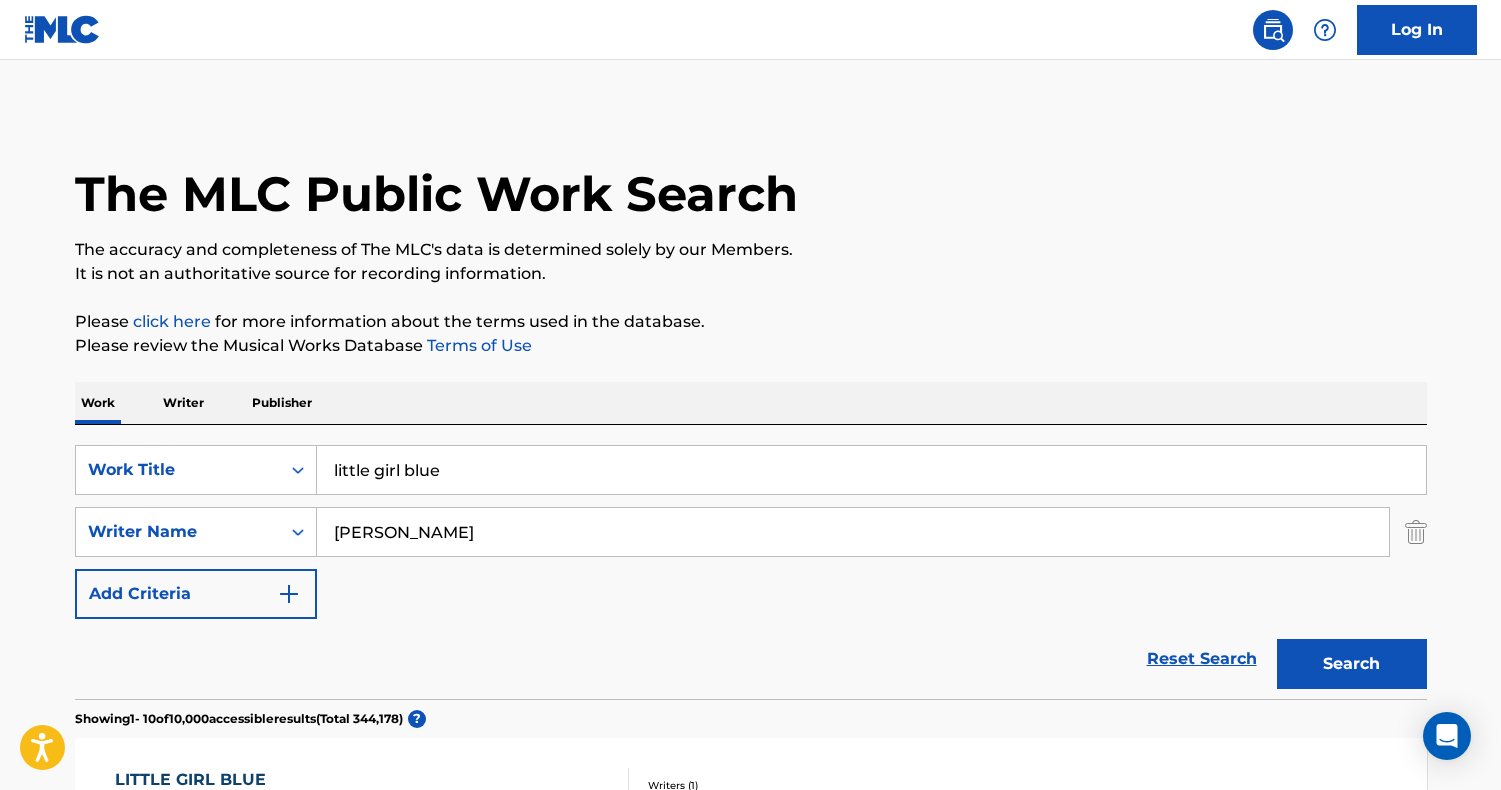 type on "[PERSON_NAME]" 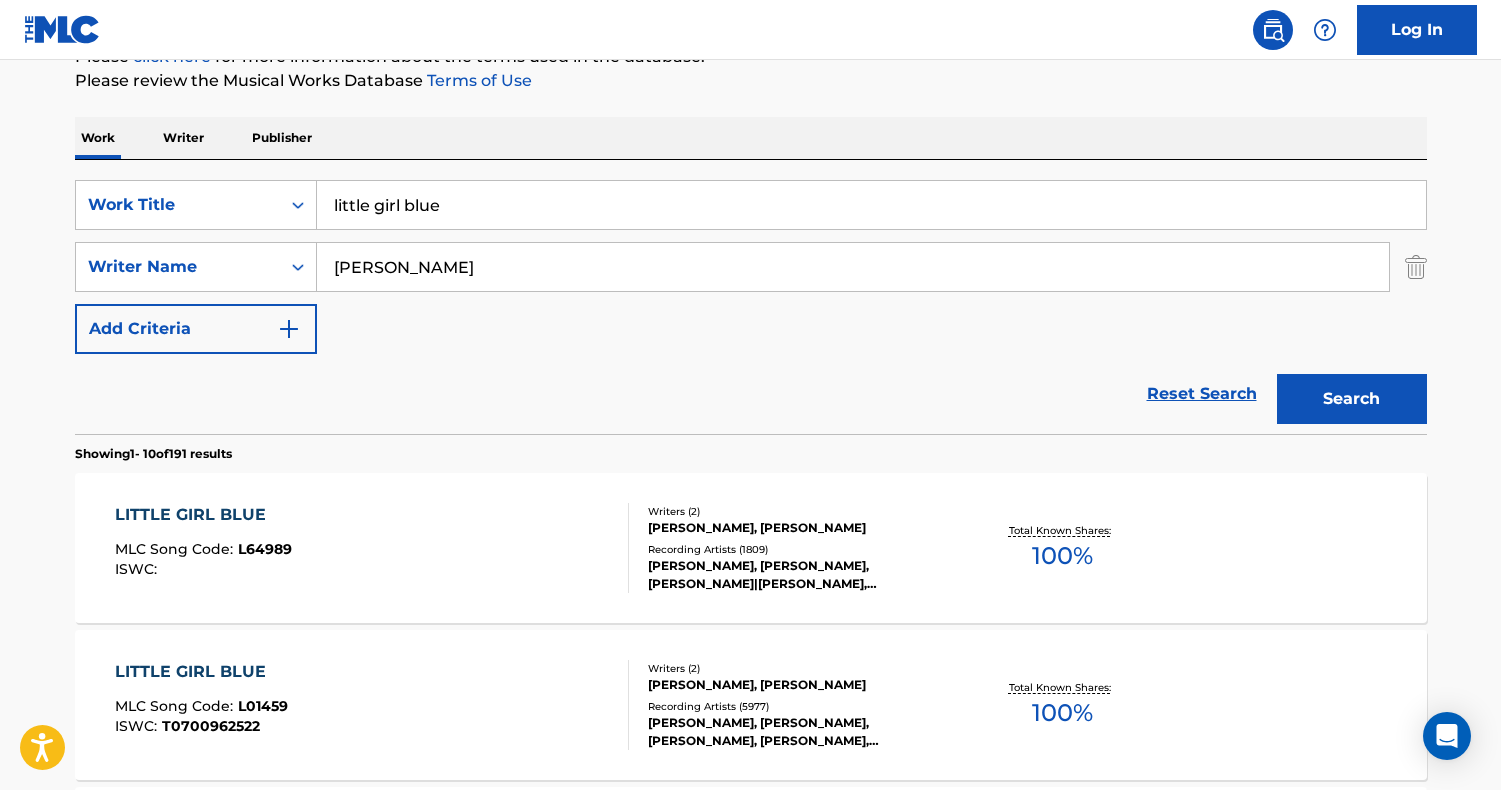 scroll, scrollTop: 270, scrollLeft: 0, axis: vertical 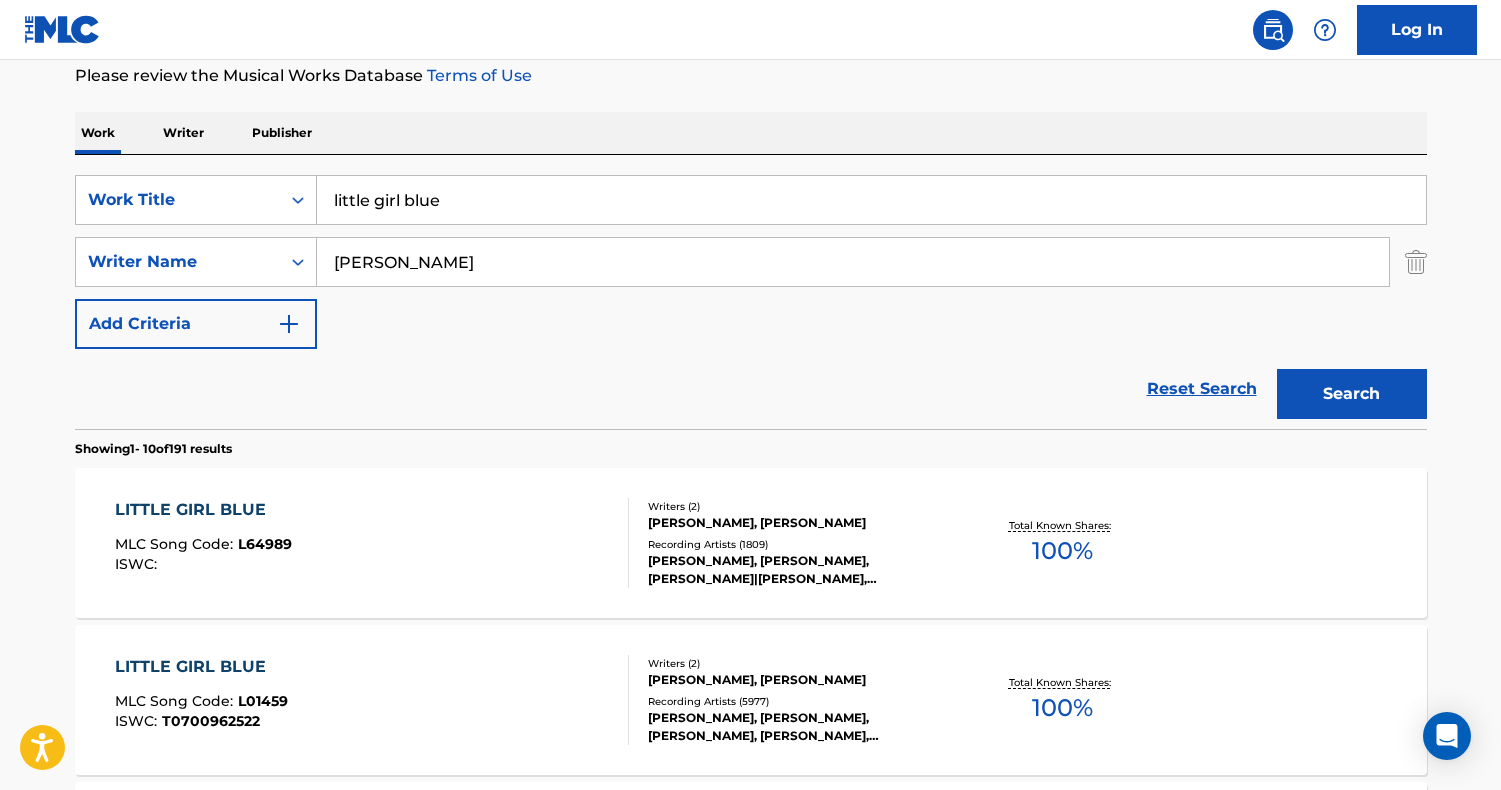 click on "LITTLE GIRL BLUE MLC Song Code : L64989 ISWC :" at bounding box center [372, 543] 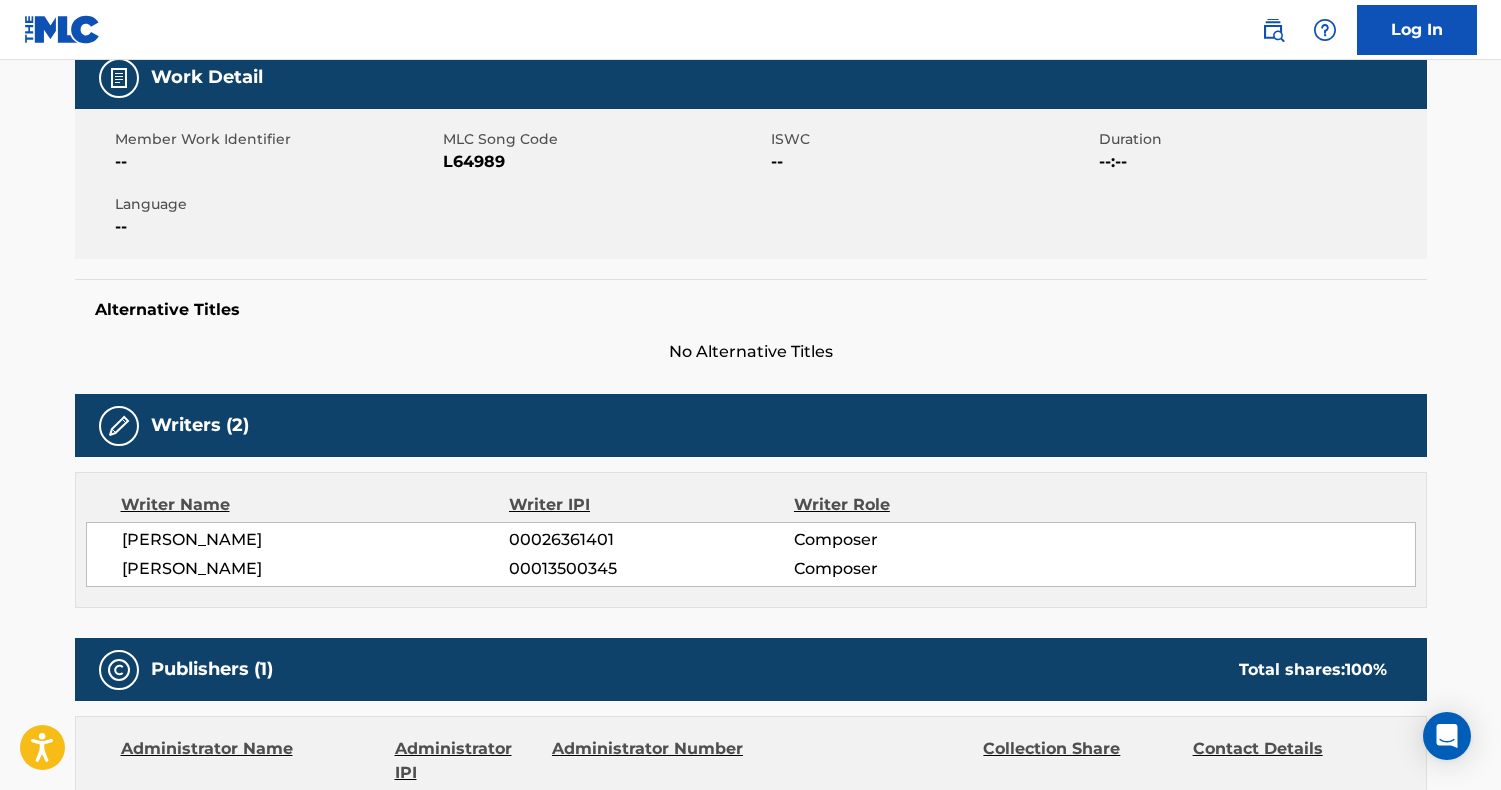 scroll, scrollTop: 64, scrollLeft: 0, axis: vertical 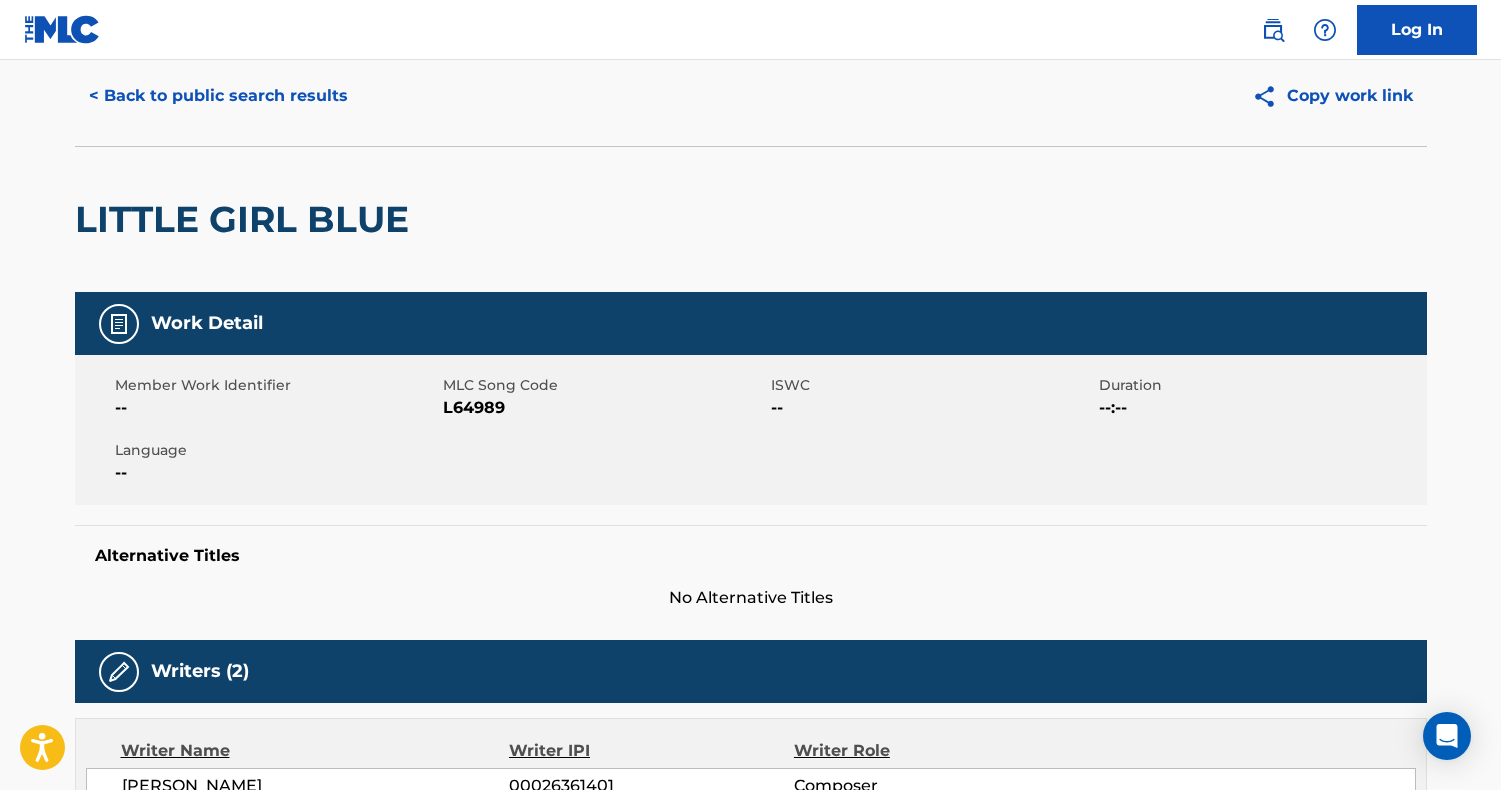 click at bounding box center (1273, 30) 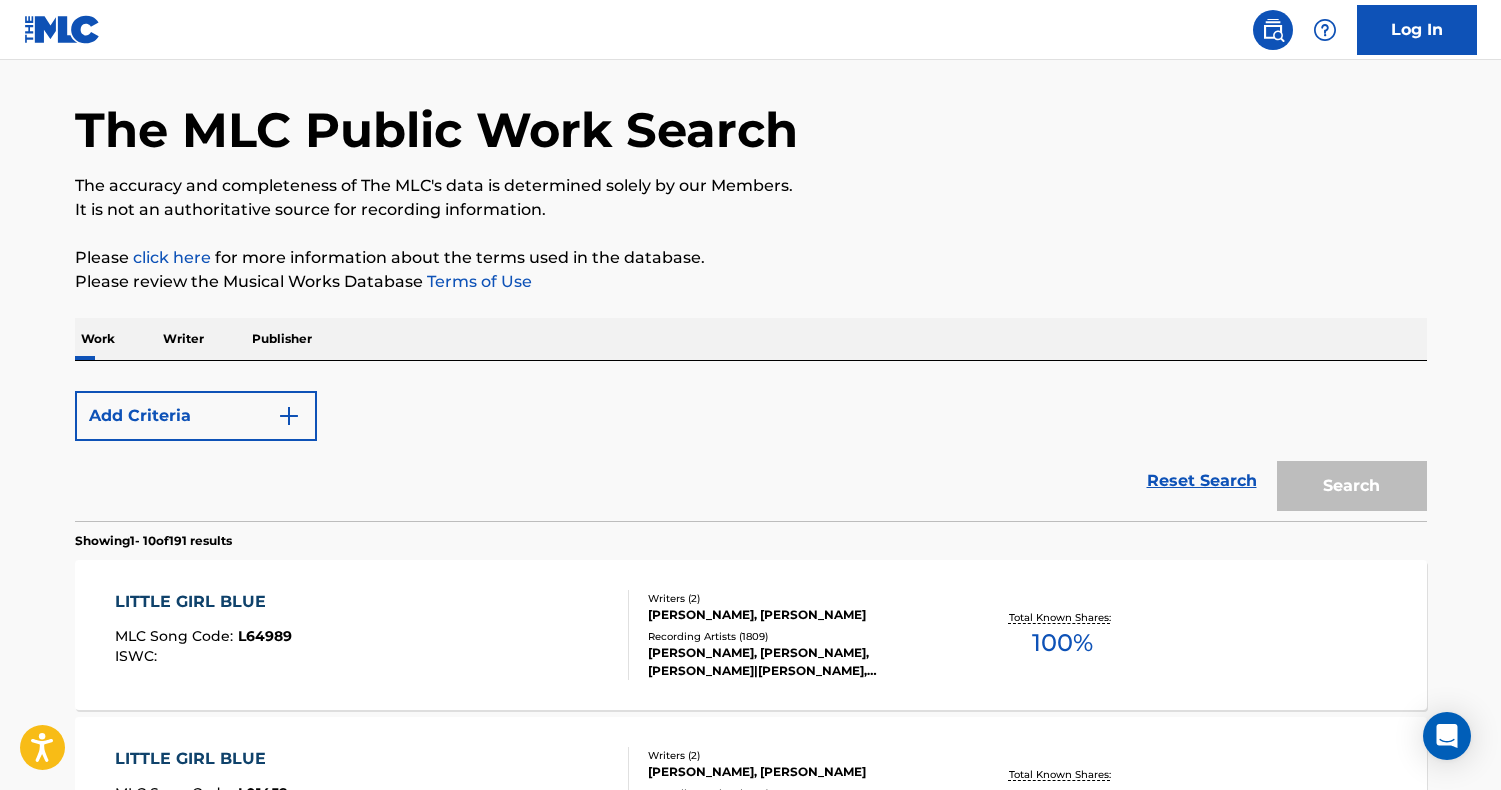 scroll, scrollTop: 0, scrollLeft: 0, axis: both 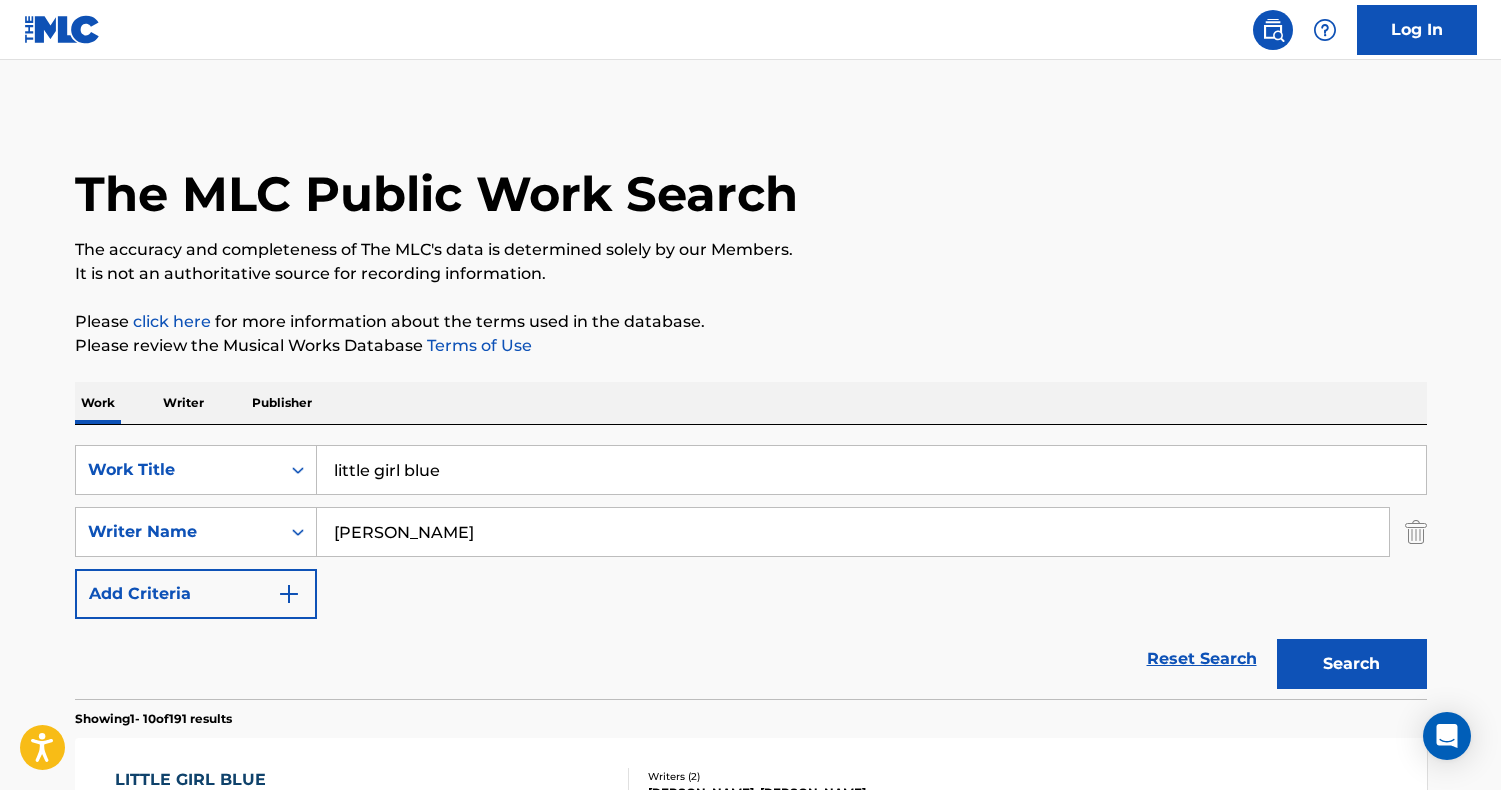 click on "little girl blue" at bounding box center [871, 470] 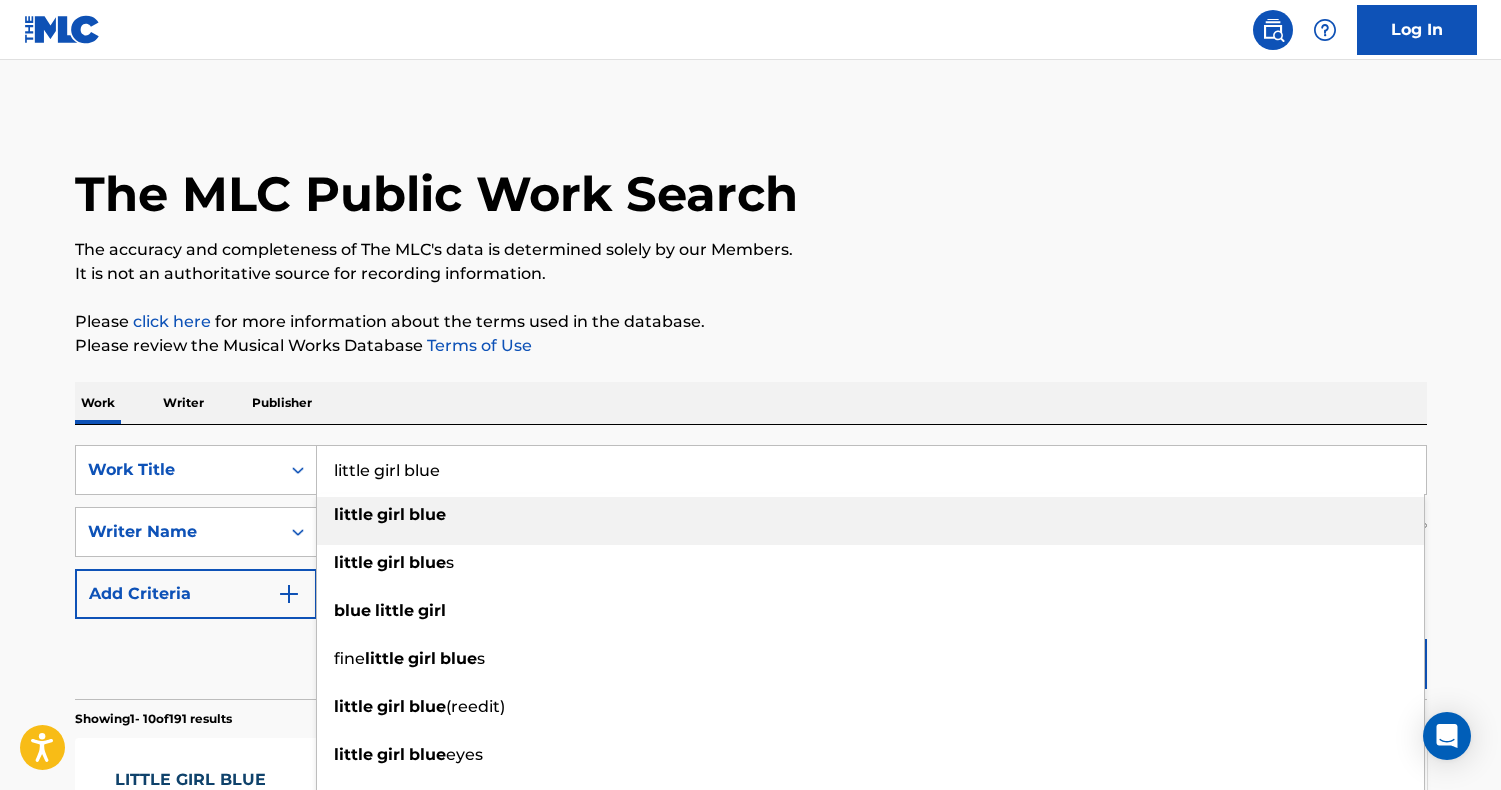 click on "little girl blue" at bounding box center [871, 470] 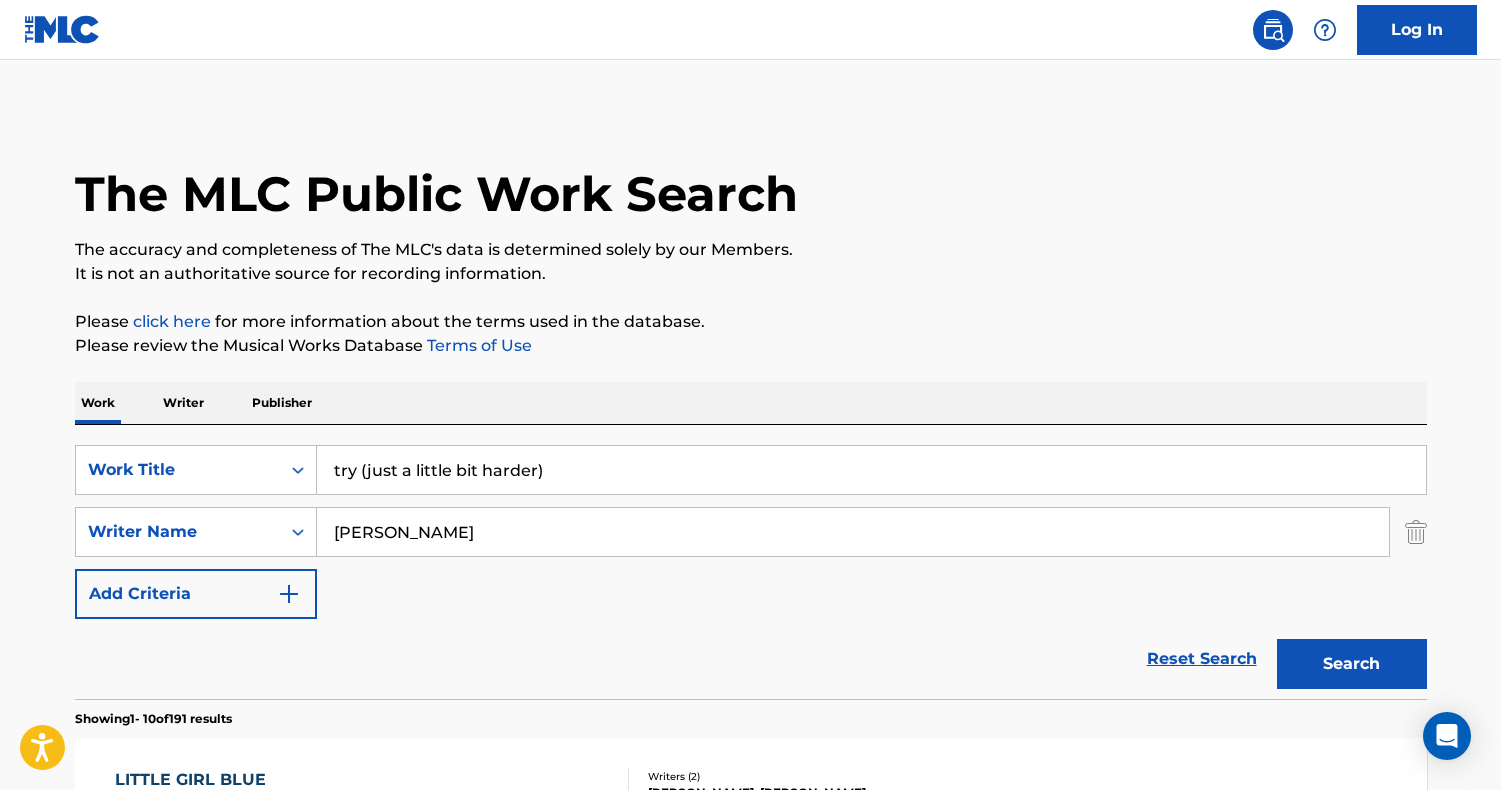 type on "try (just a little bit harder)" 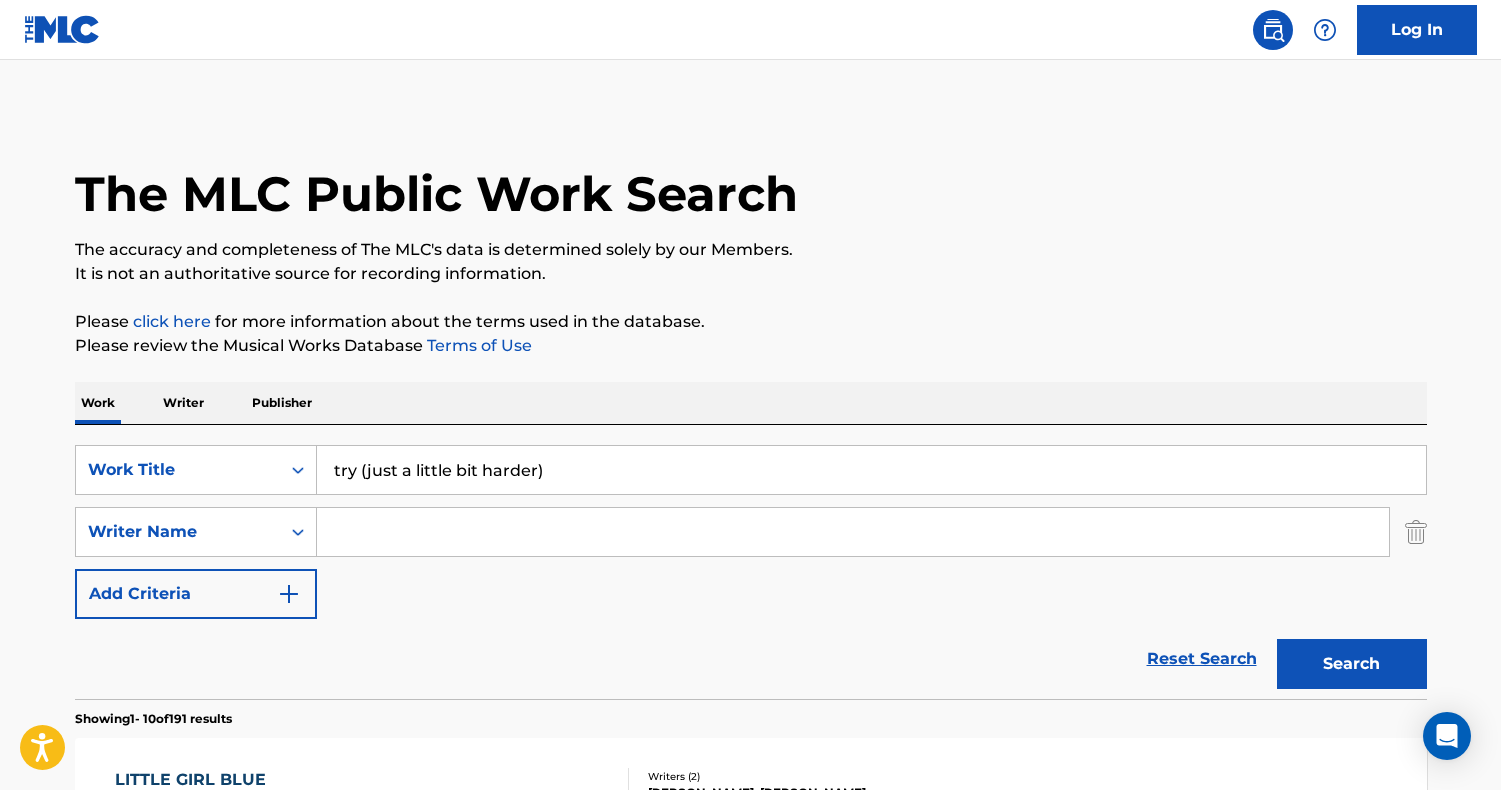 type 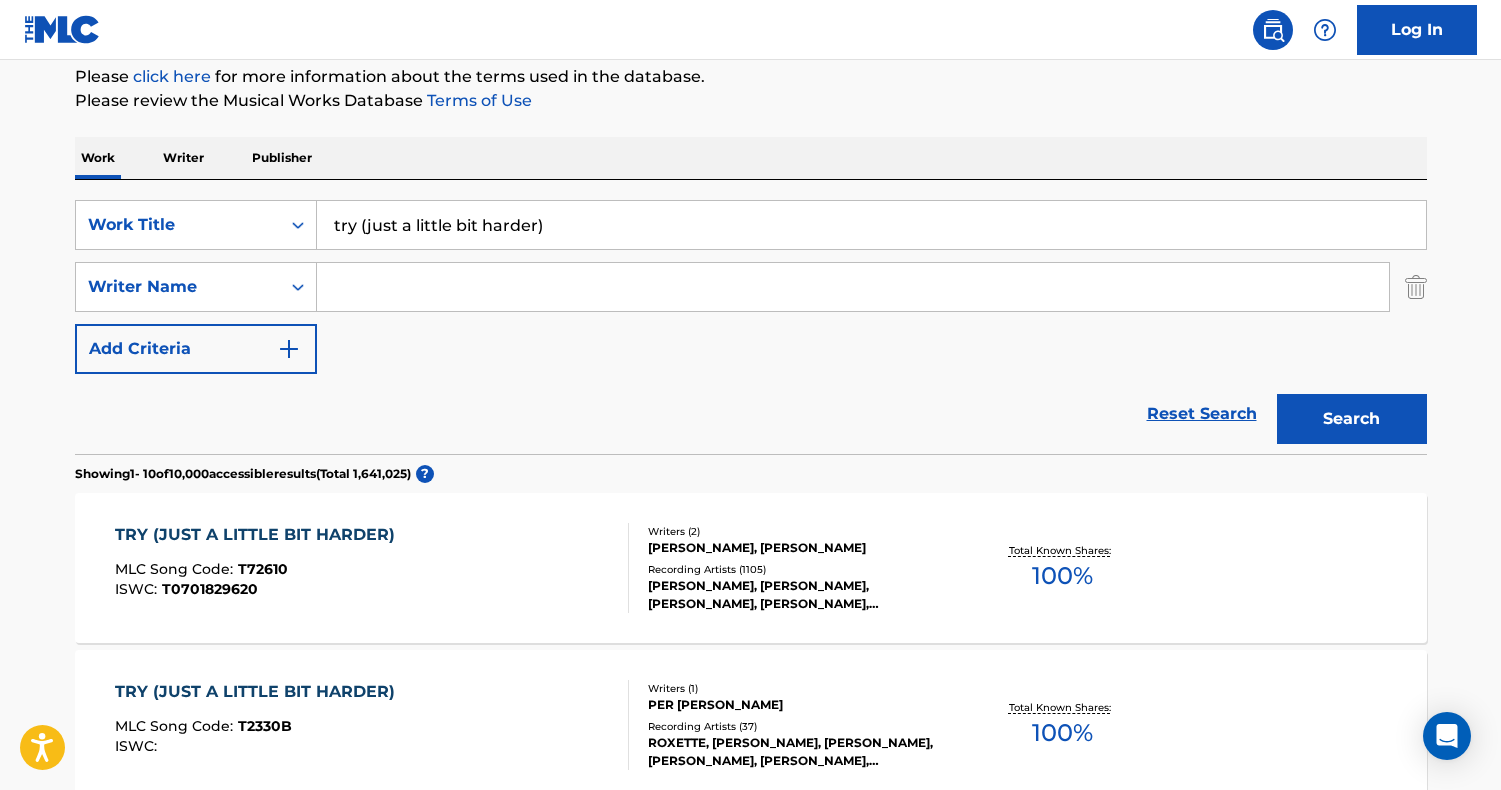 scroll, scrollTop: 287, scrollLeft: 0, axis: vertical 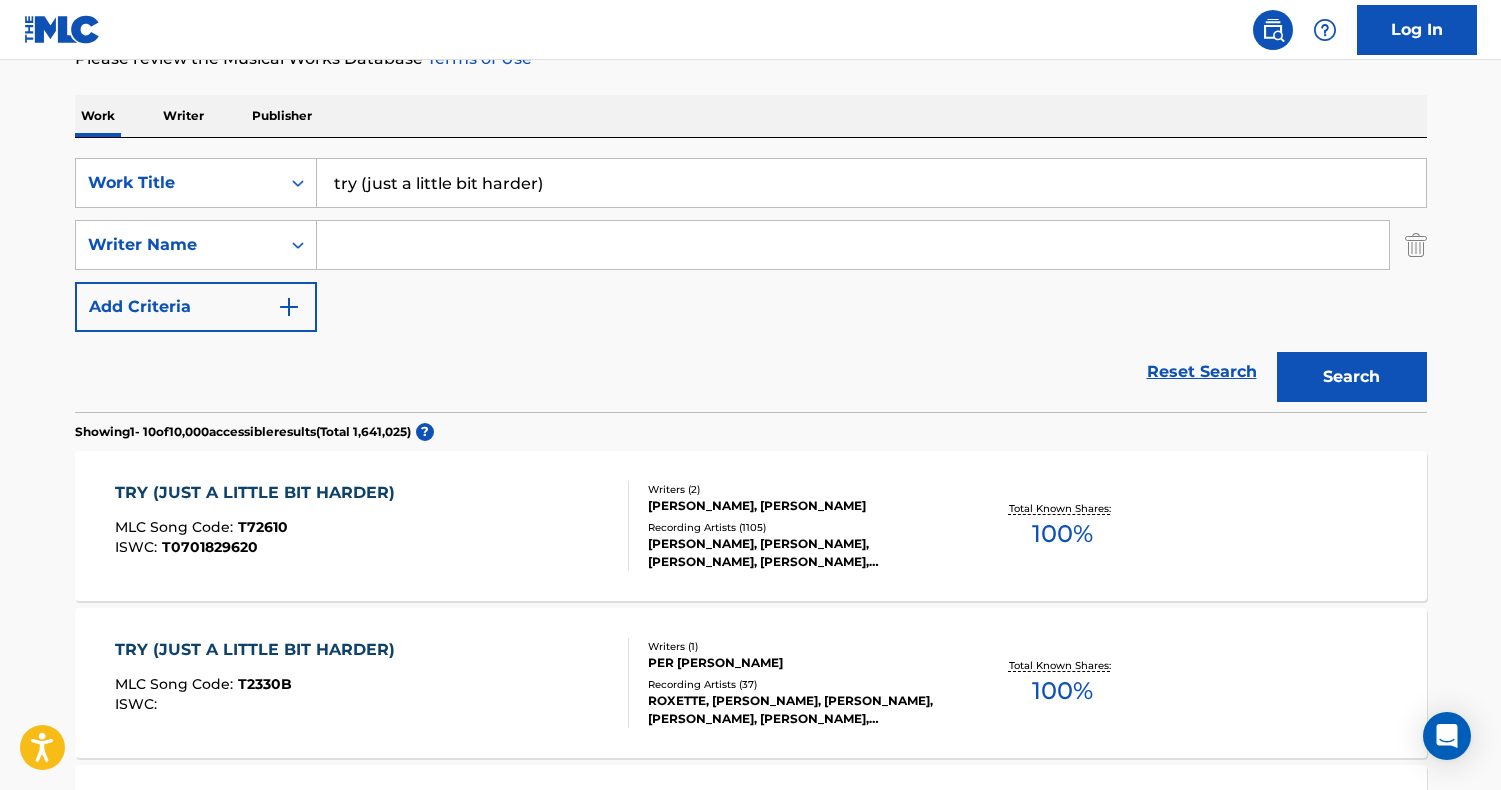 click on "TRY (JUST A LITTLE BIT HARDER) MLC Song Code : T72610 ISWC : T0701829620" at bounding box center (372, 526) 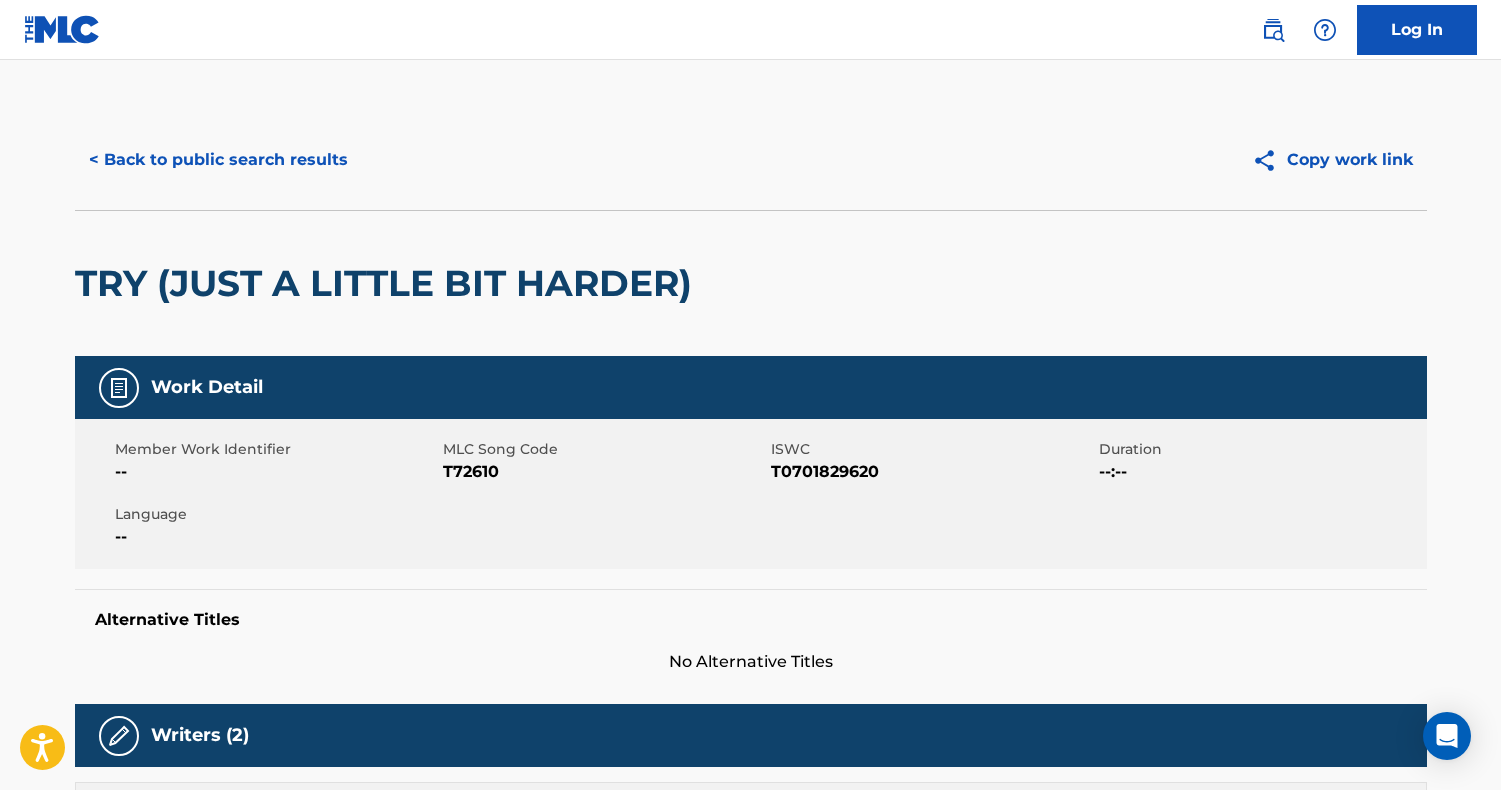 scroll, scrollTop: 0, scrollLeft: 0, axis: both 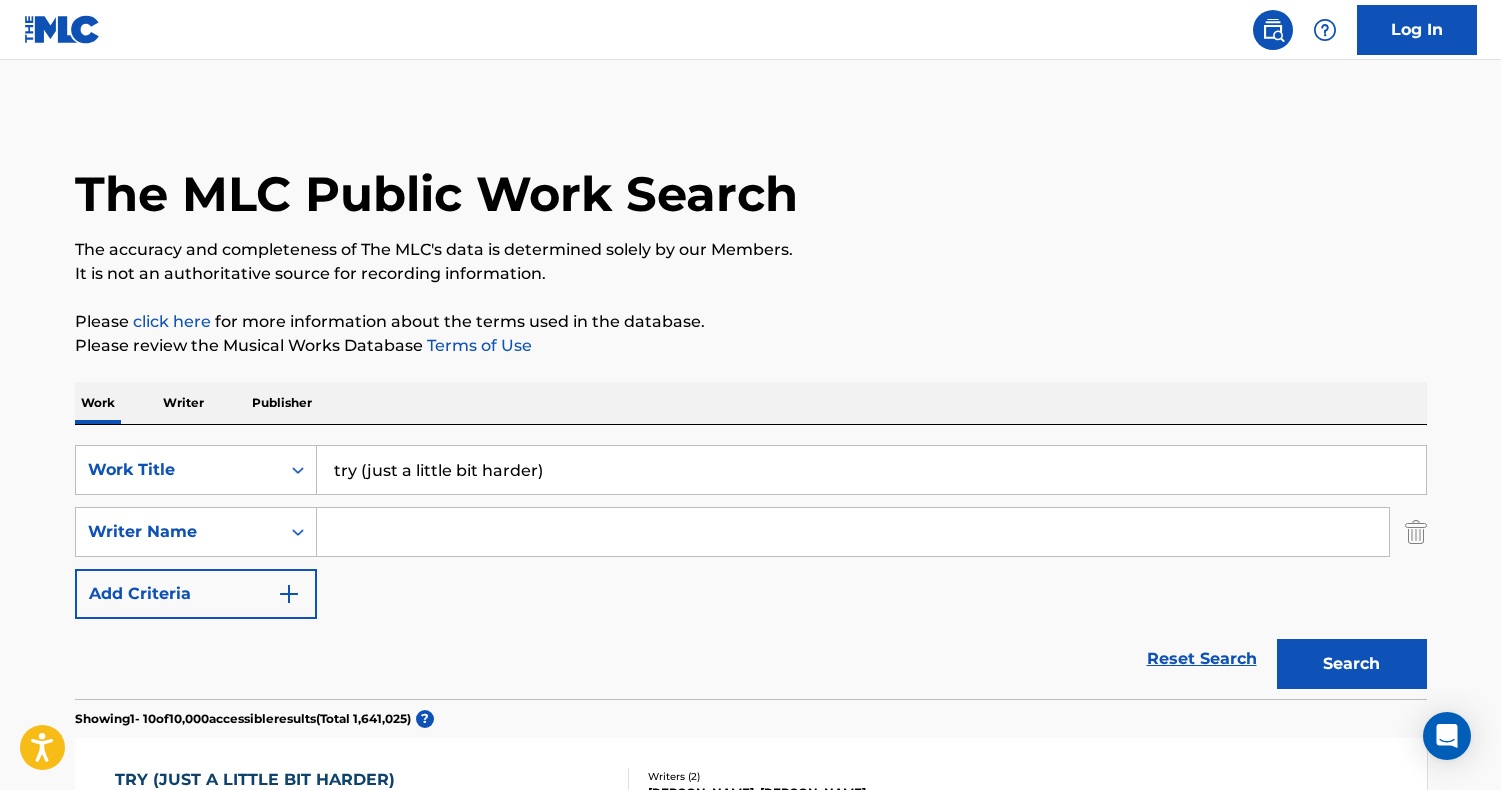 click on "try (just a little bit harder)" at bounding box center (871, 470) 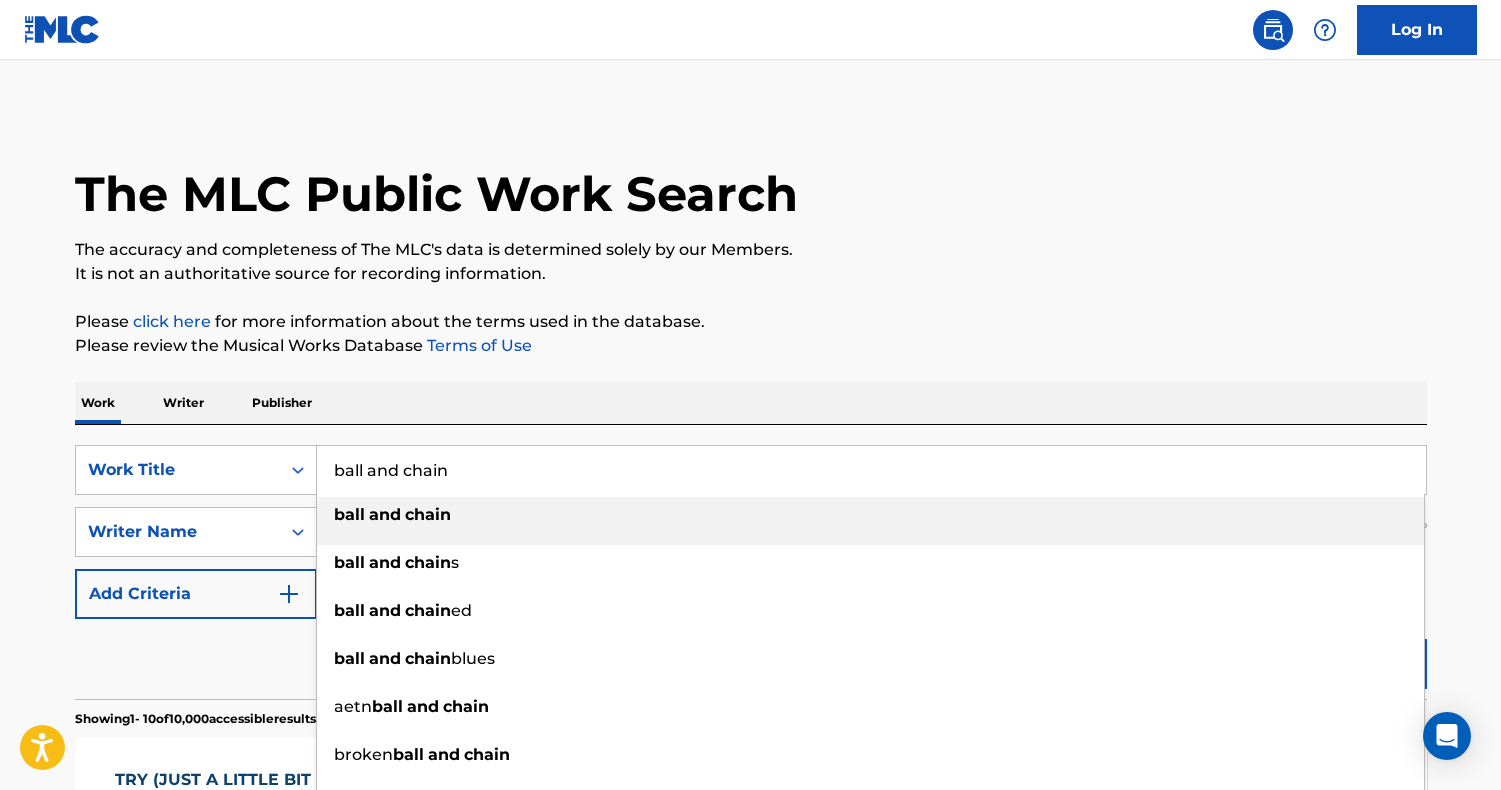 type on "ball and chain" 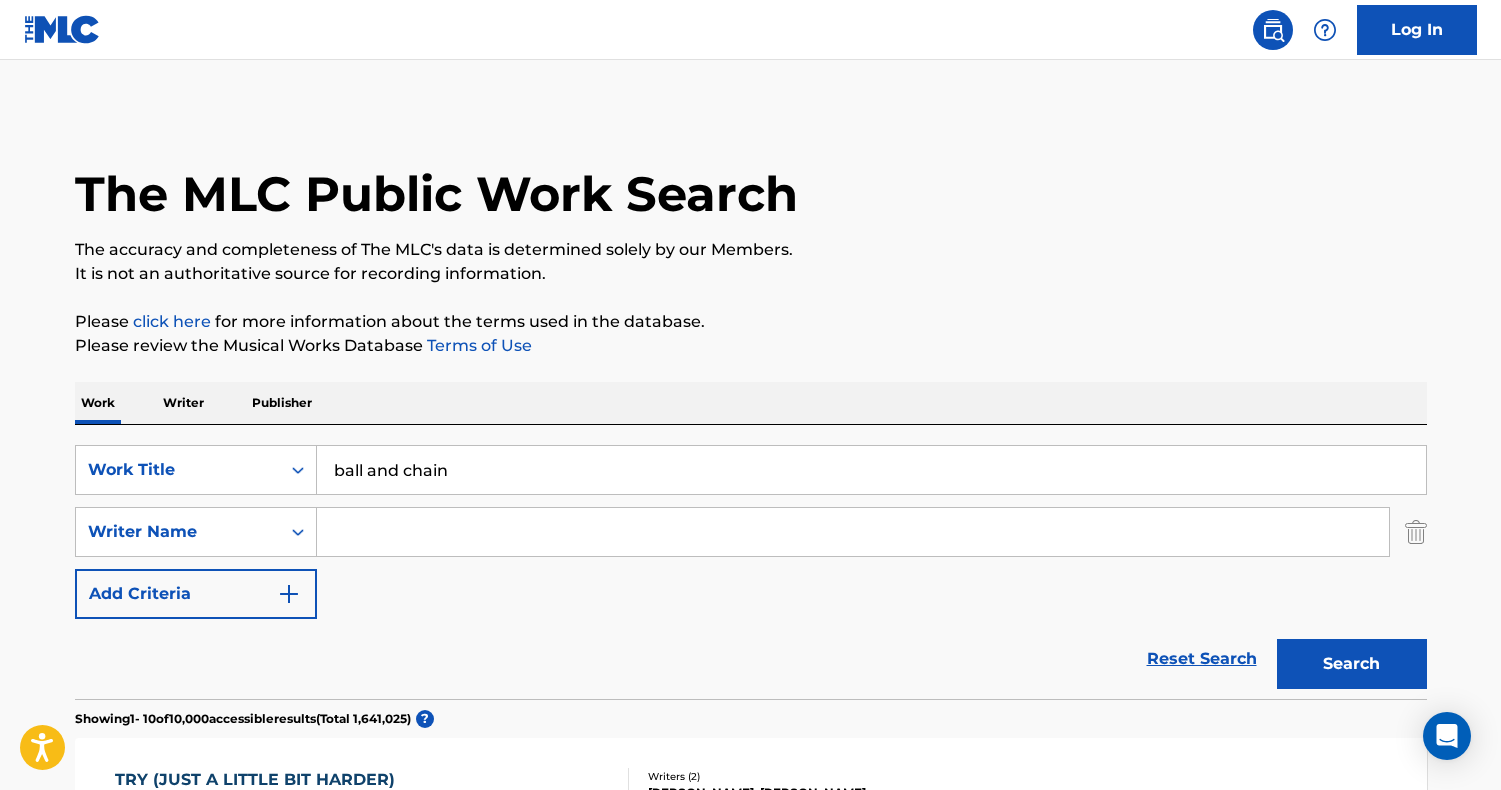 click at bounding box center (853, 532) 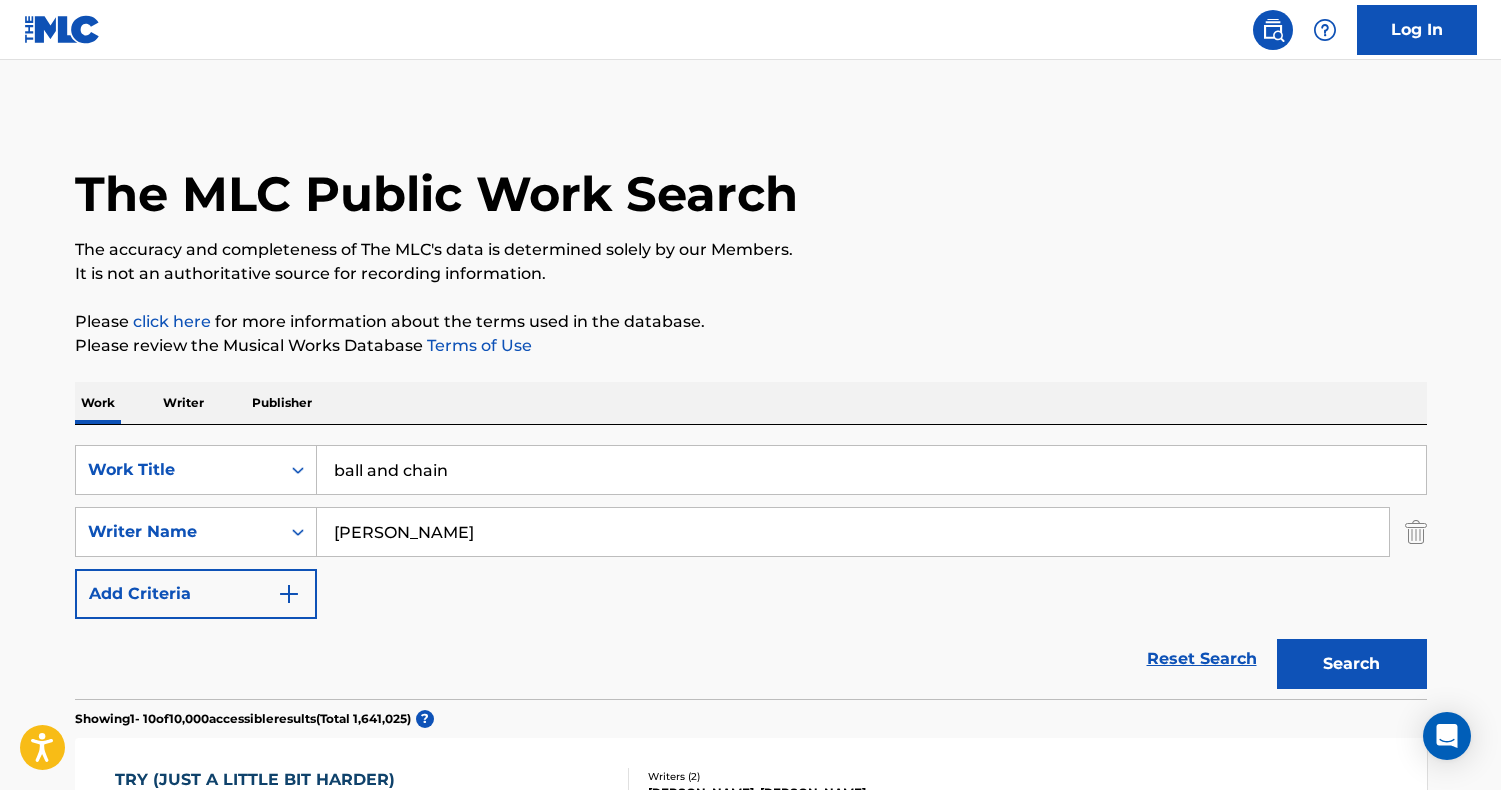 type on "[PERSON_NAME]" 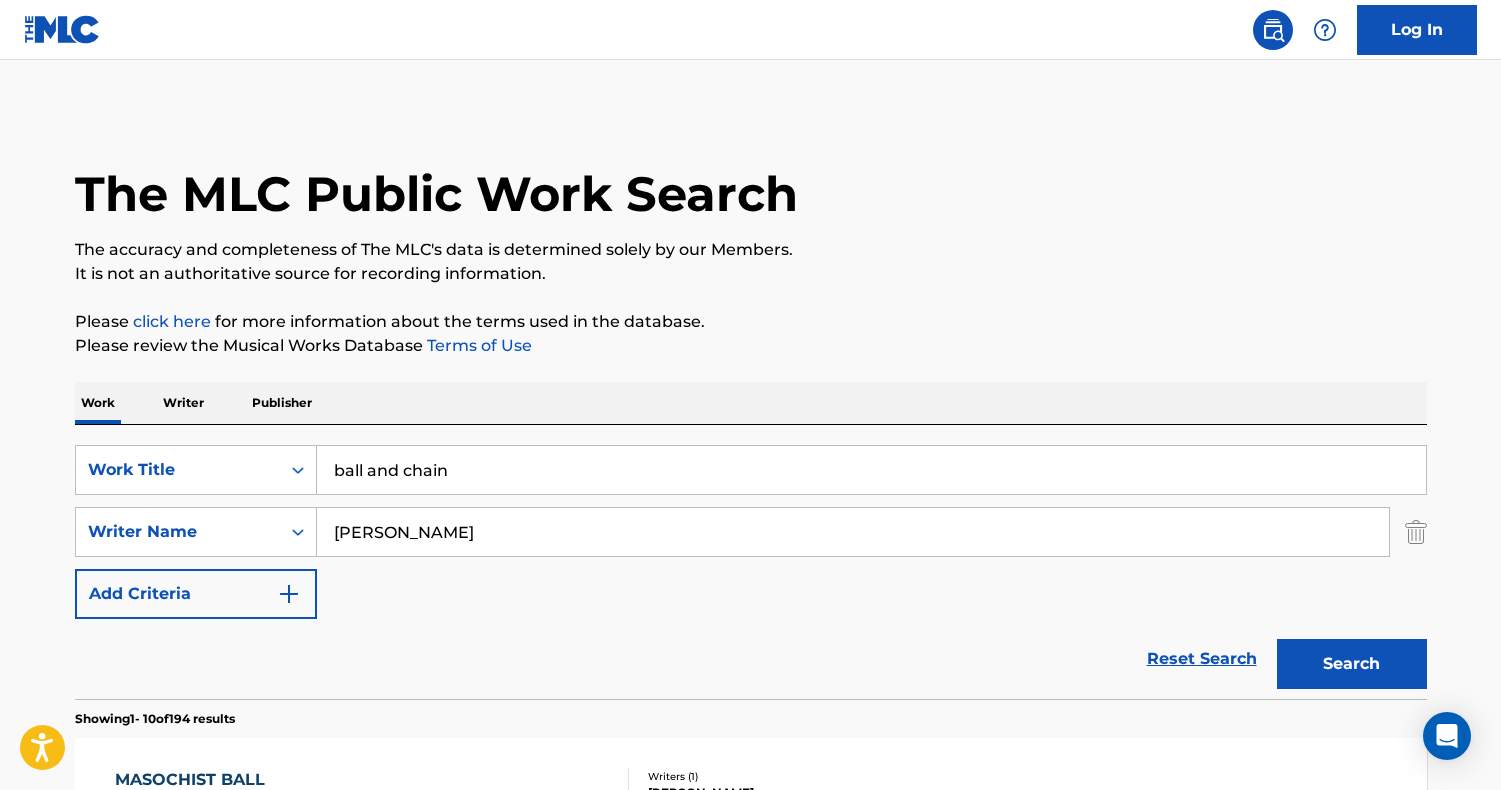 scroll, scrollTop: -2, scrollLeft: 0, axis: vertical 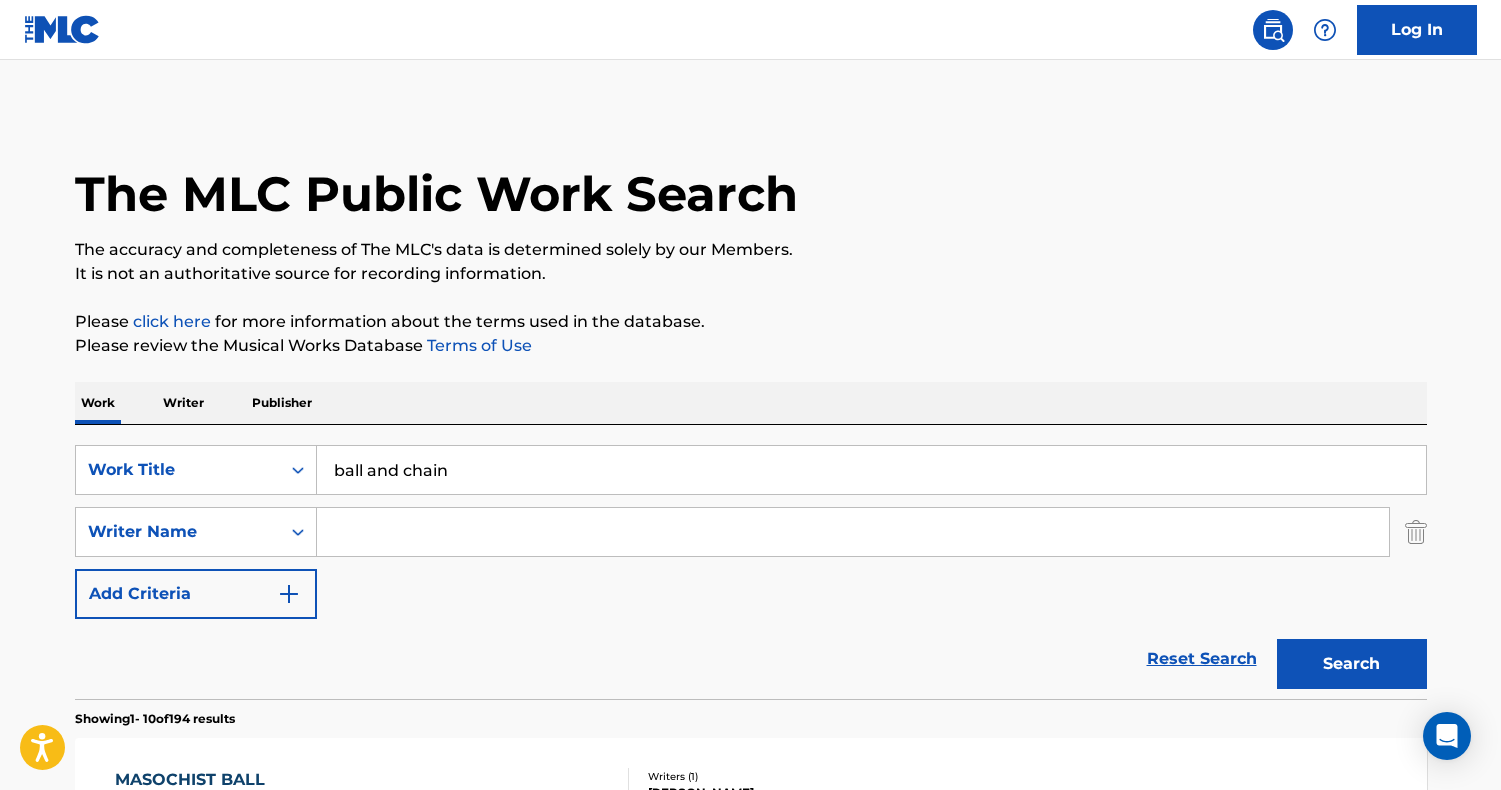 click on "Search" at bounding box center (1352, 664) 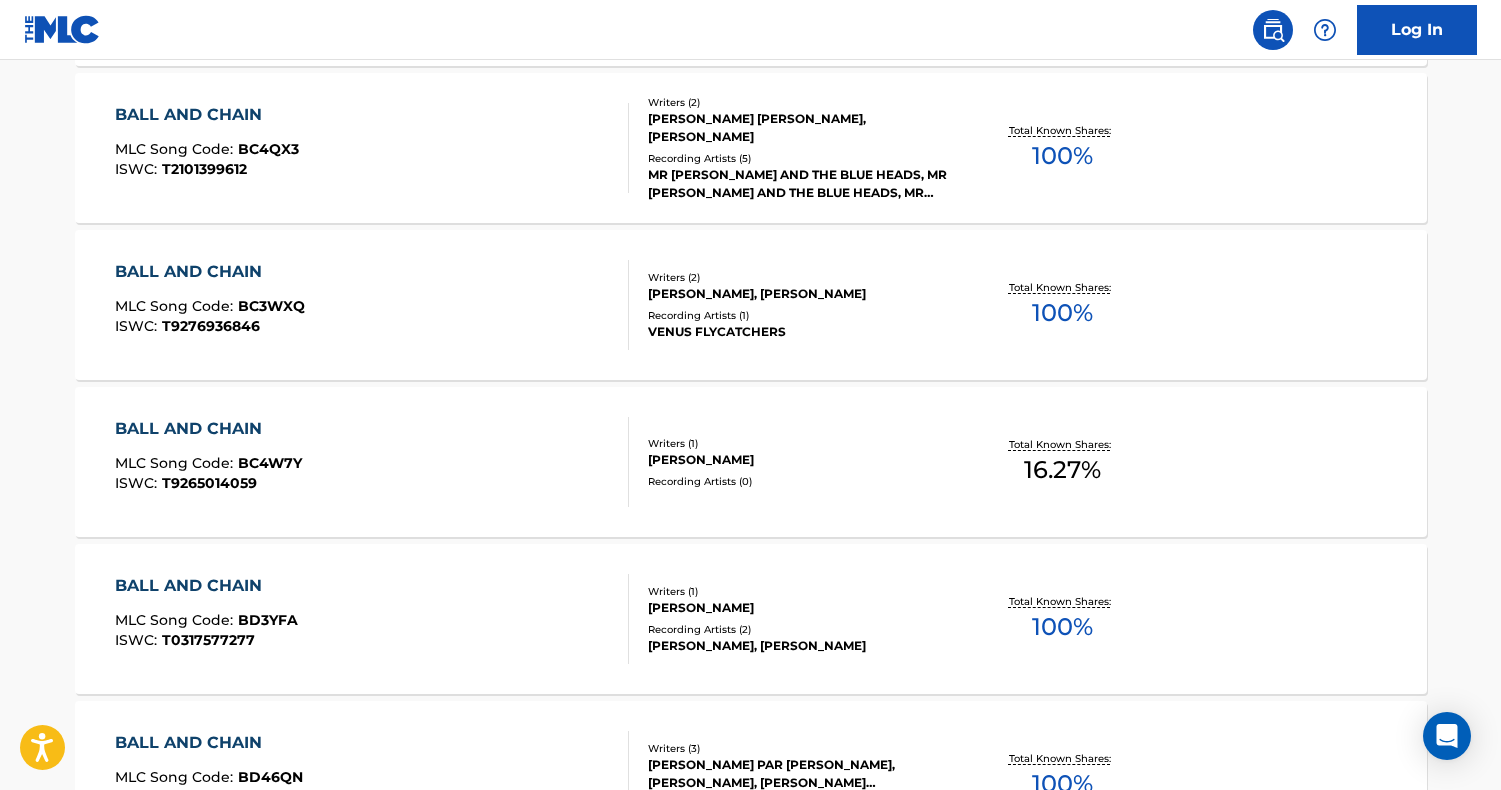 scroll, scrollTop: 1471, scrollLeft: 0, axis: vertical 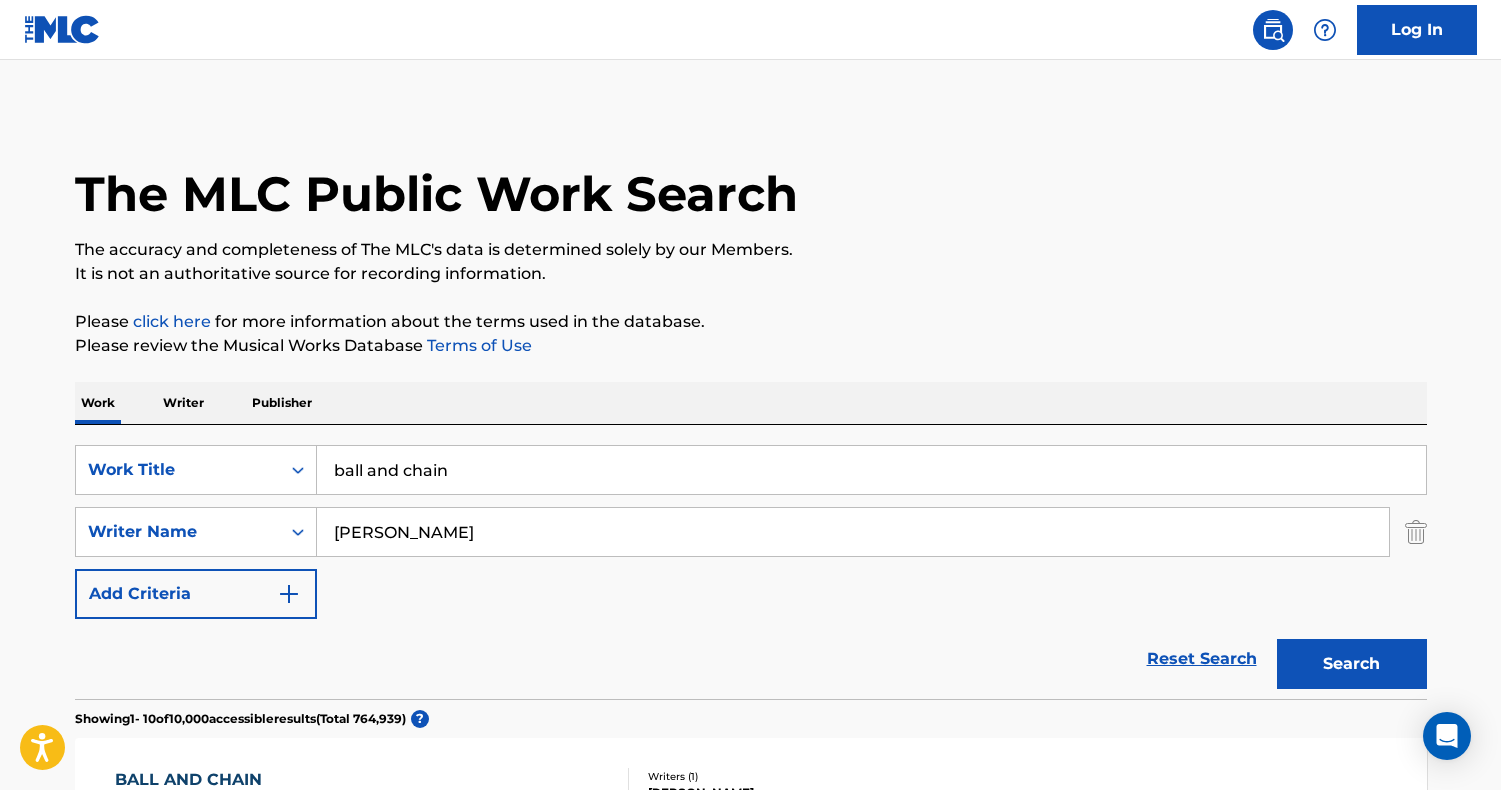 type on "[PERSON_NAME]" 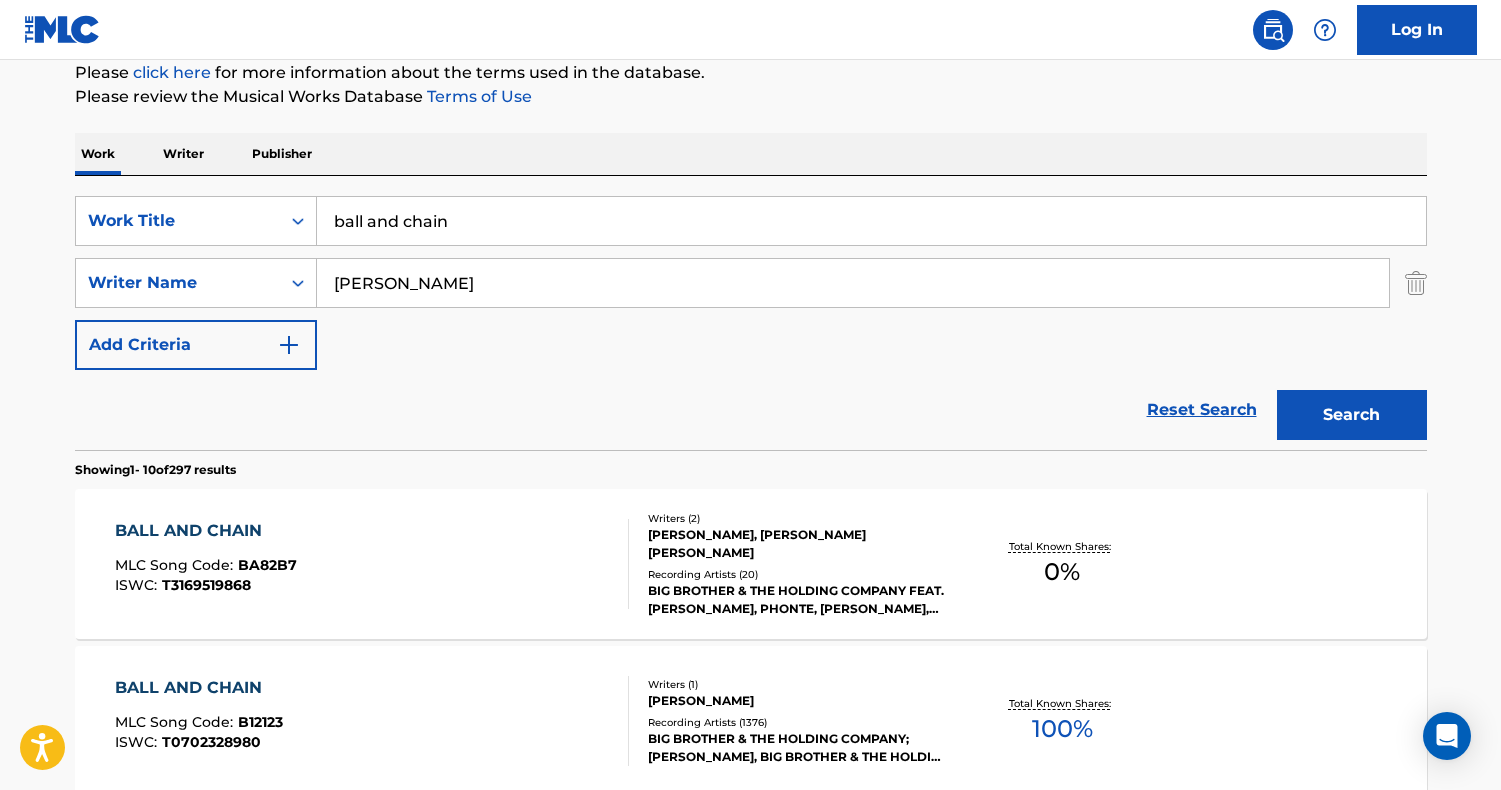 scroll, scrollTop: 248, scrollLeft: 0, axis: vertical 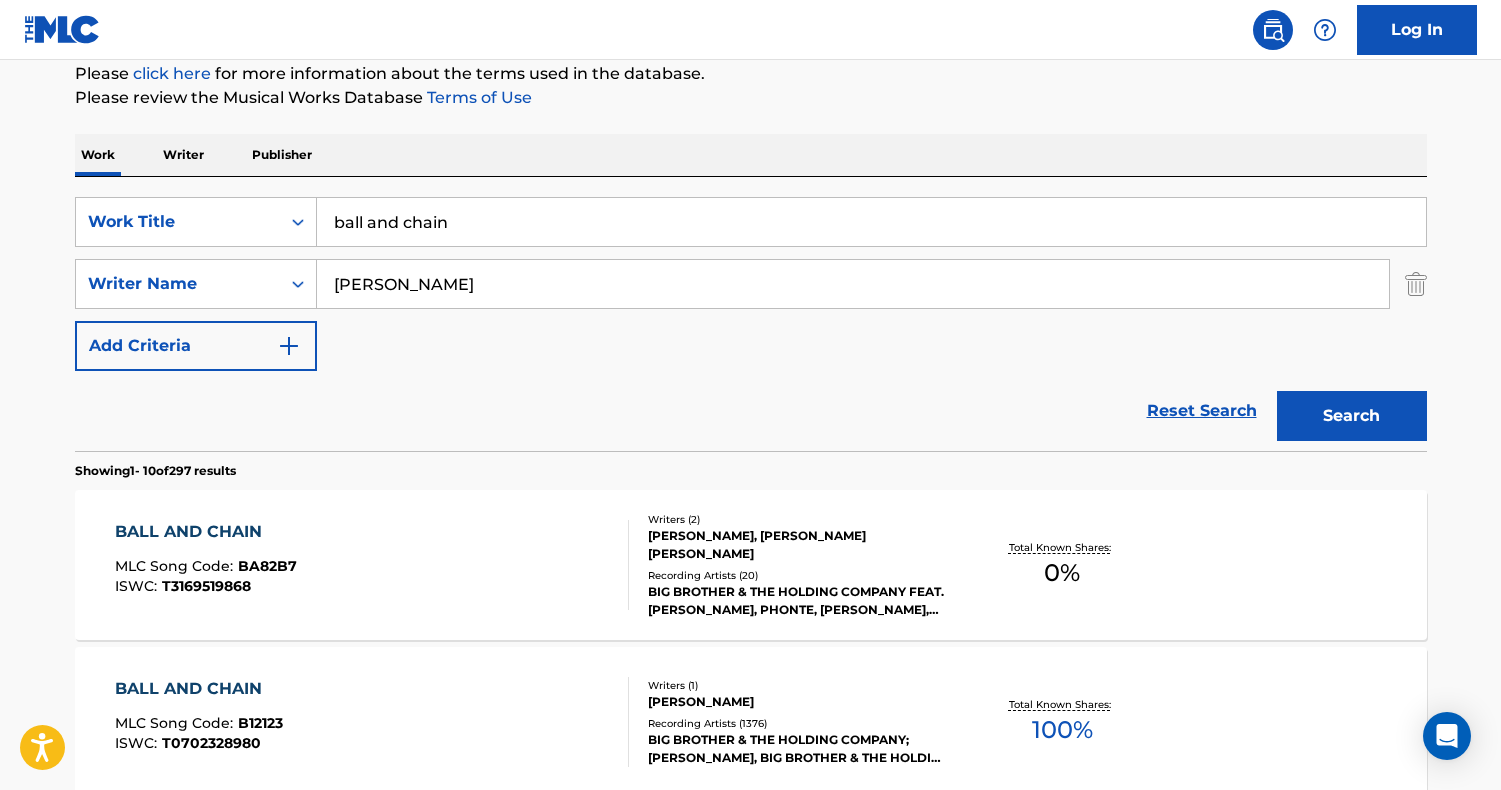 click on "BALL AND CHAIN MLC Song Code : BA82B7 ISWC : T3169519868" at bounding box center [372, 565] 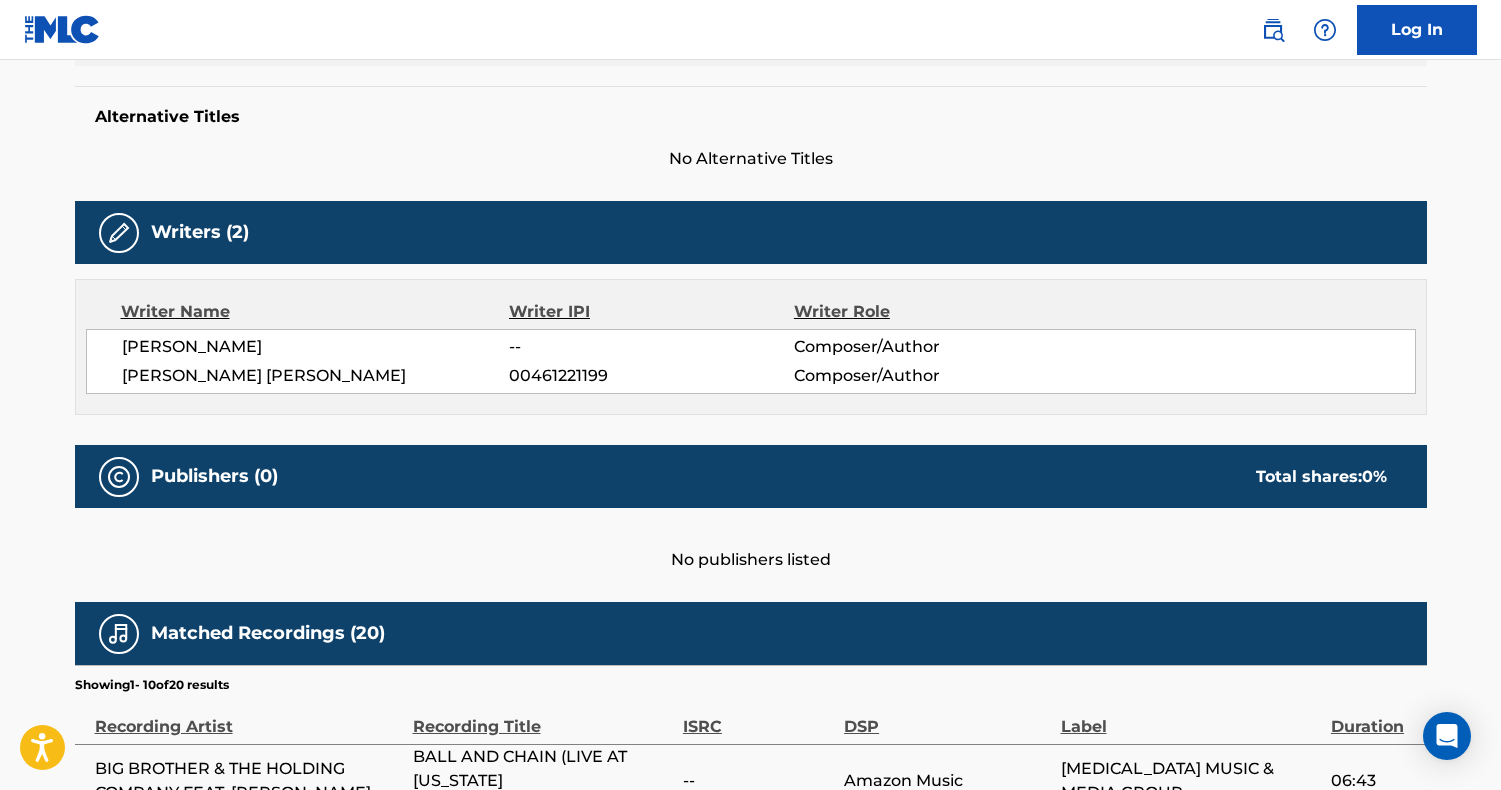 scroll, scrollTop: 479, scrollLeft: 0, axis: vertical 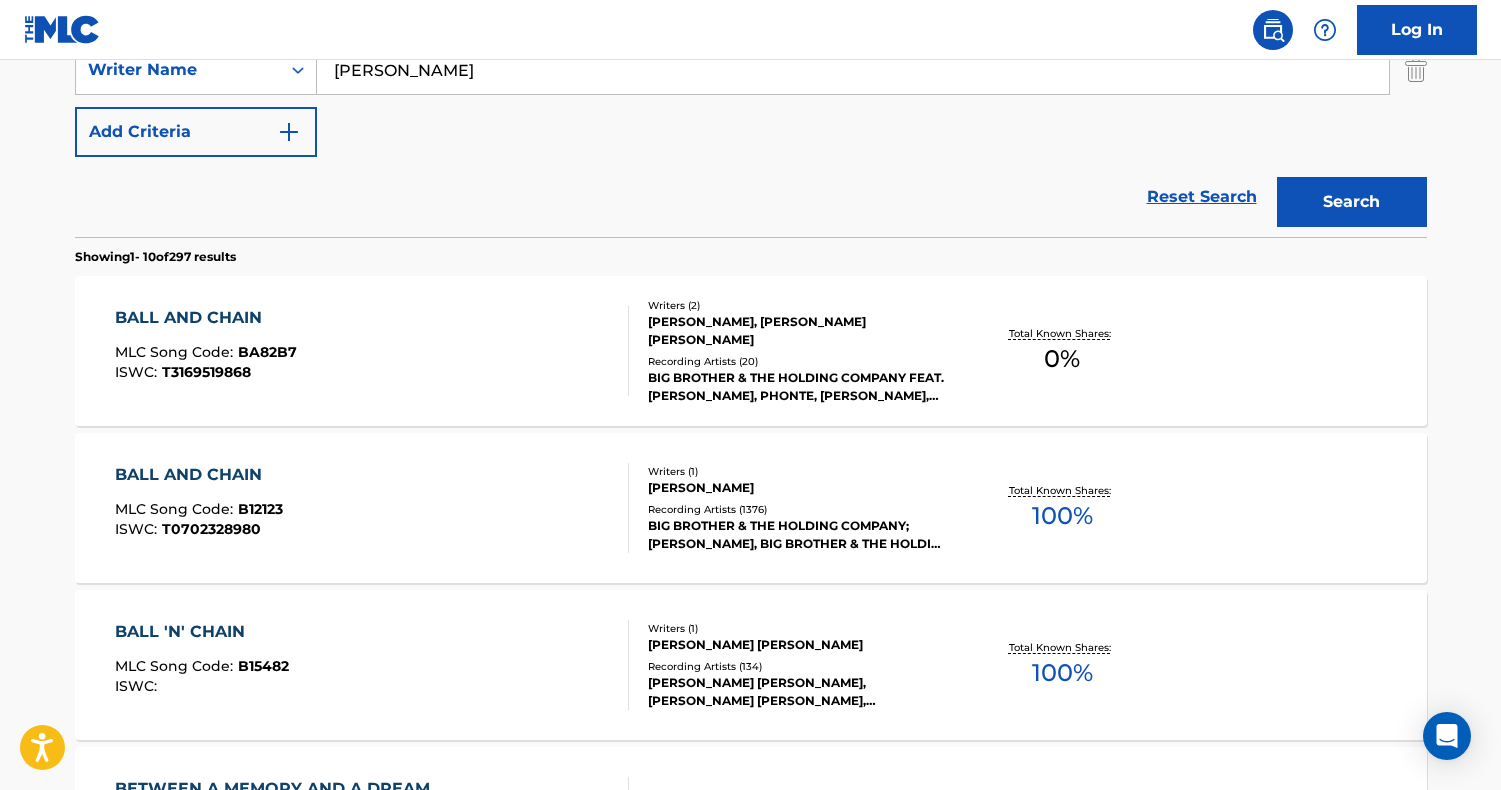 click on "BALL AND CHAIN MLC Song Code : B12123 ISWC : T0702328980" at bounding box center [372, 508] 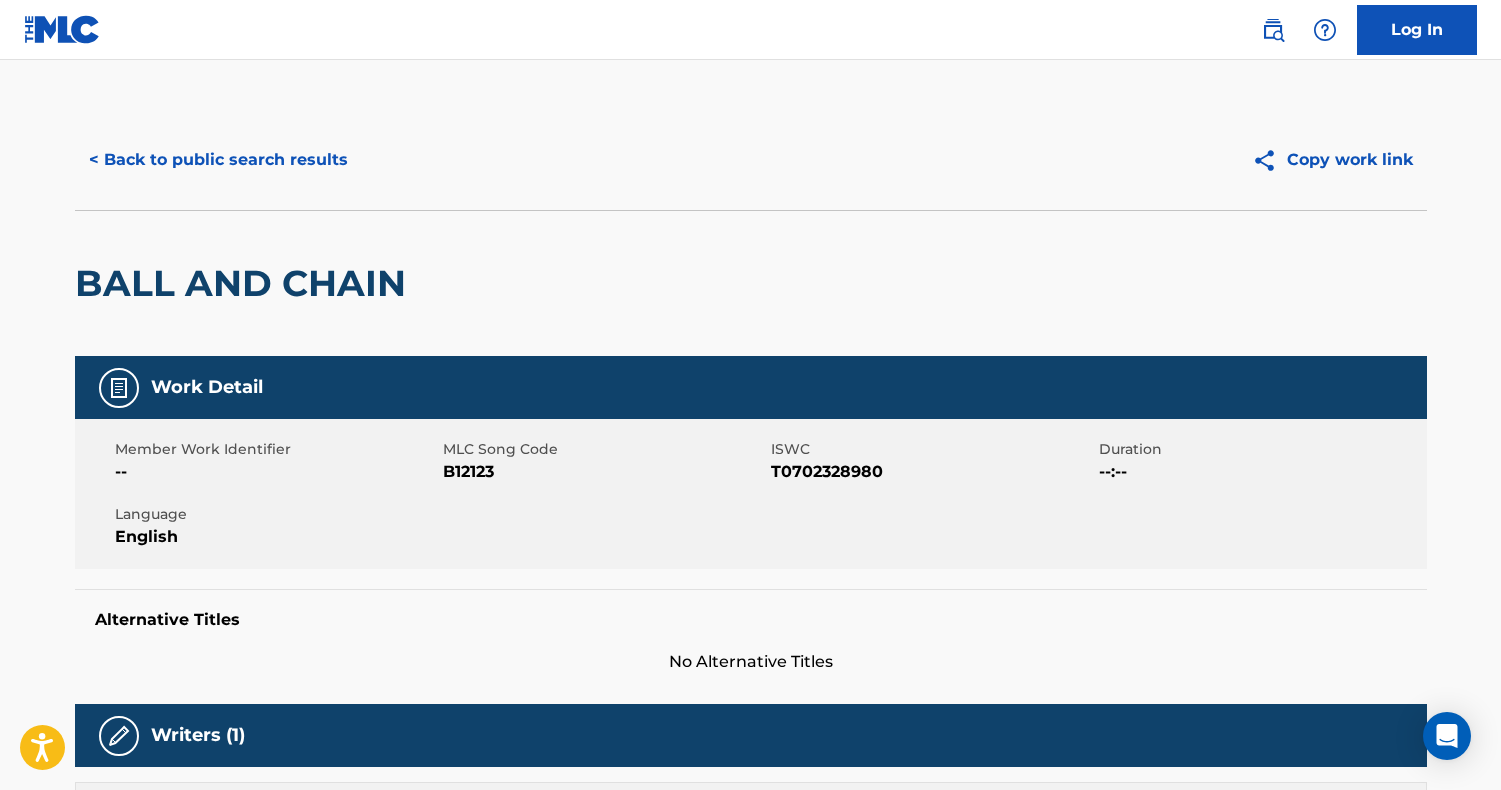 scroll, scrollTop: 0, scrollLeft: 0, axis: both 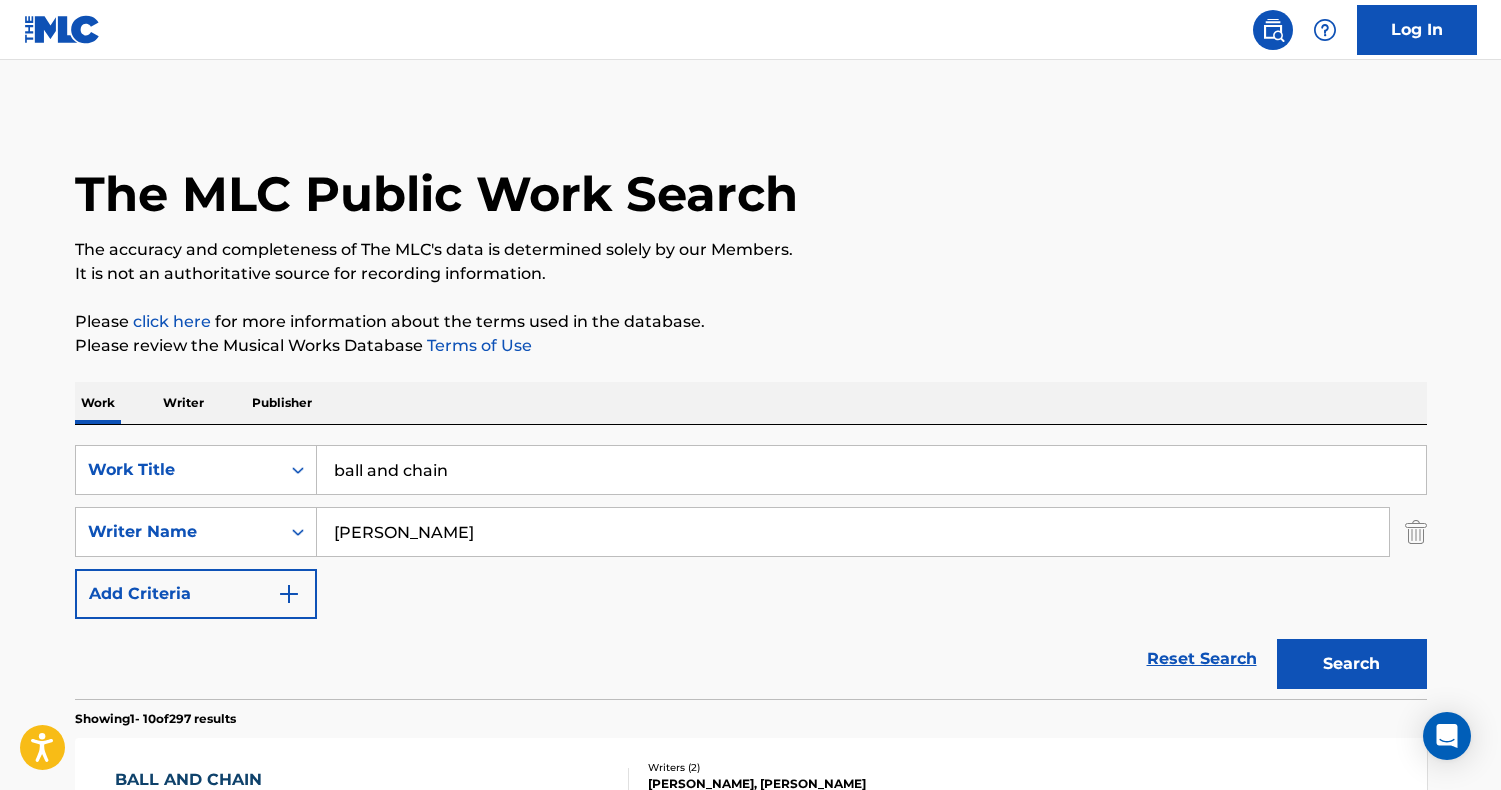 click on "ball and chain" at bounding box center (871, 470) 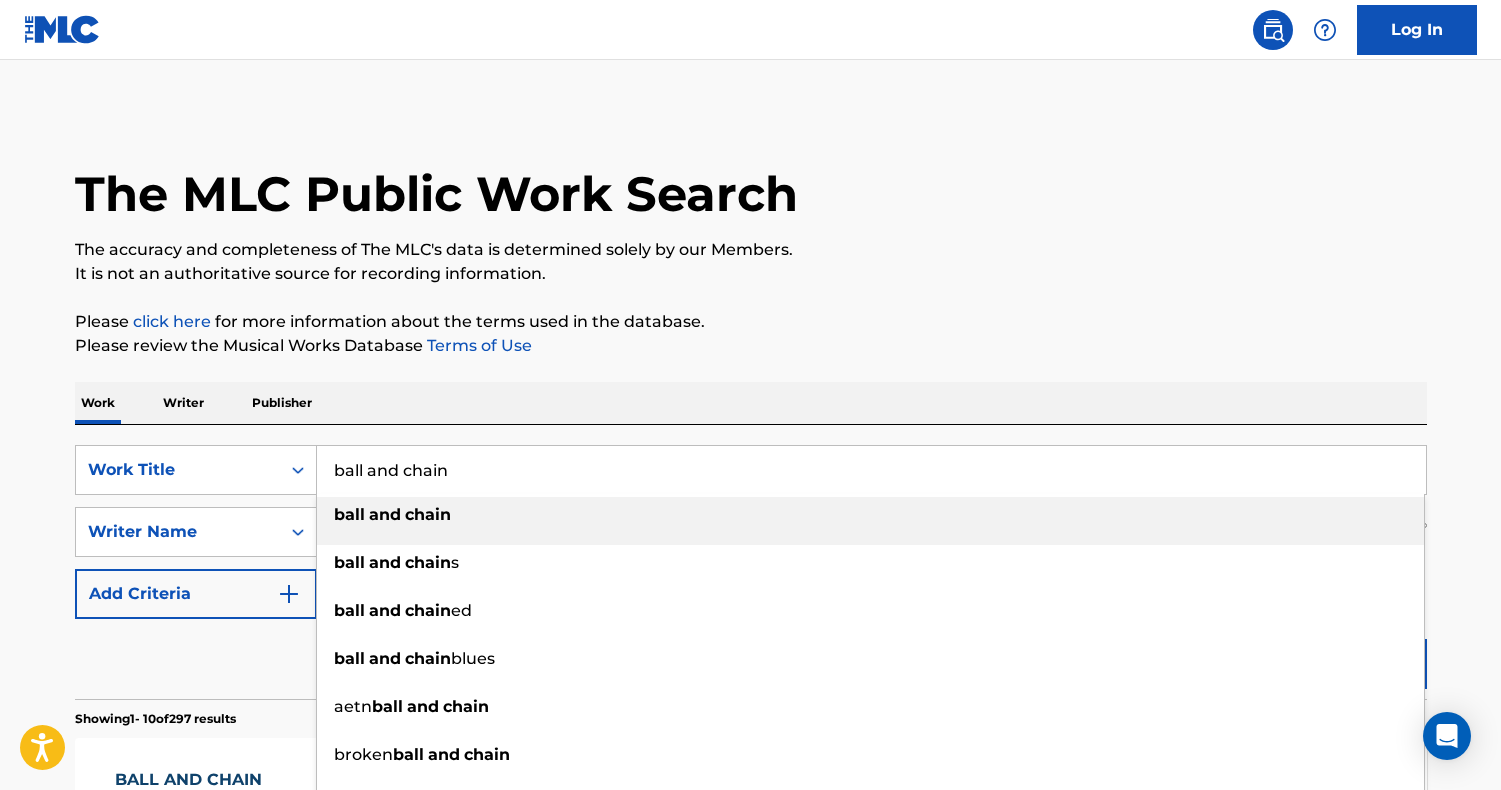 click on "ball and chain" at bounding box center (871, 470) 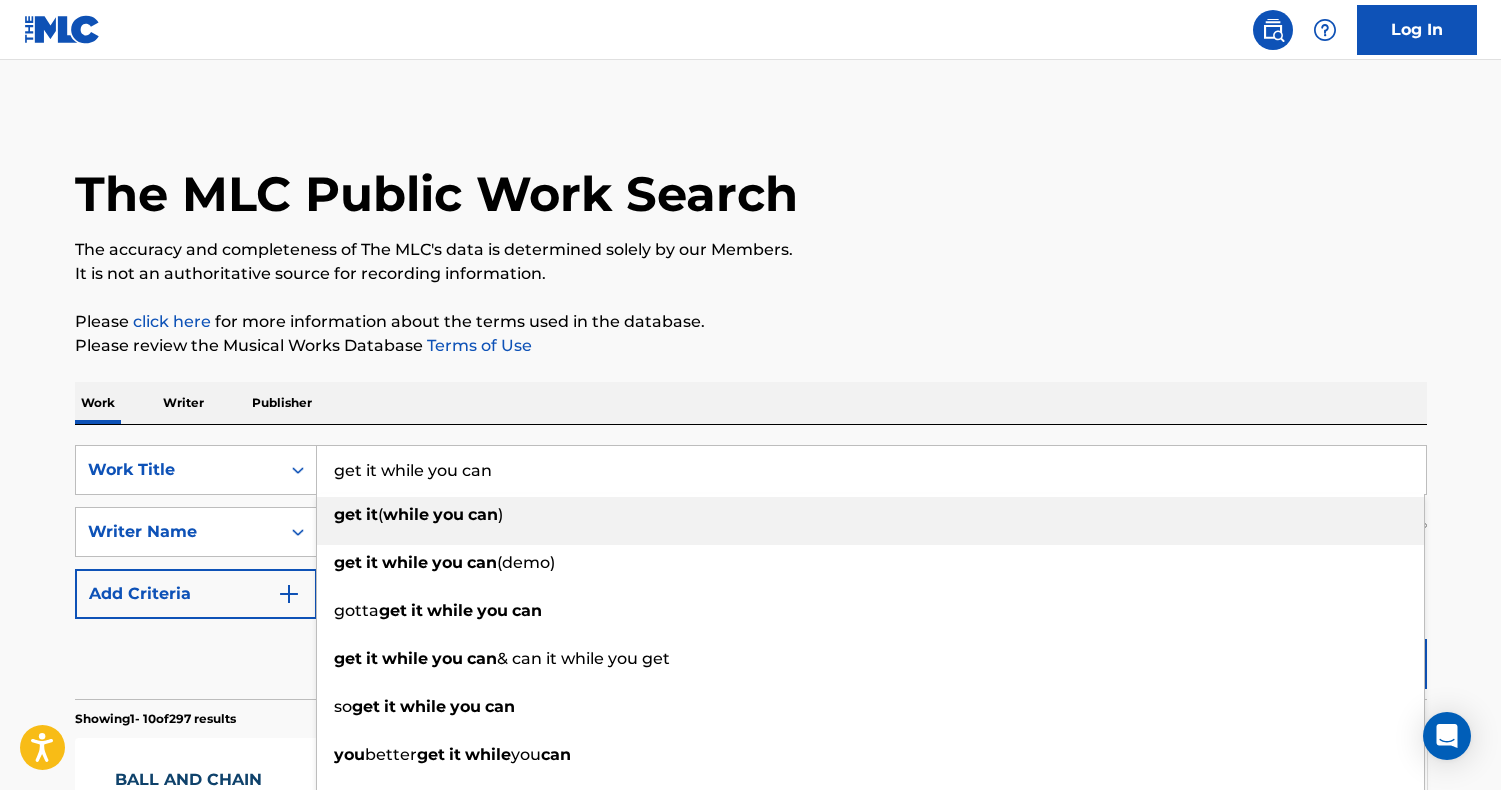 type on "get it while you can" 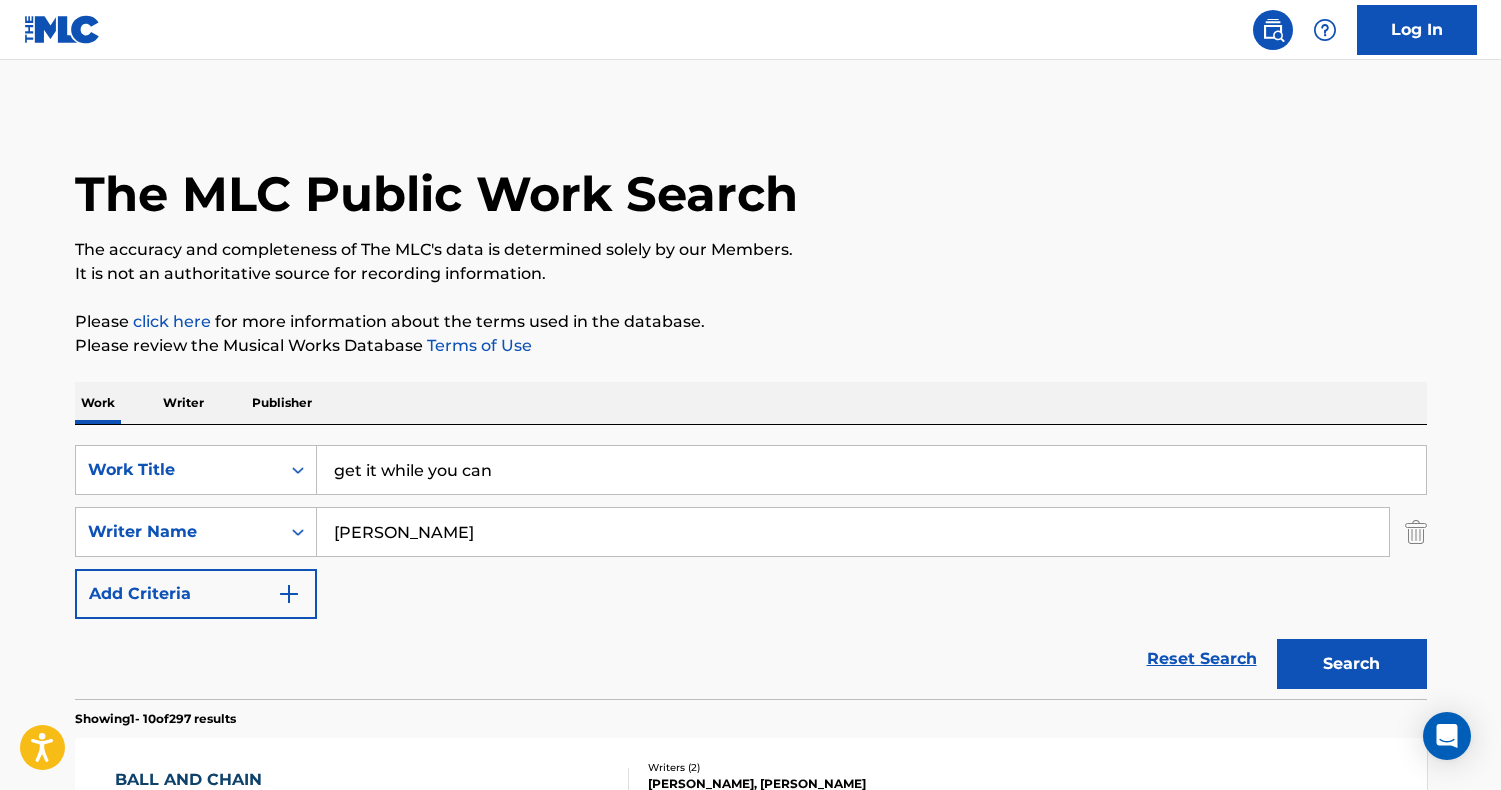 click on "[PERSON_NAME]" at bounding box center [853, 532] 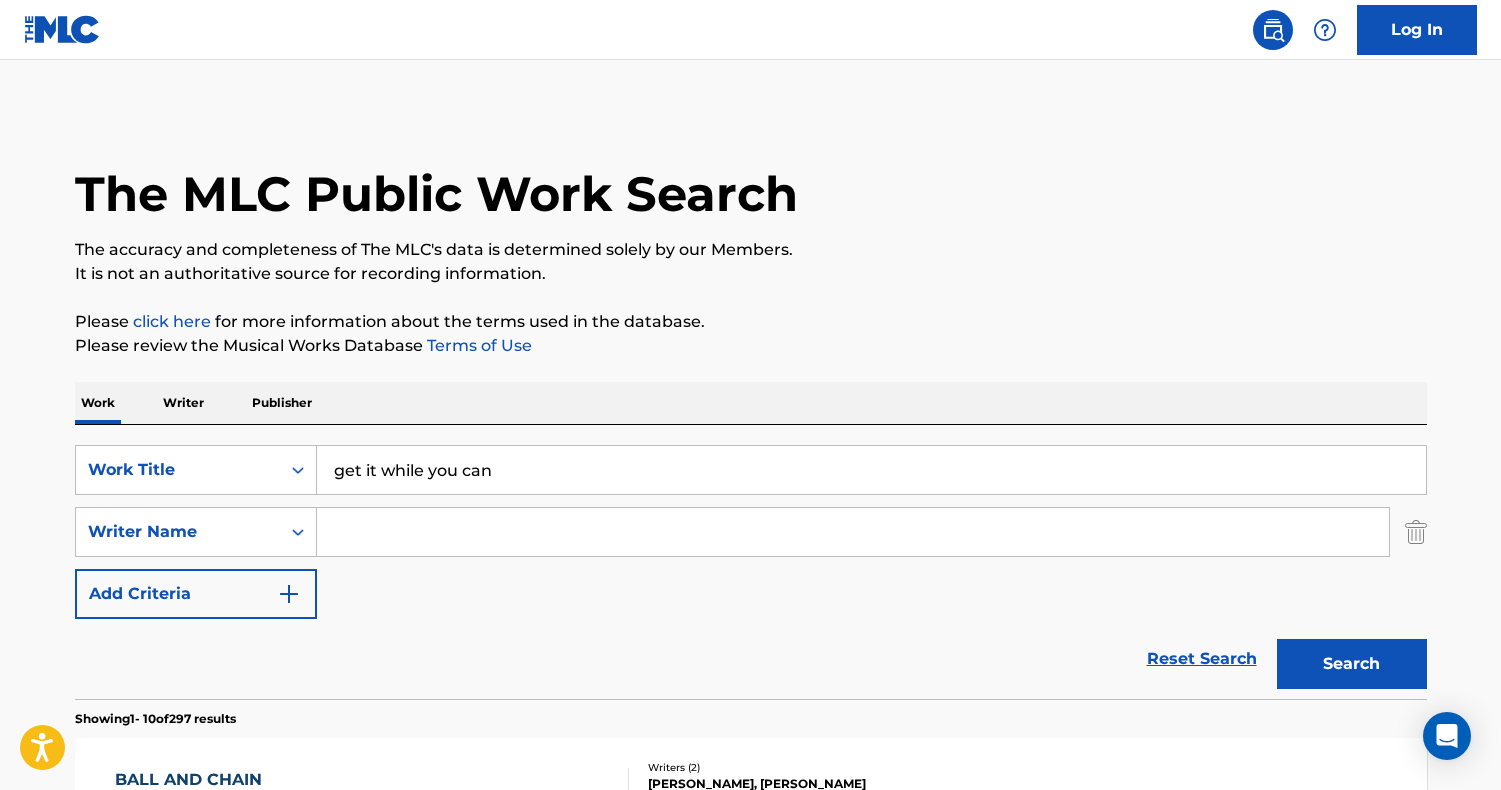 click on "Search" at bounding box center [1352, 664] 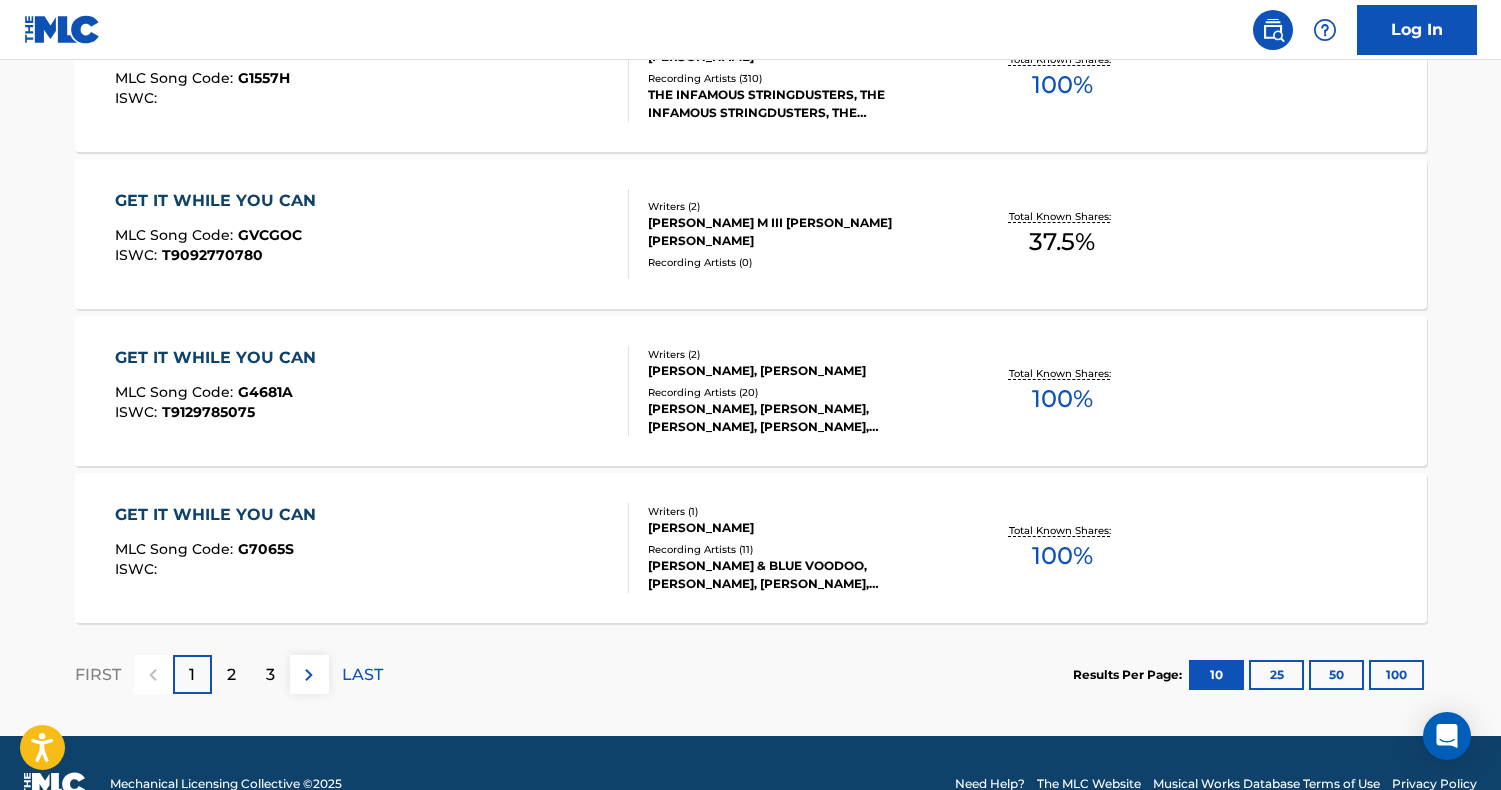 scroll, scrollTop: 1696, scrollLeft: 0, axis: vertical 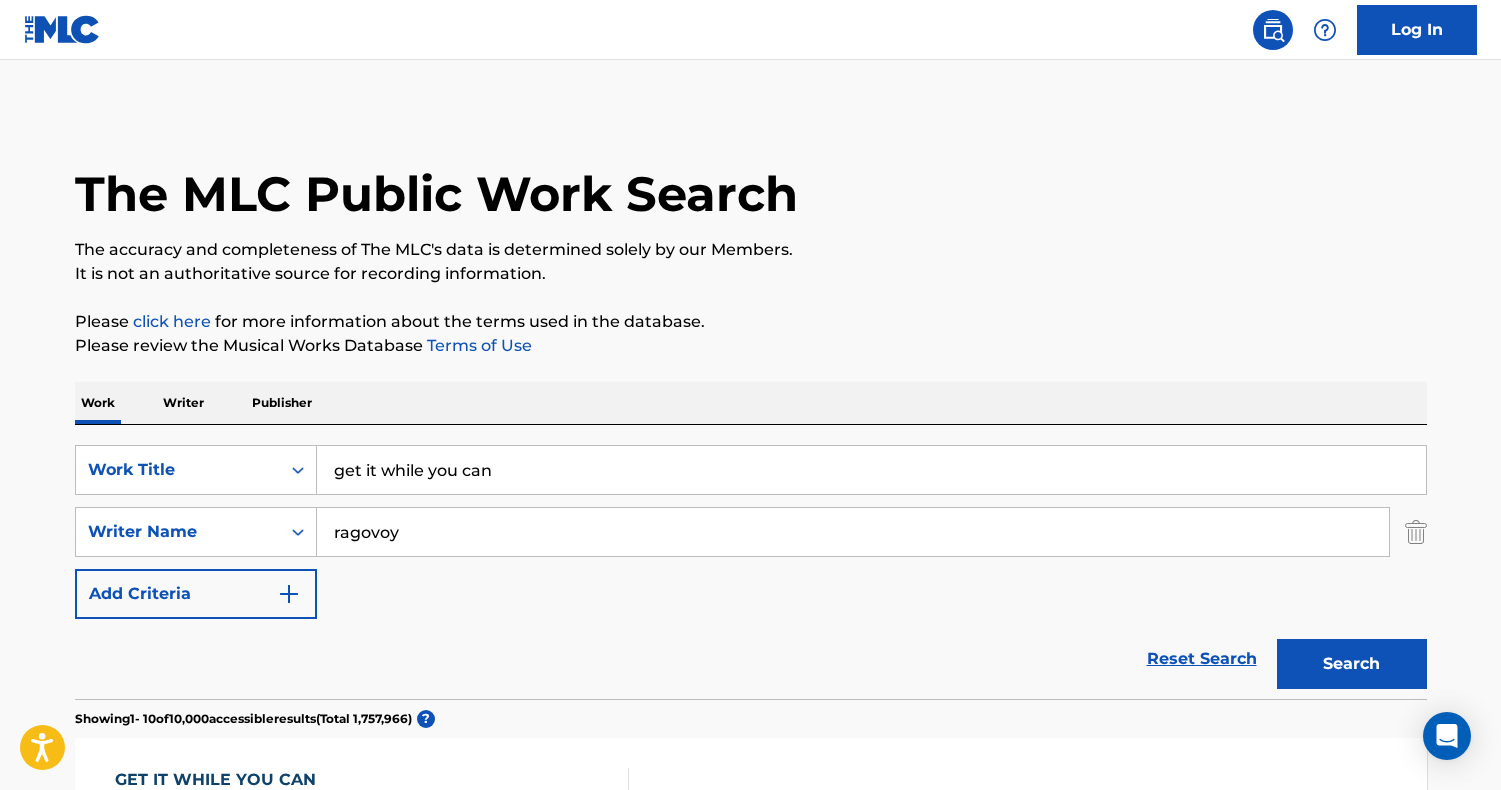 type on "ragovoy" 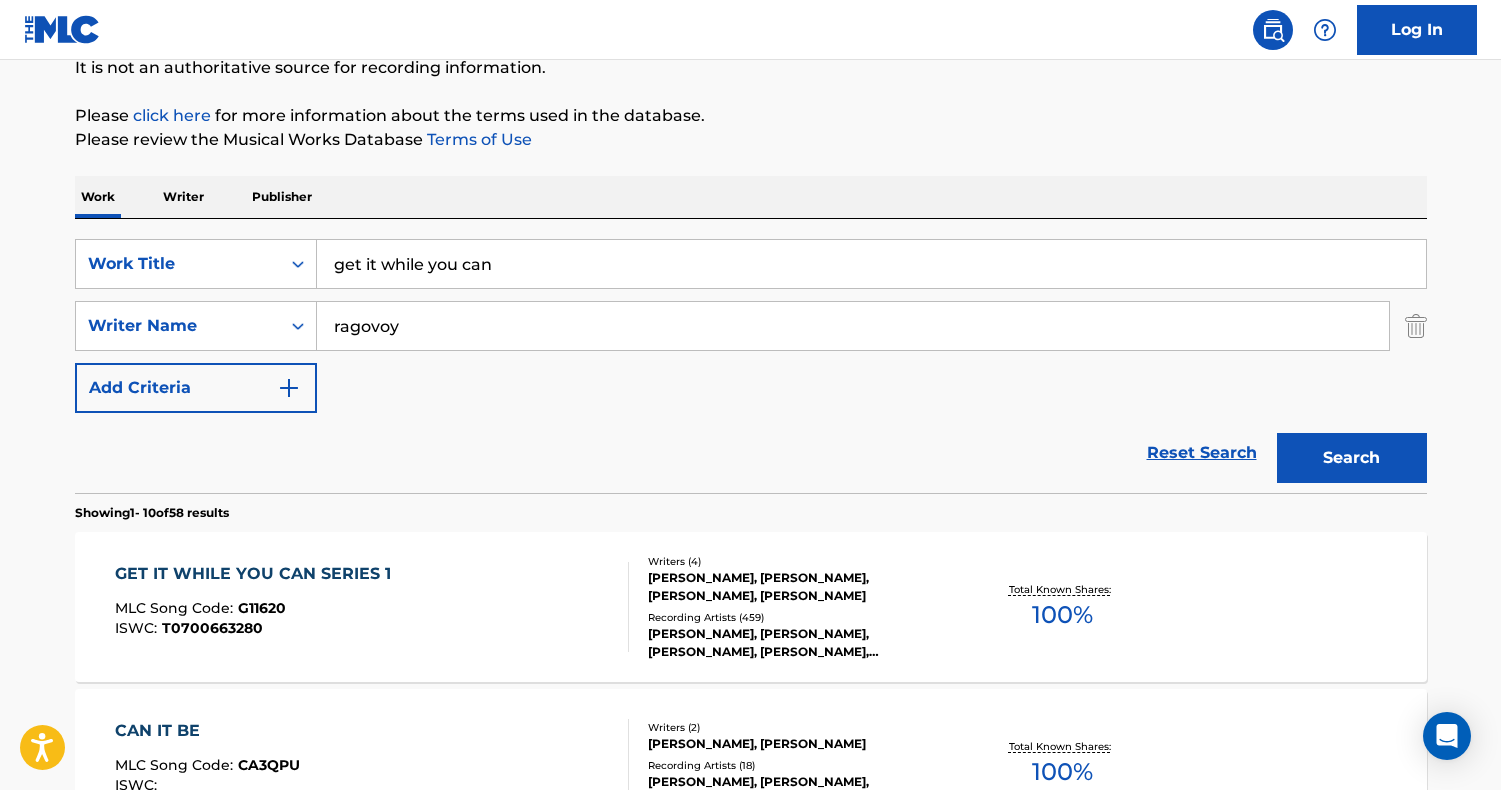 scroll, scrollTop: 259, scrollLeft: 0, axis: vertical 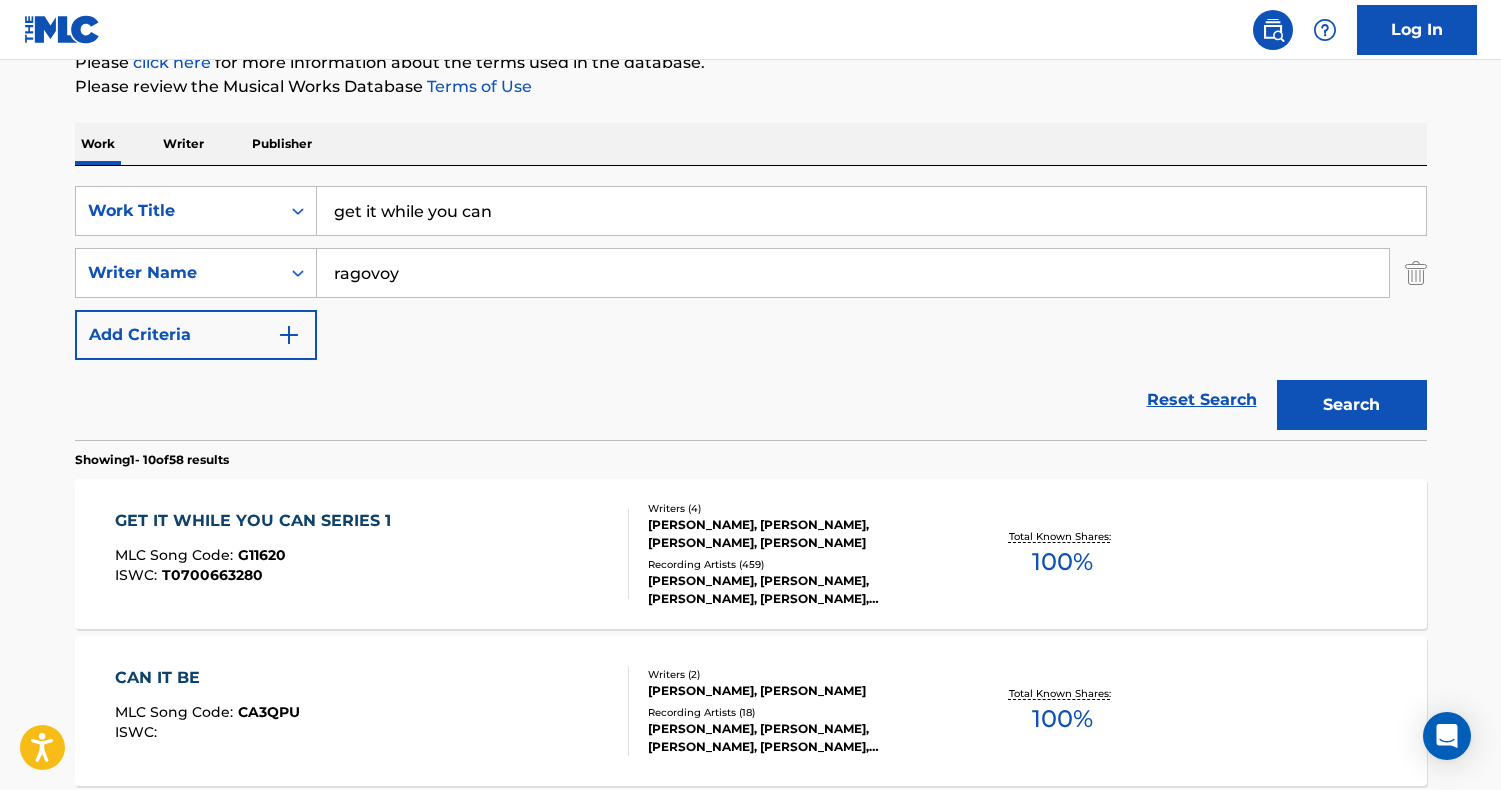 click on "GET IT WHILE YOU CAN SERIES 1 MLC Song Code : G11620 ISWC : T0700663280" at bounding box center (372, 554) 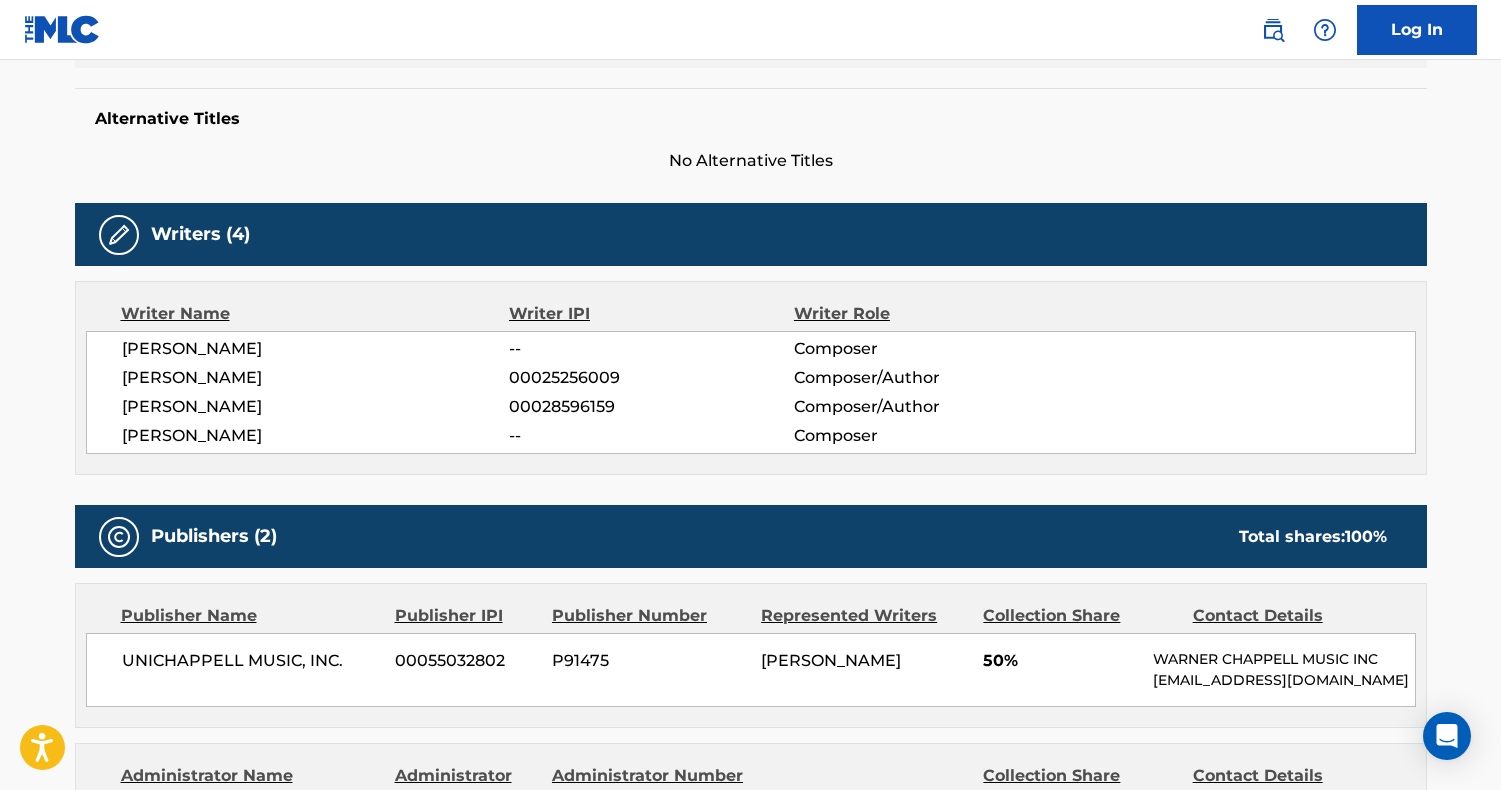 scroll, scrollTop: 271, scrollLeft: 0, axis: vertical 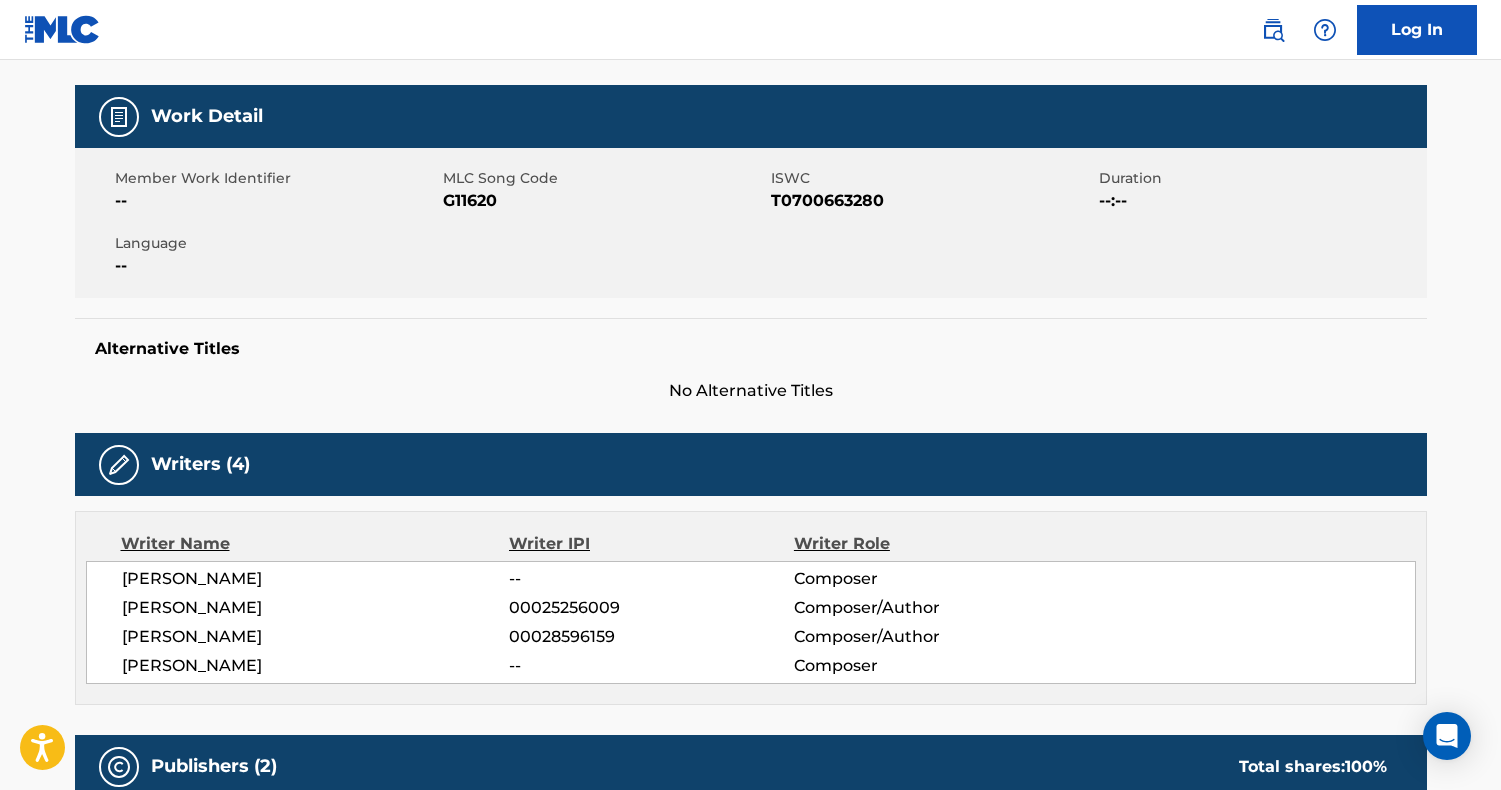 click at bounding box center (1273, 30) 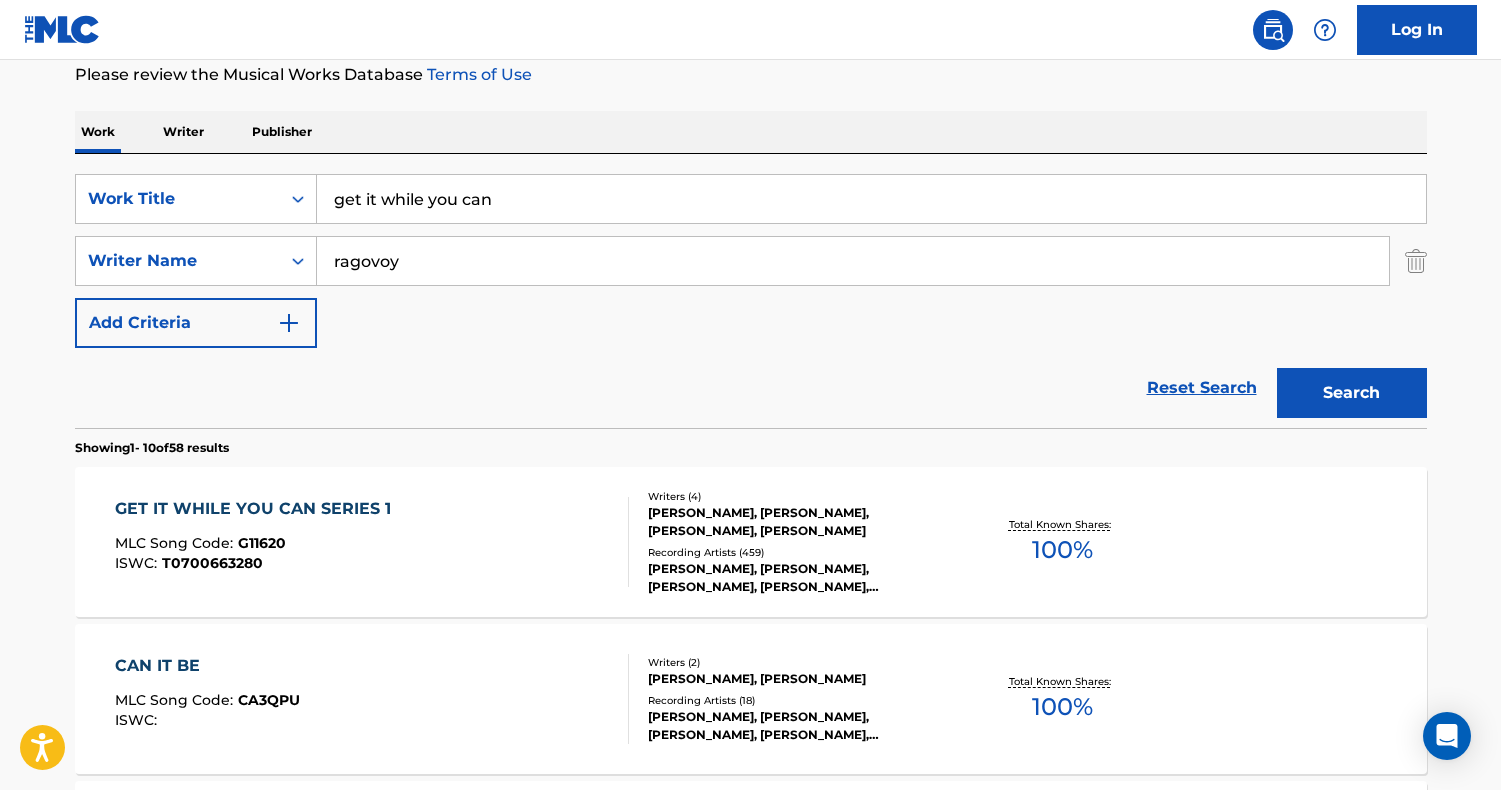 scroll, scrollTop: 0, scrollLeft: 0, axis: both 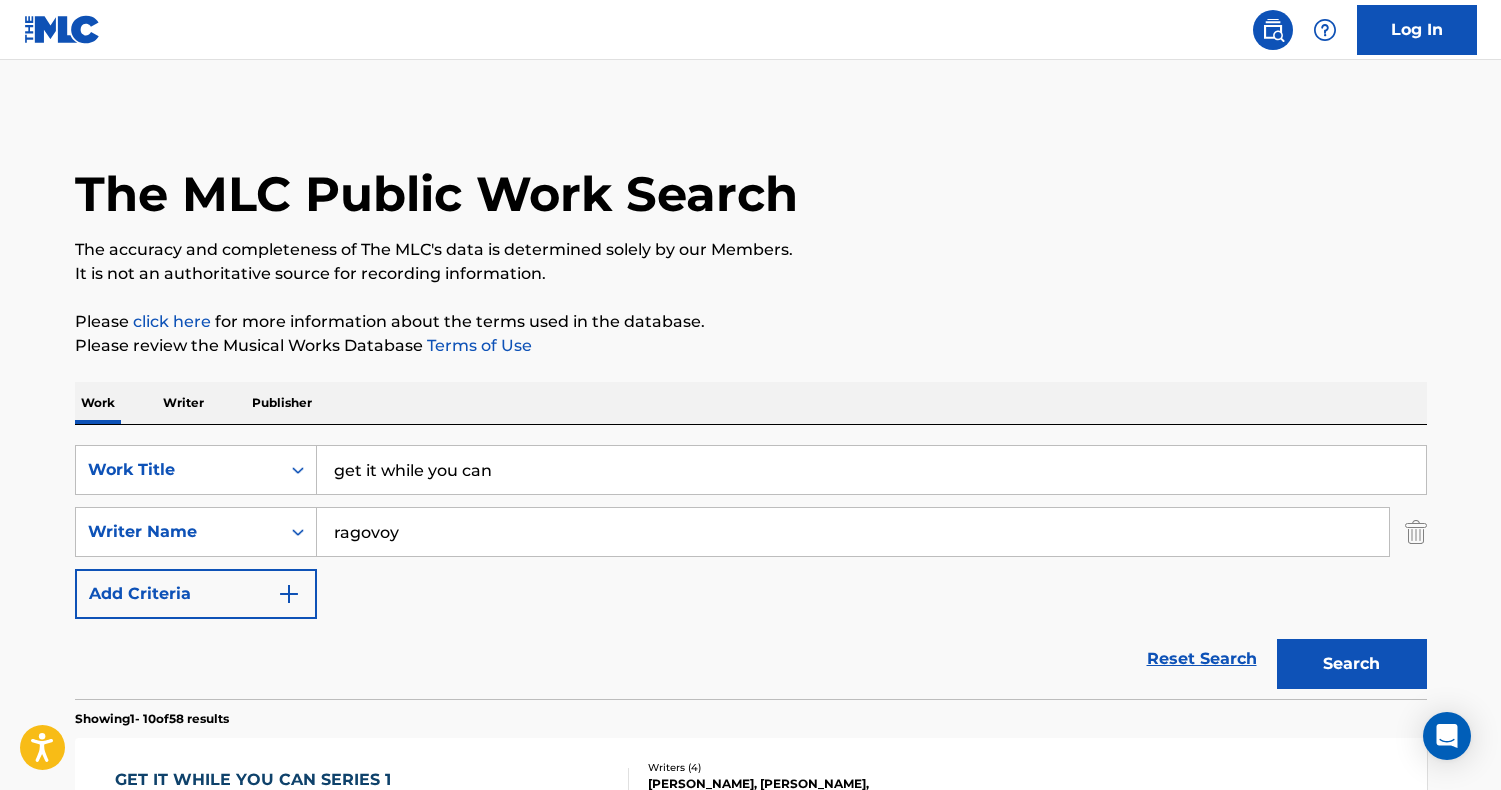 click on "get it while you can" at bounding box center (871, 470) 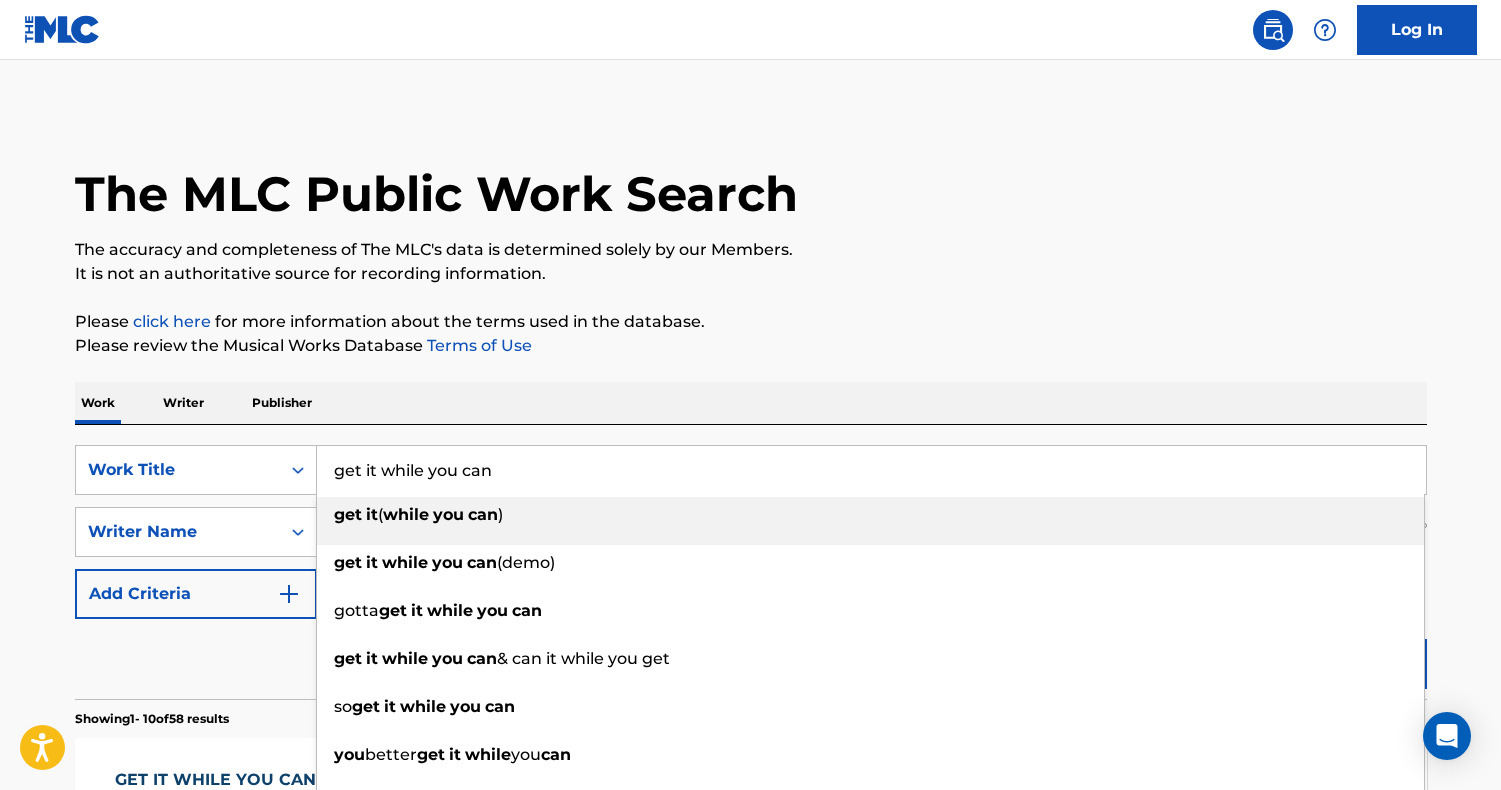 click on "get it while you can" at bounding box center (871, 470) 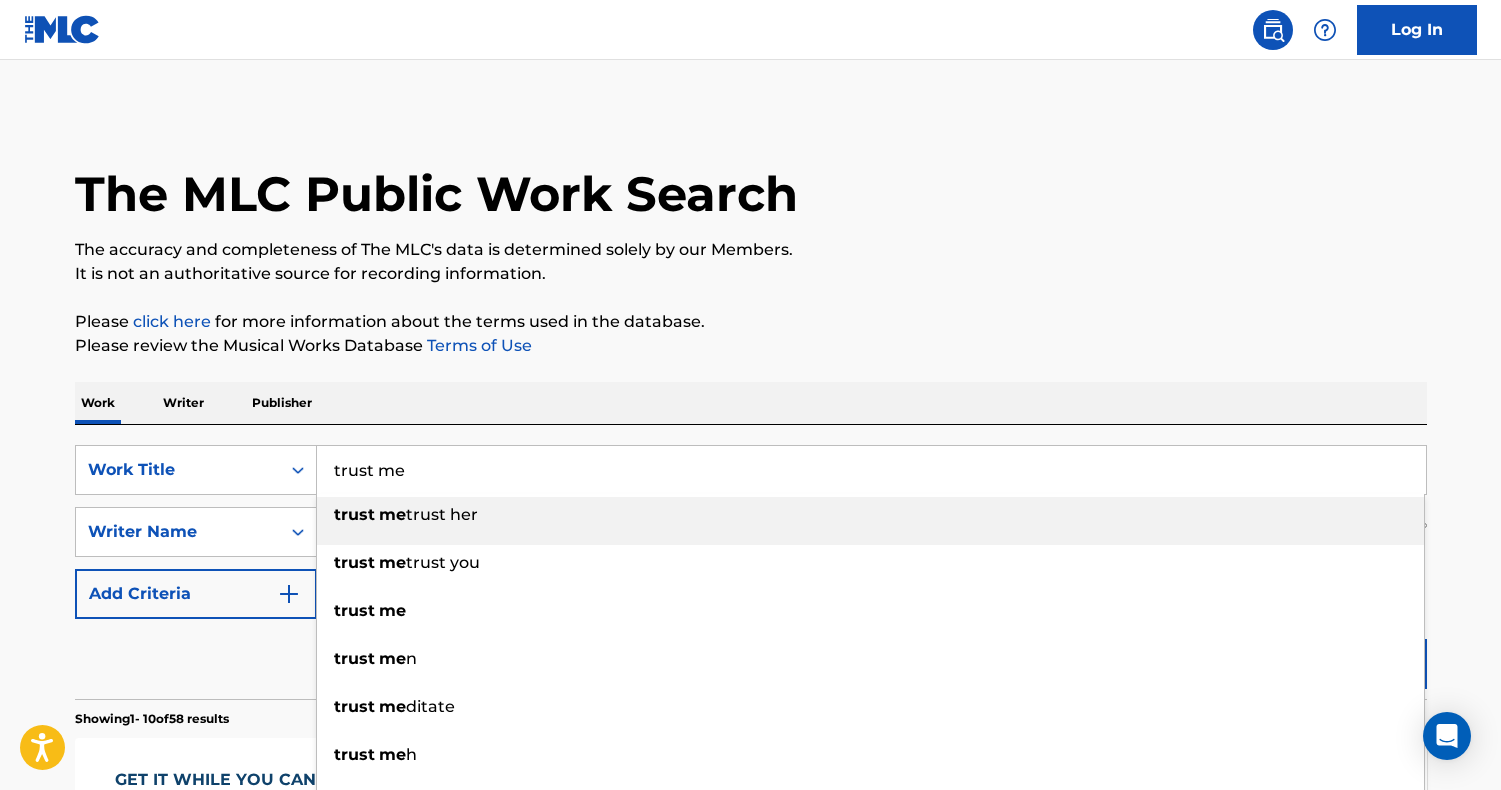 type on "trust me" 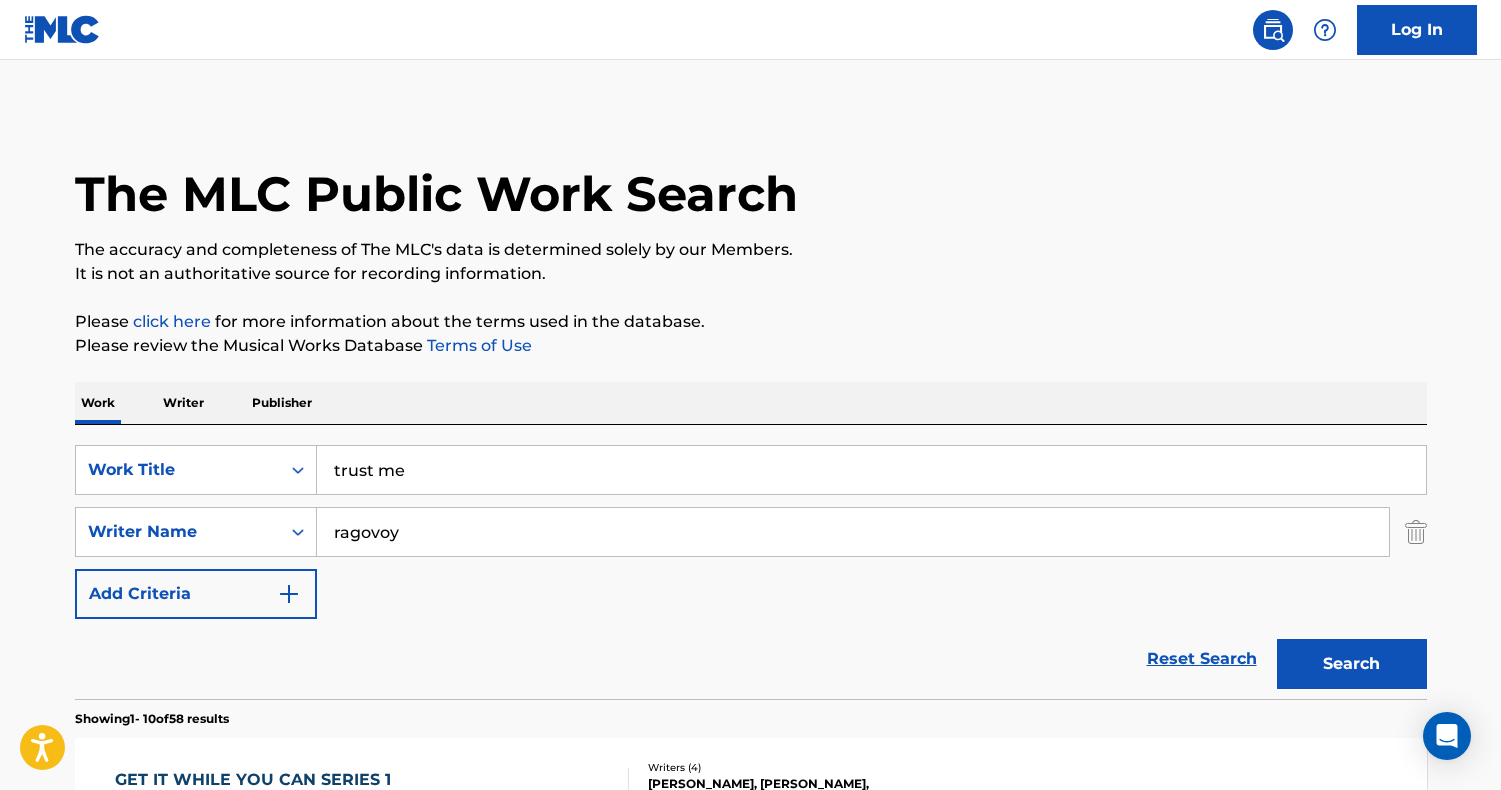 click on "ragovoy" at bounding box center [853, 532] 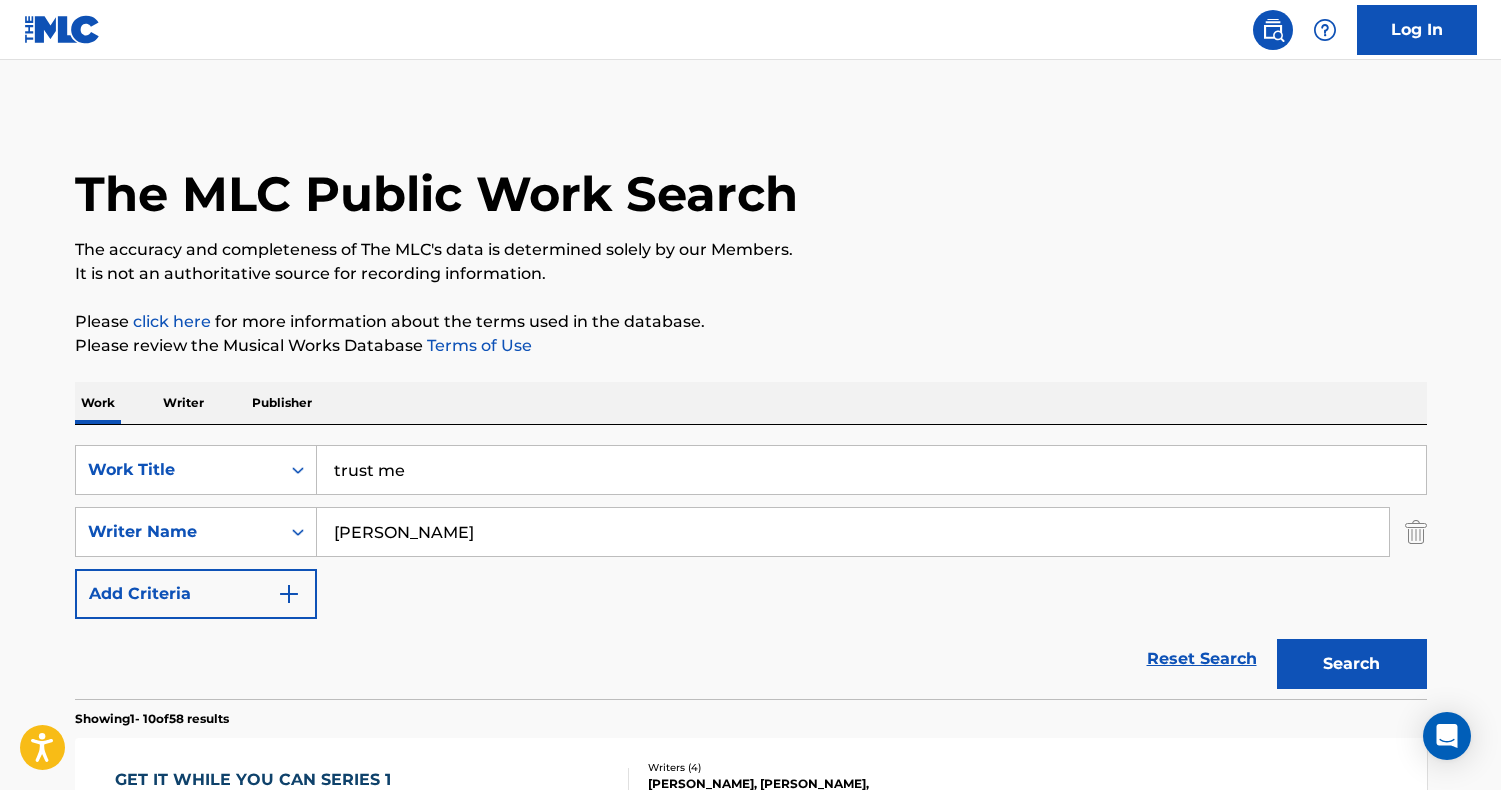 type on "[PERSON_NAME]" 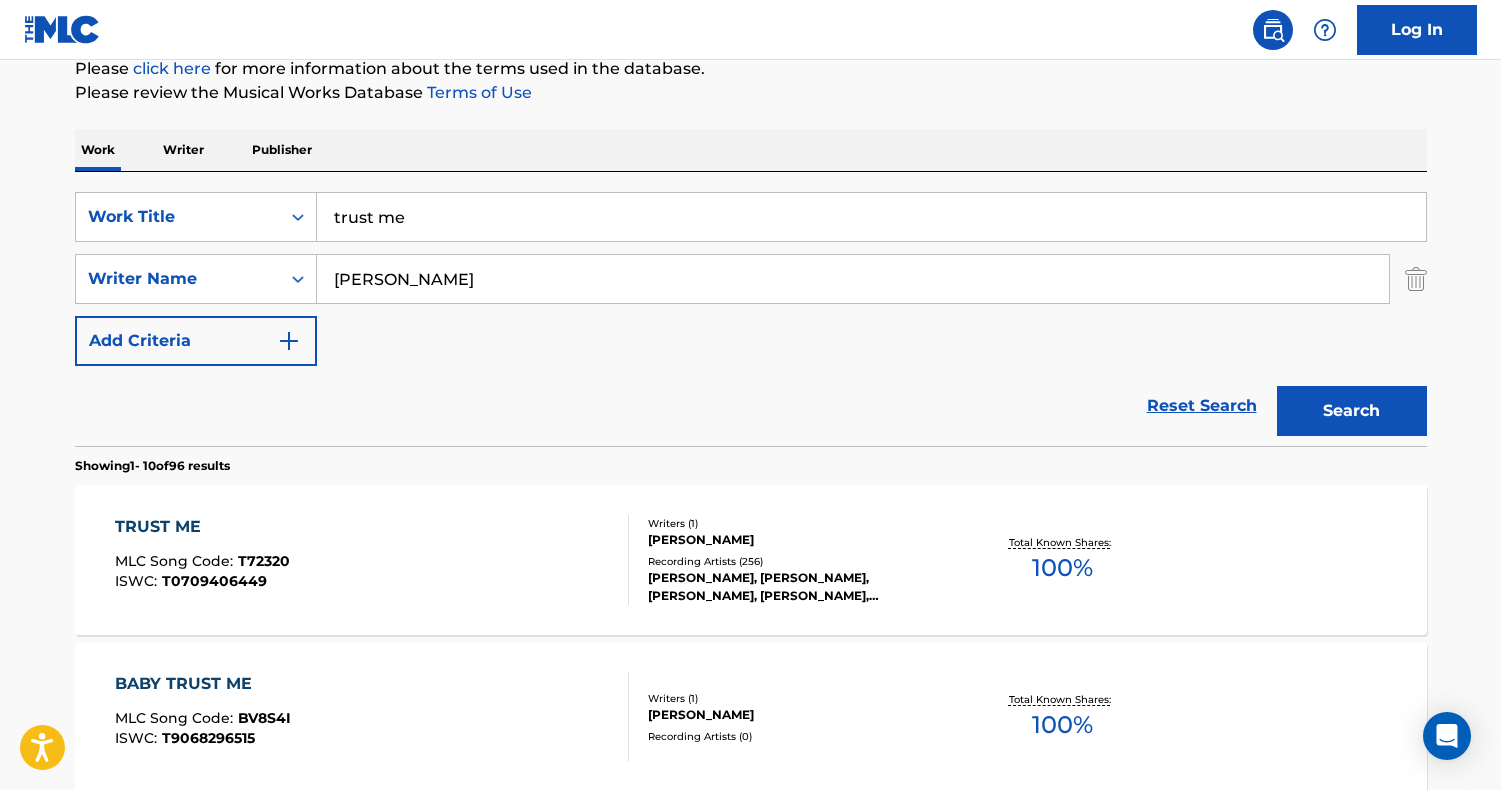 scroll, scrollTop: 269, scrollLeft: 0, axis: vertical 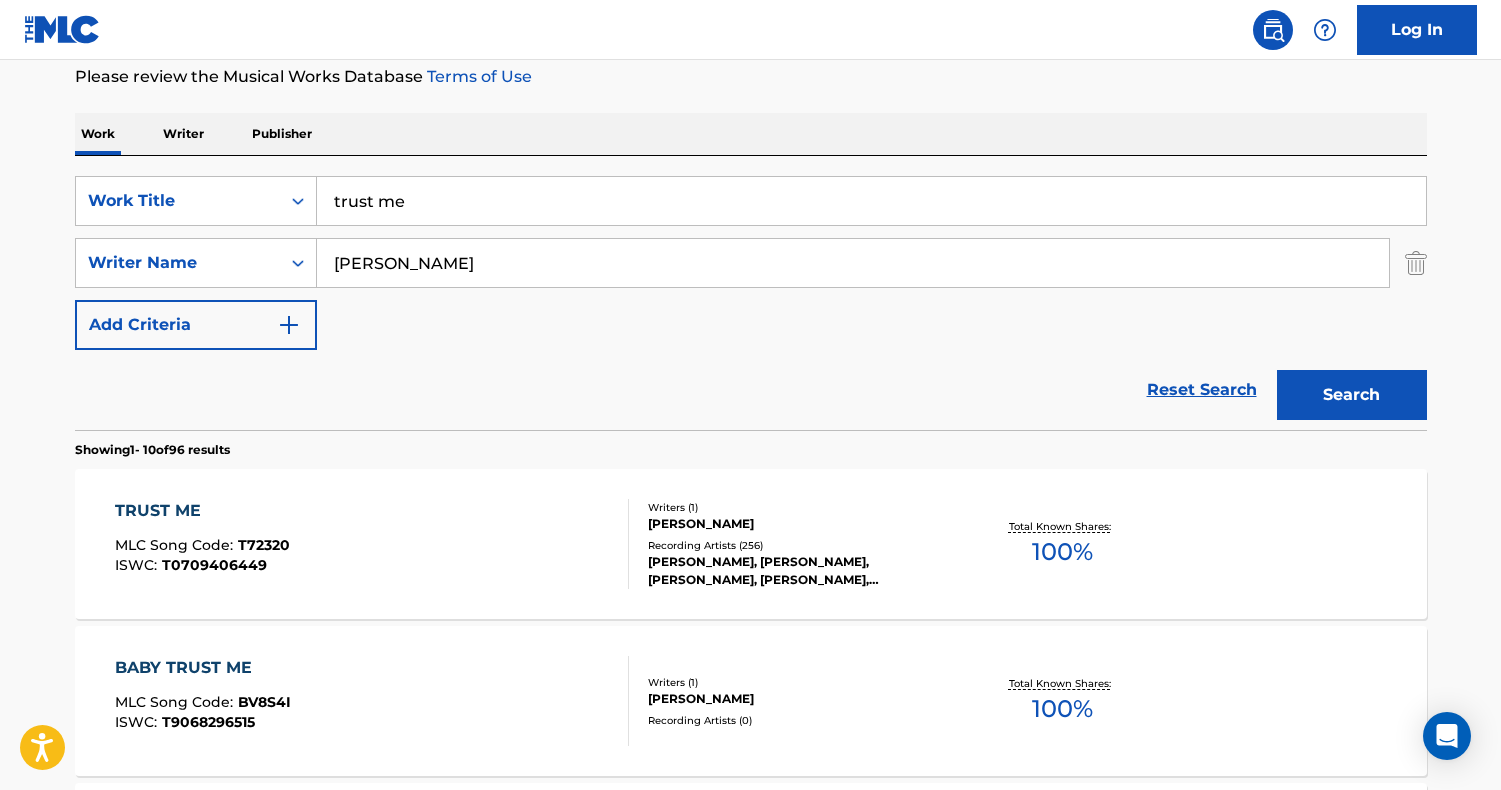 click on "TRUST ME MLC Song Code : T72320 ISWC : T0709406449" at bounding box center [372, 544] 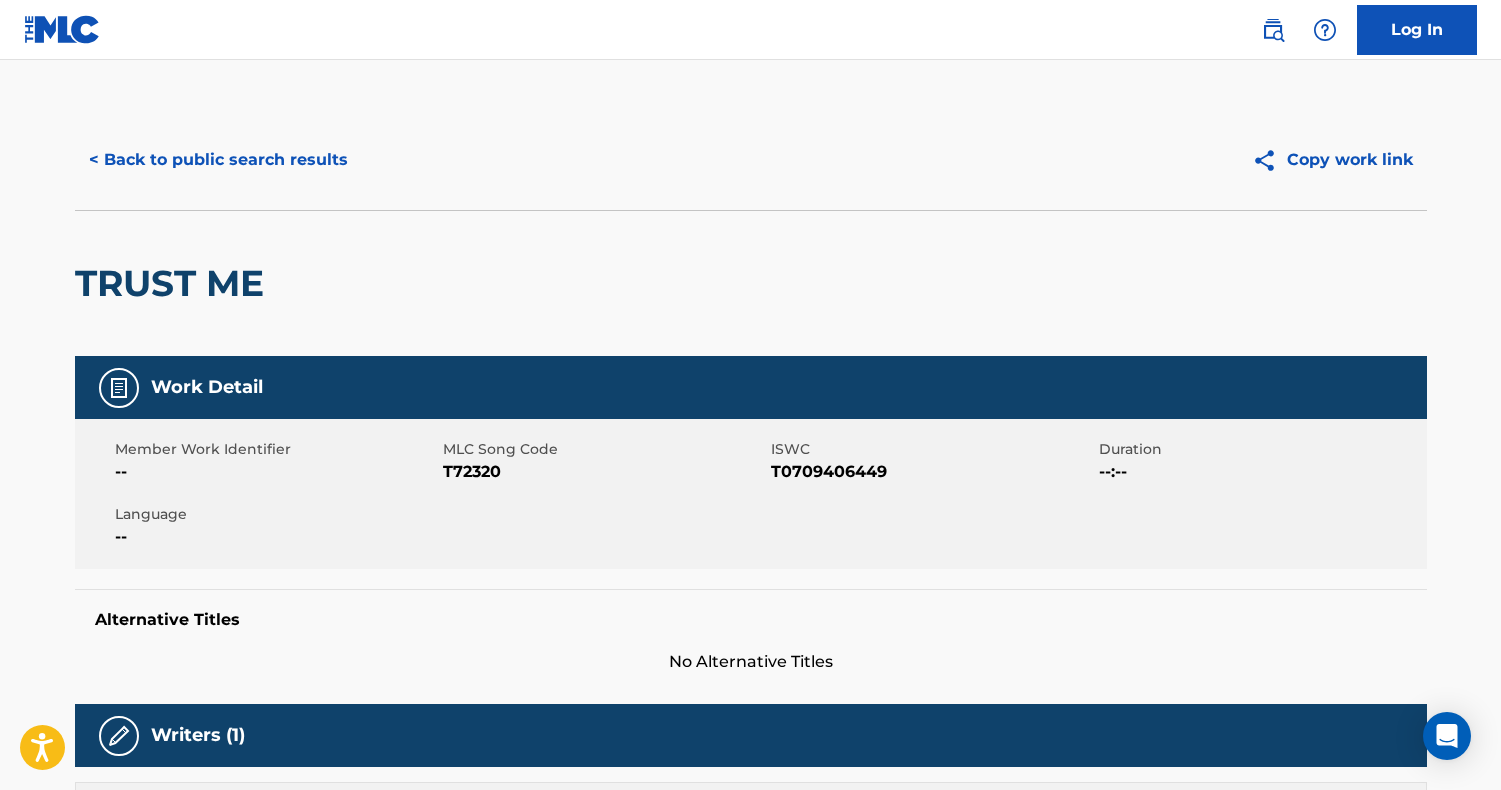 scroll, scrollTop: 0, scrollLeft: 0, axis: both 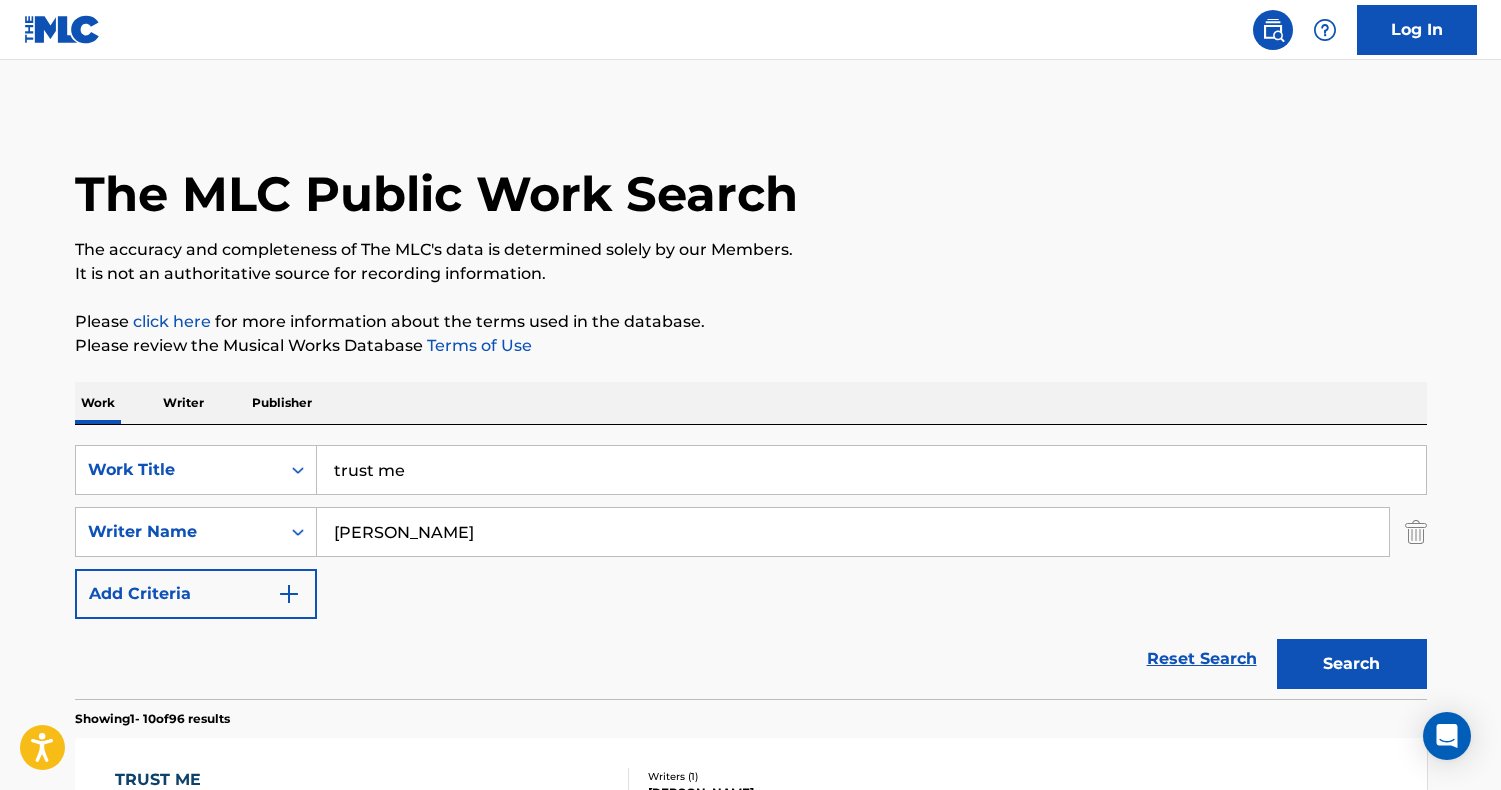 click on "trust me" at bounding box center [871, 470] 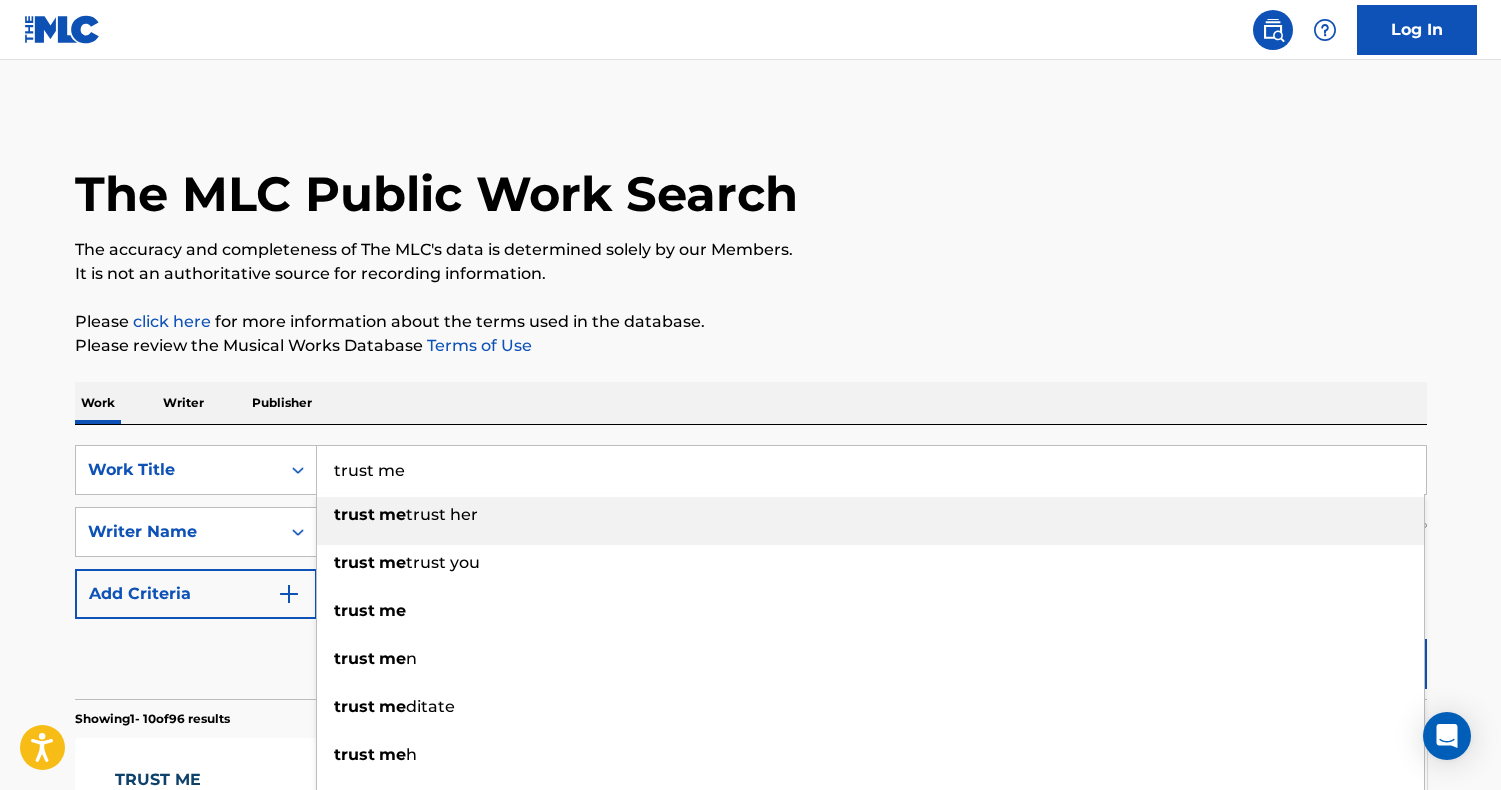 click on "trust me" at bounding box center (871, 470) 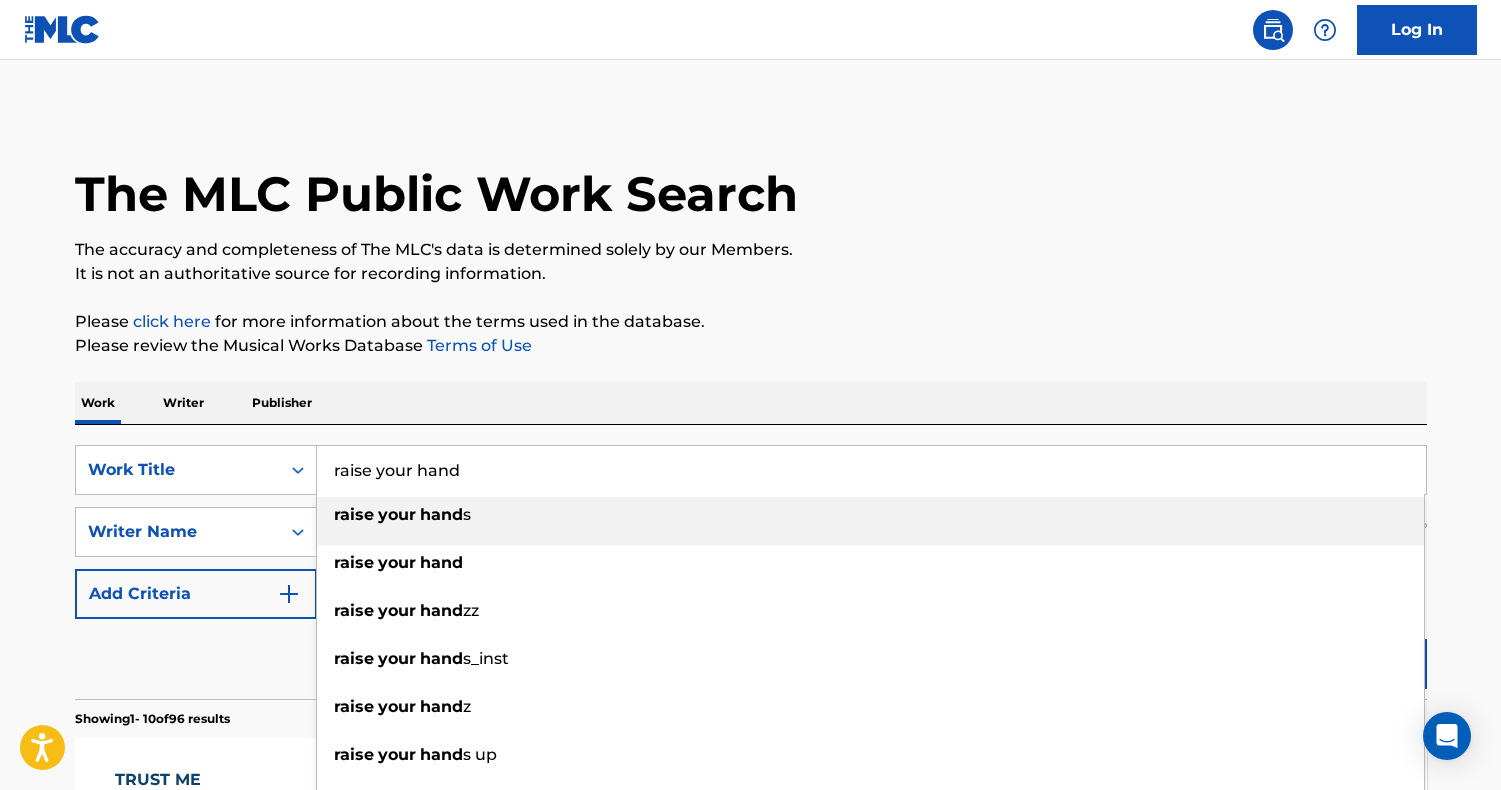 type on "raise your hand" 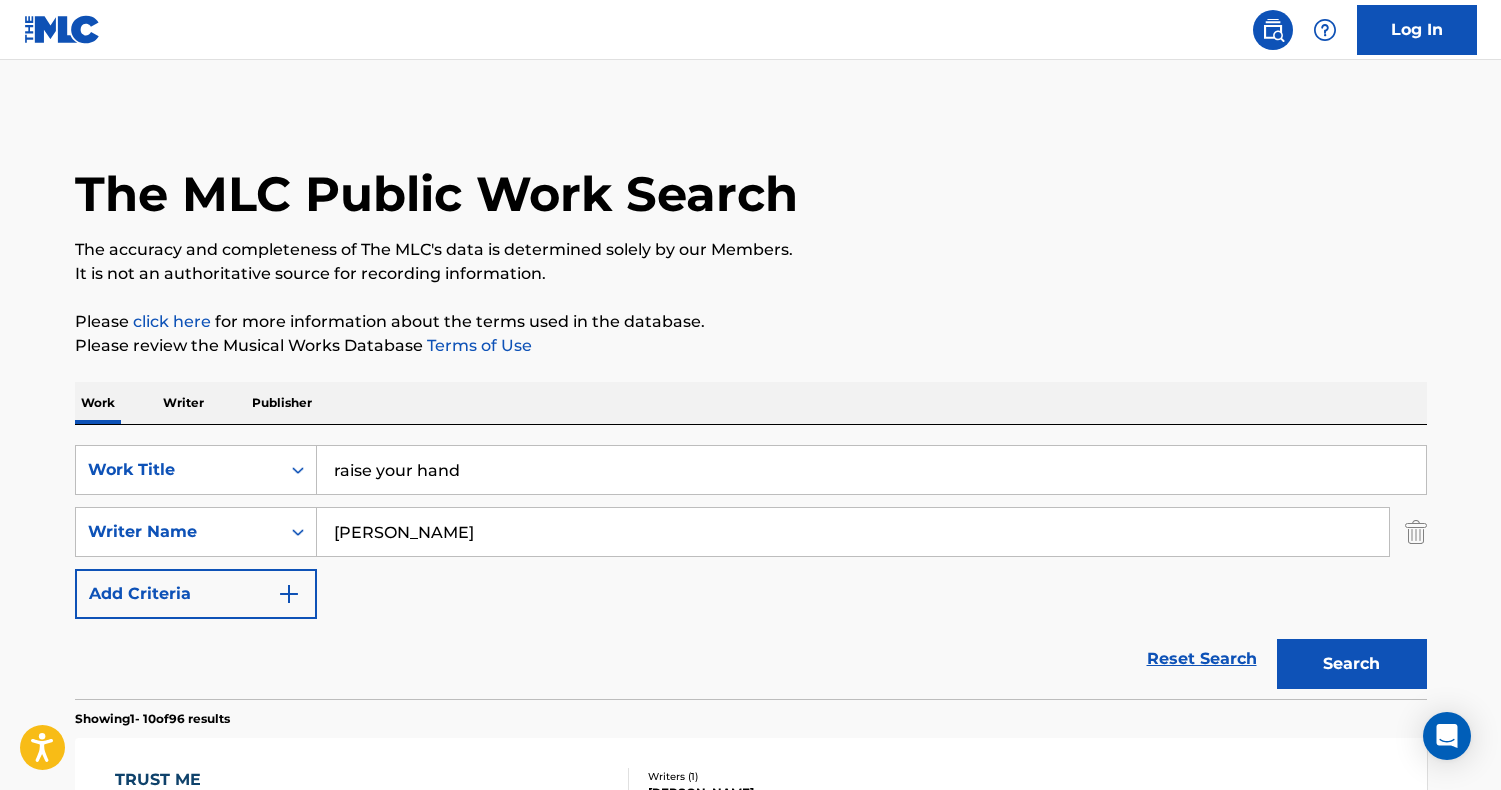 click on "[PERSON_NAME]" at bounding box center (853, 532) 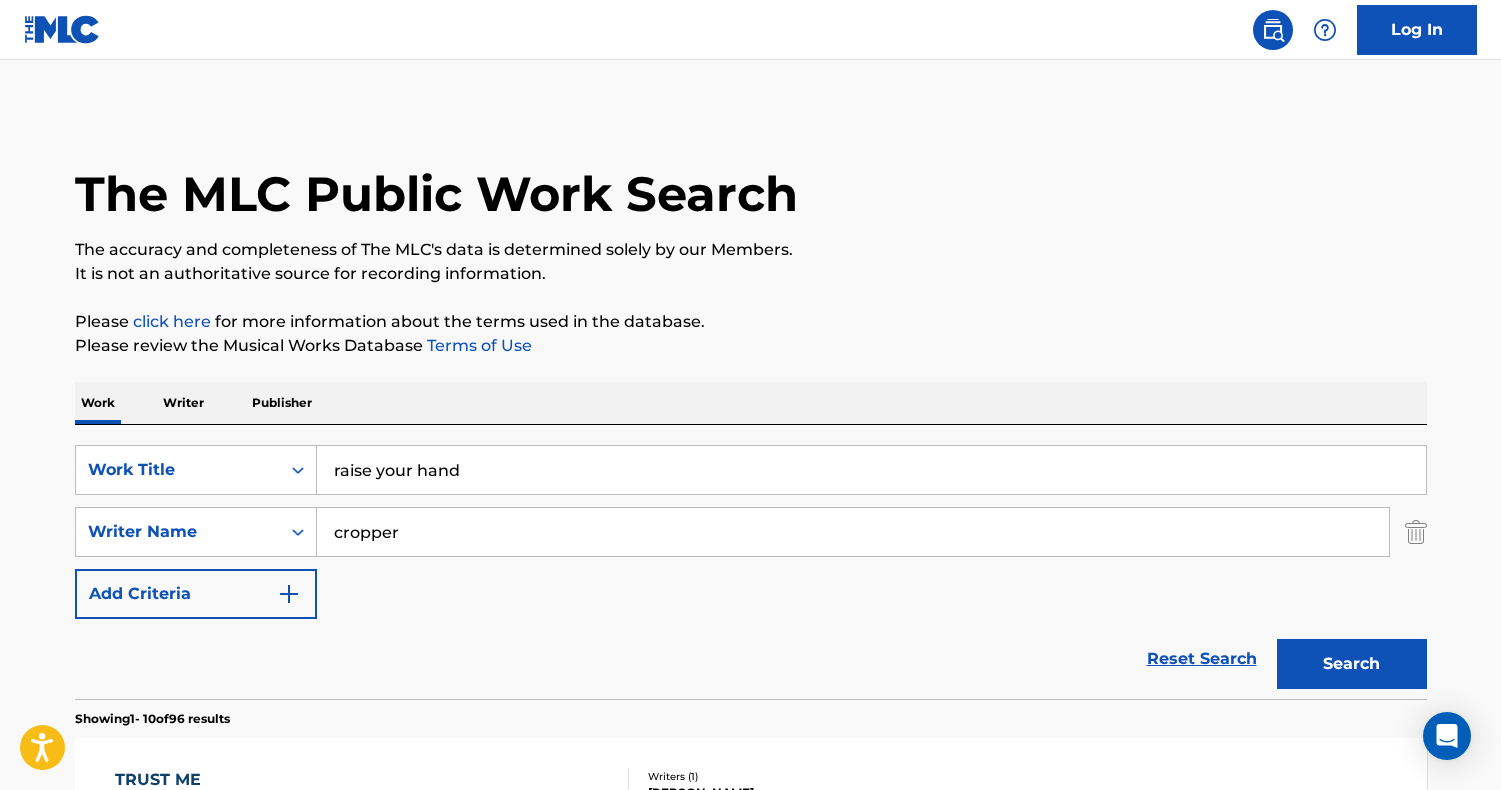 type on "cropper" 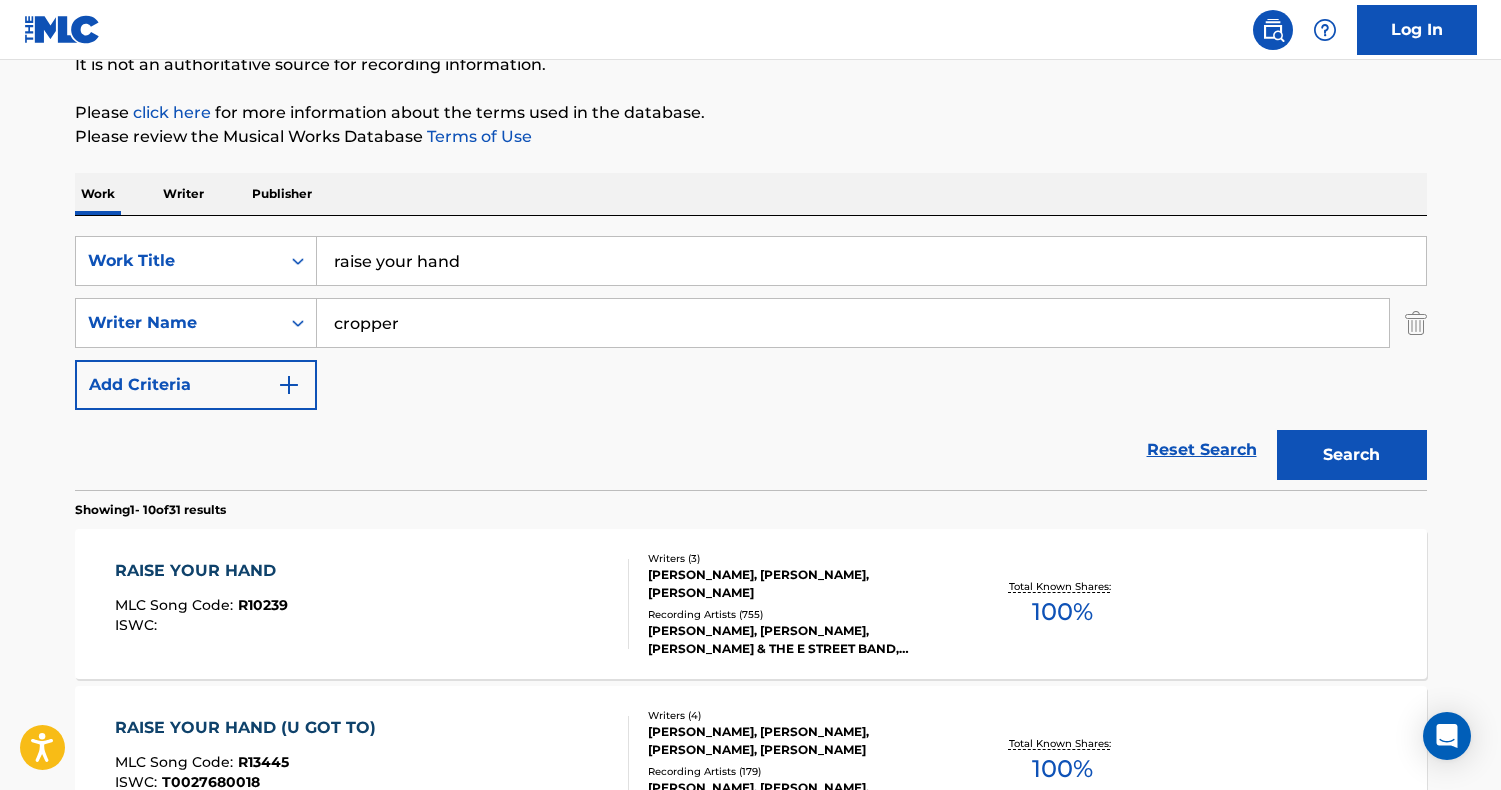 scroll, scrollTop: 253, scrollLeft: 0, axis: vertical 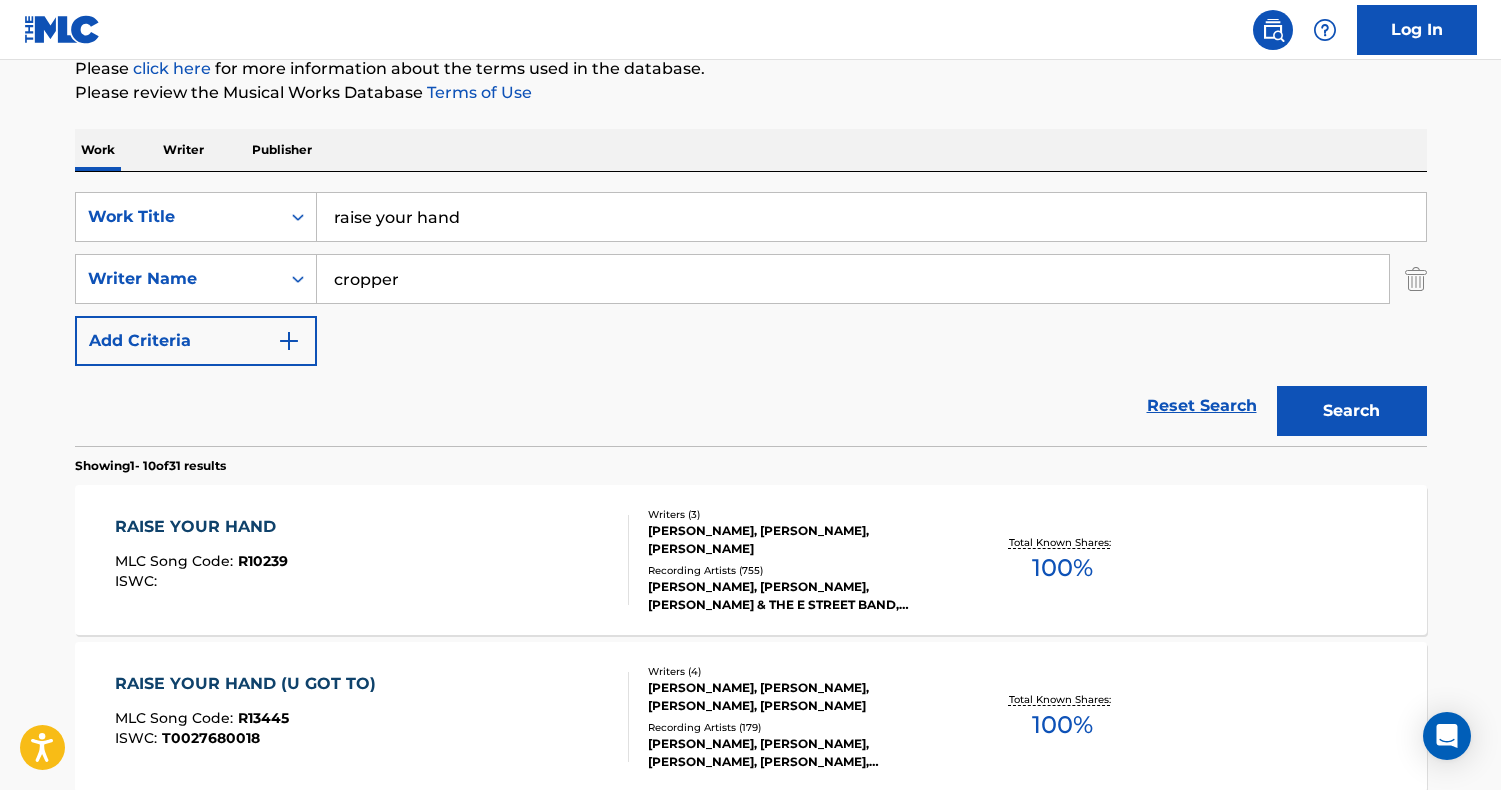 click on "RAISE YOUR HAND MLC Song Code : R10239 ISWC :" at bounding box center (372, 560) 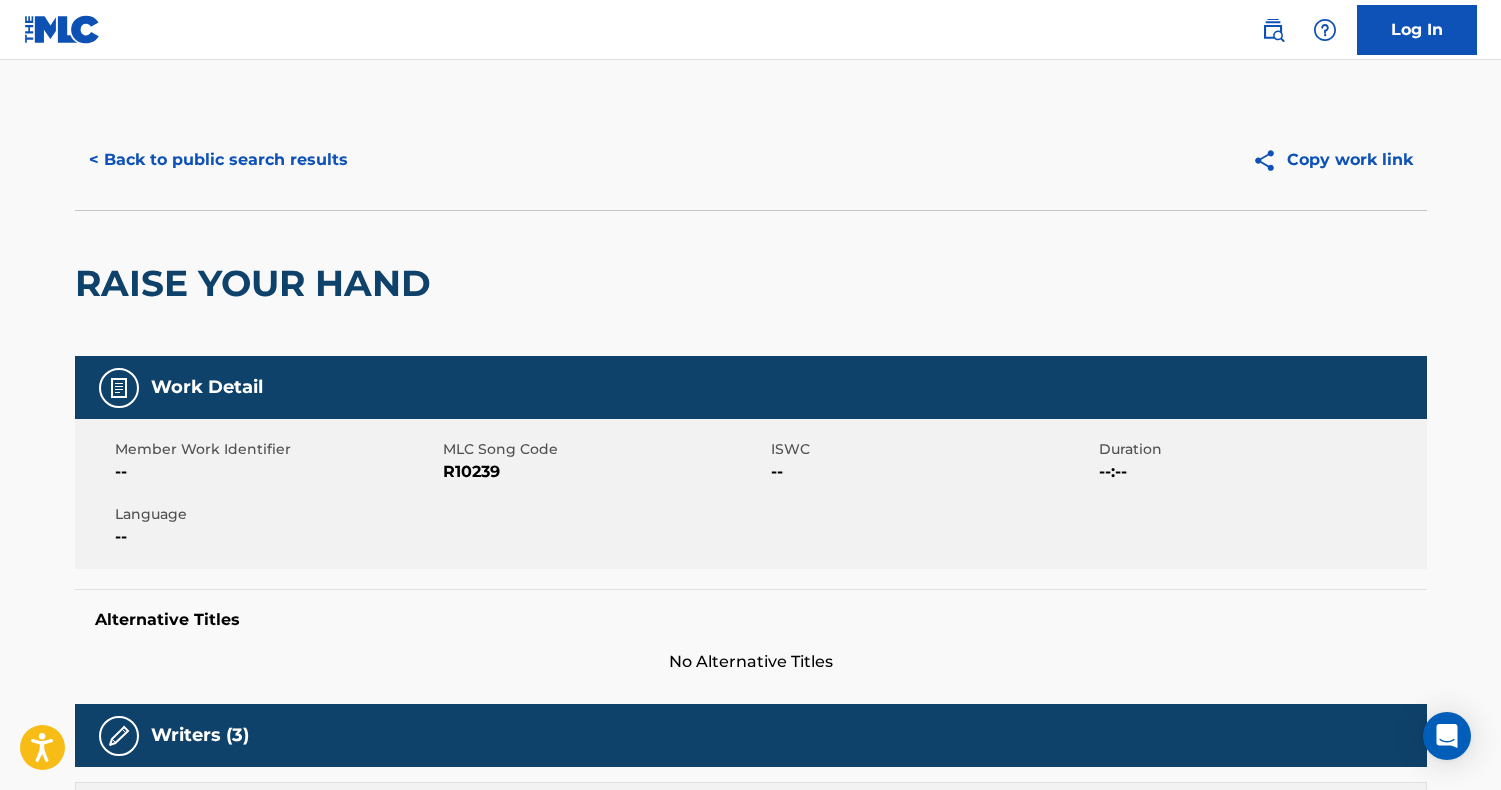 scroll, scrollTop: 0, scrollLeft: 0, axis: both 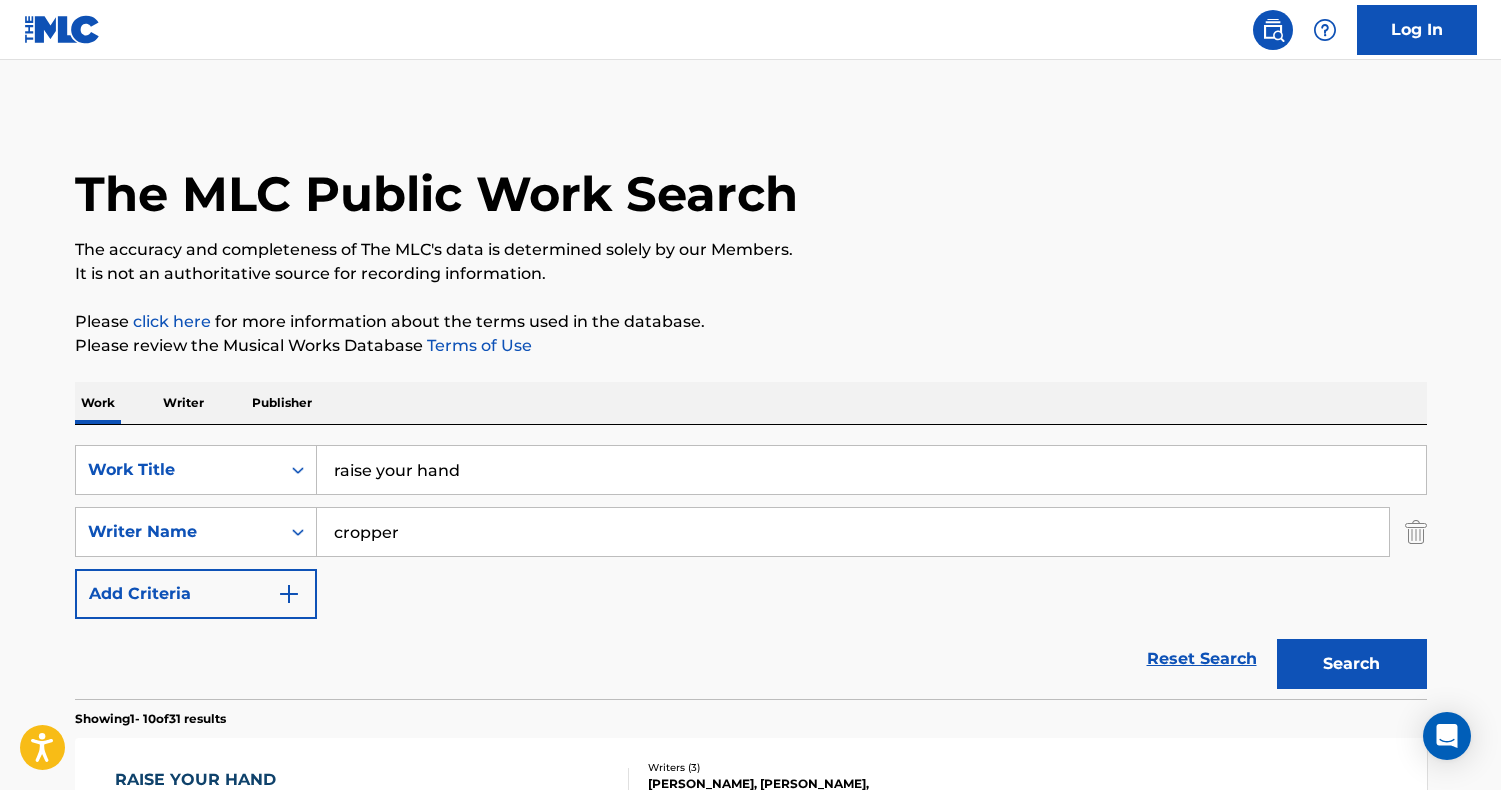 click on "raise your hand" at bounding box center (871, 470) 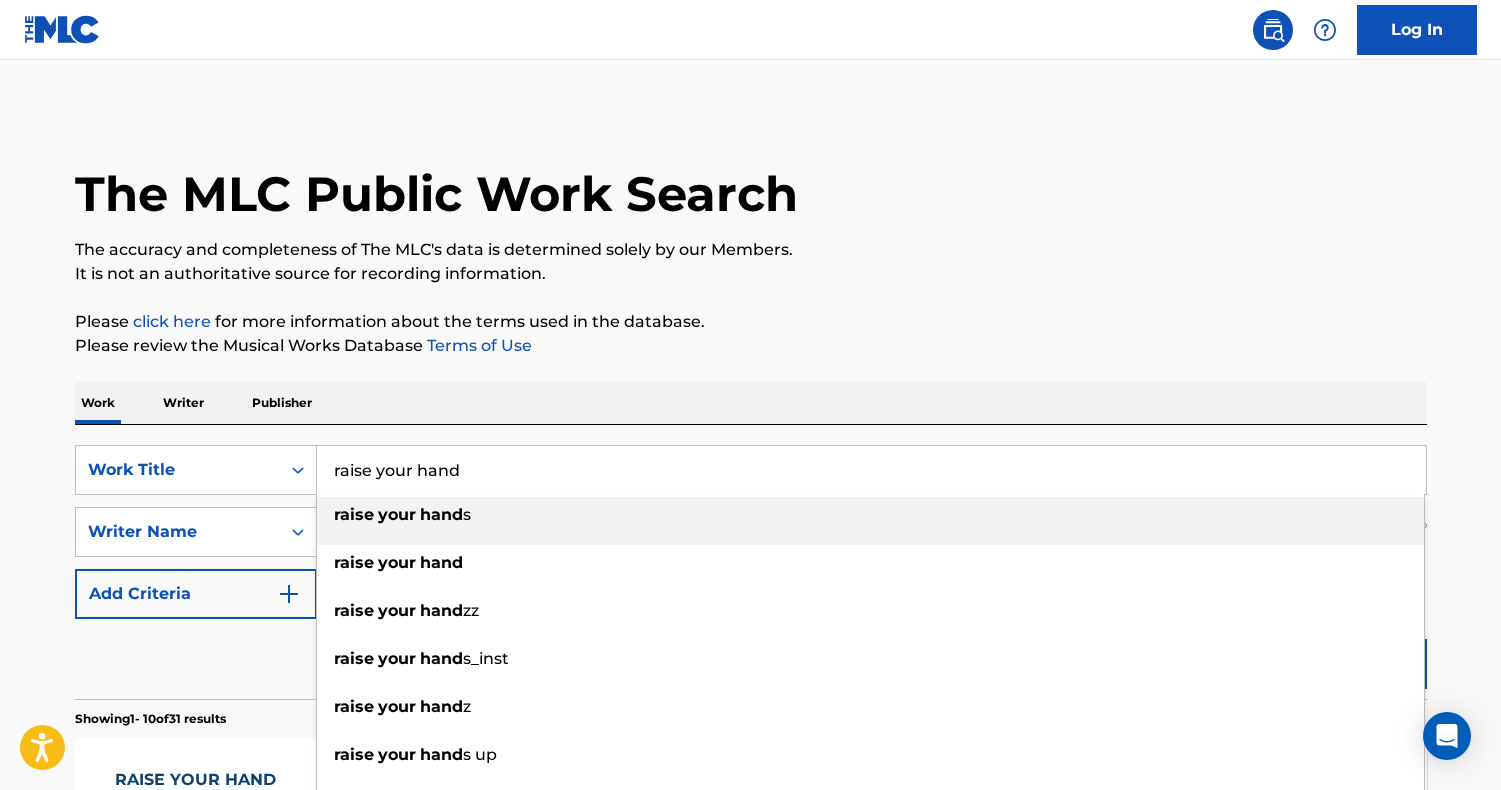 click on "raise your hand" at bounding box center [871, 470] 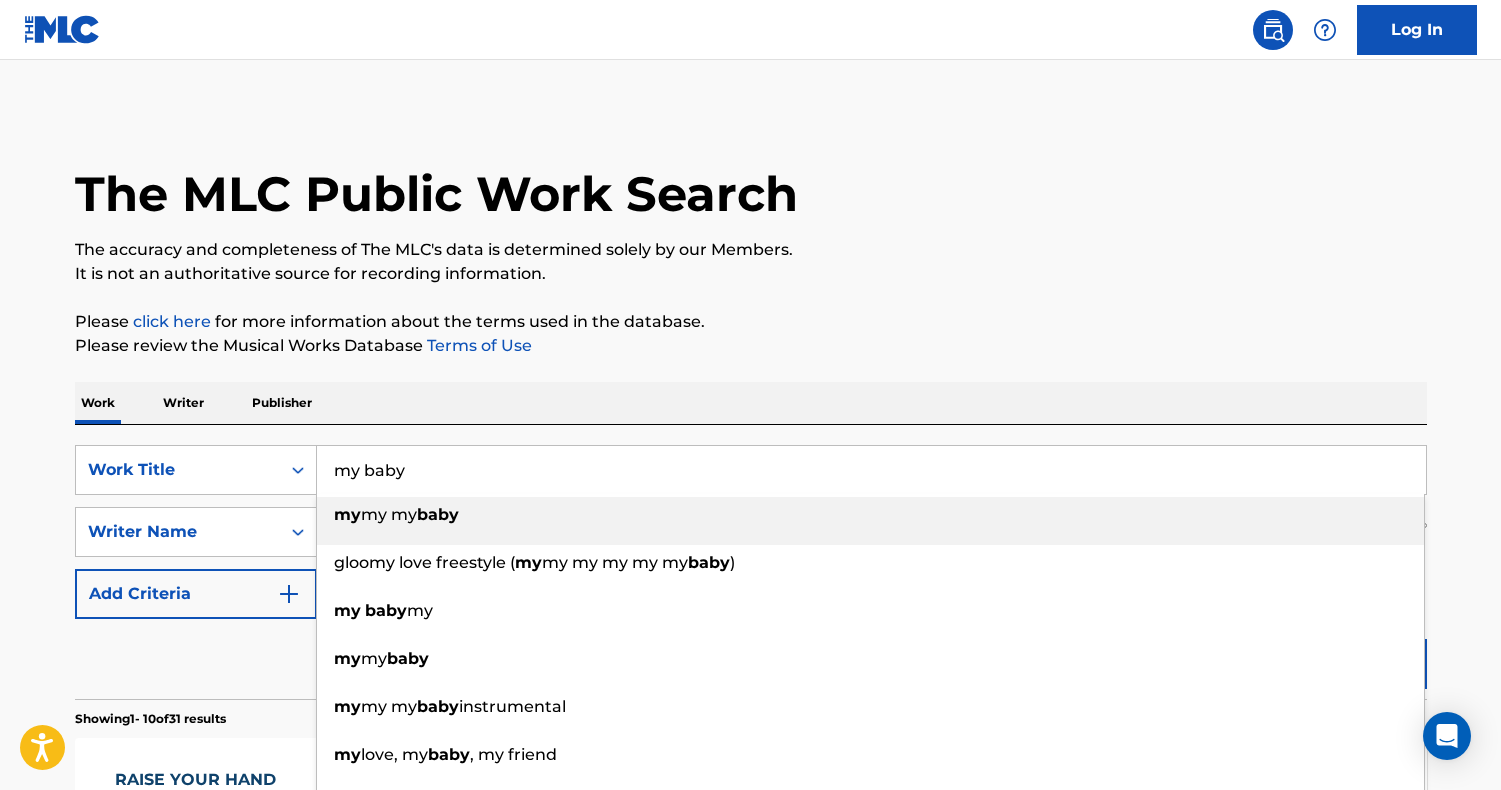 type on "my baby" 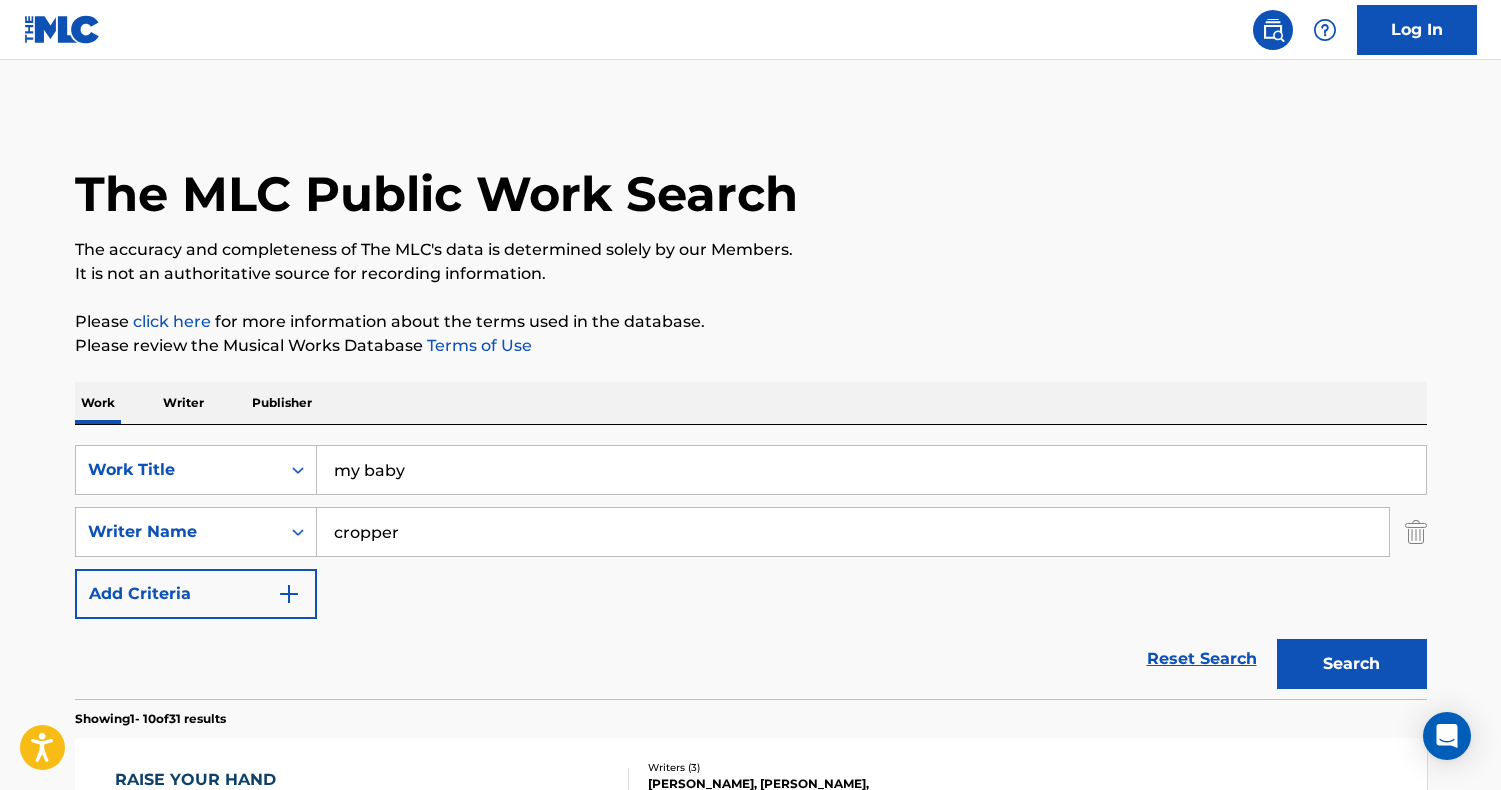 click on "cropper" at bounding box center (853, 532) 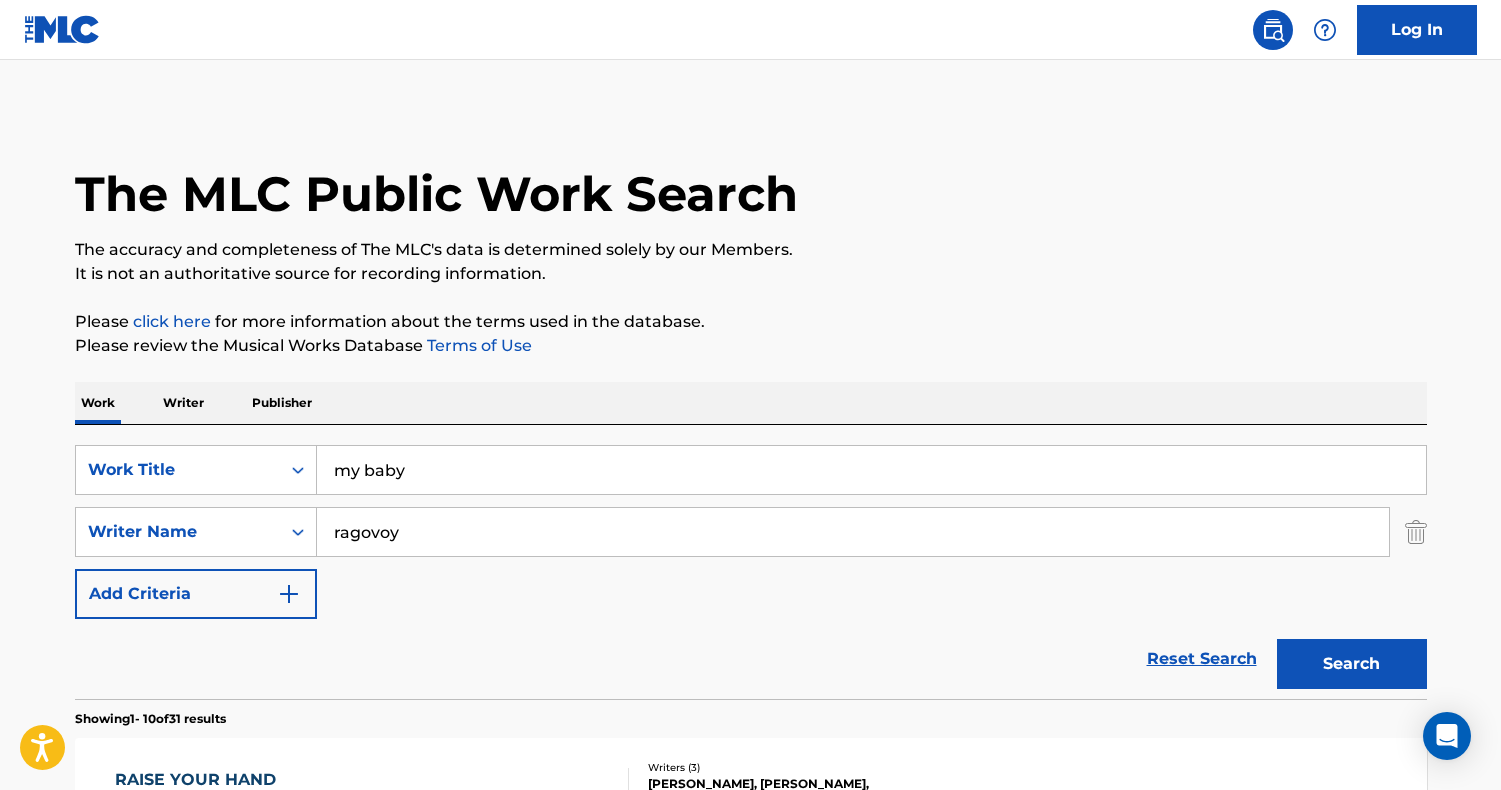 type on "ragovoy" 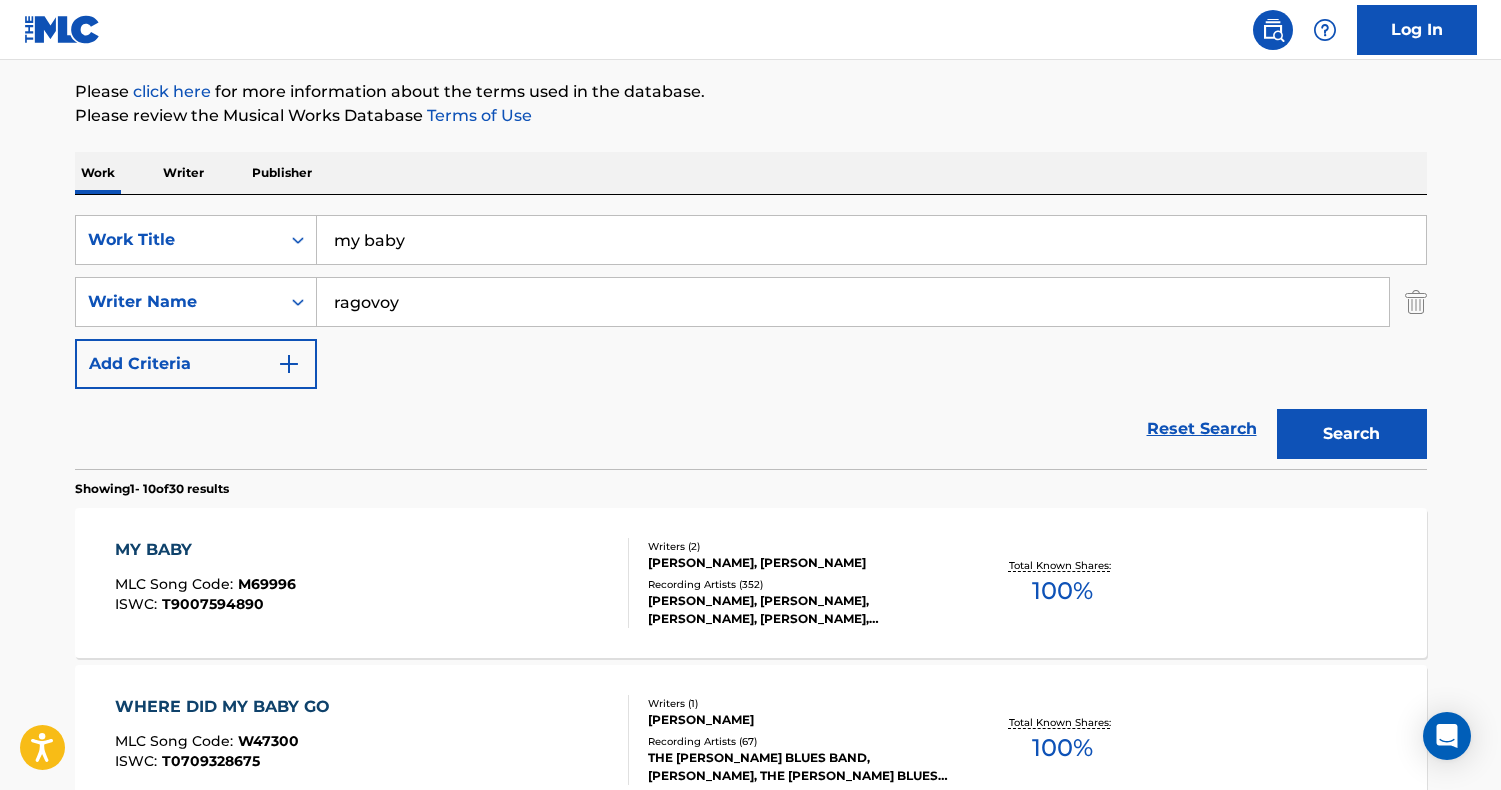 scroll, scrollTop: 272, scrollLeft: 0, axis: vertical 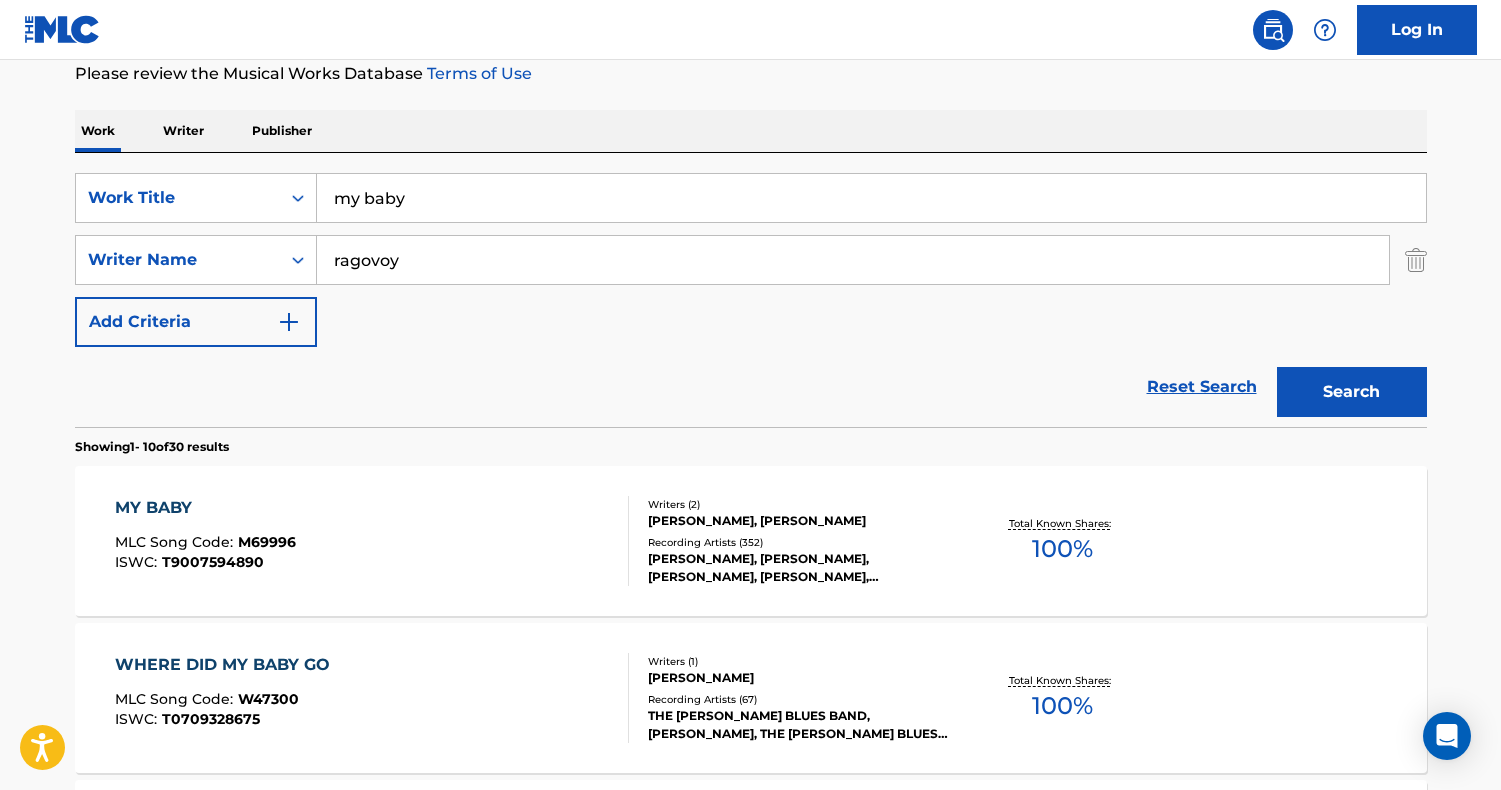 click on "MY BABY MLC Song Code : M69996 ISWC : T9007594890" at bounding box center [372, 541] 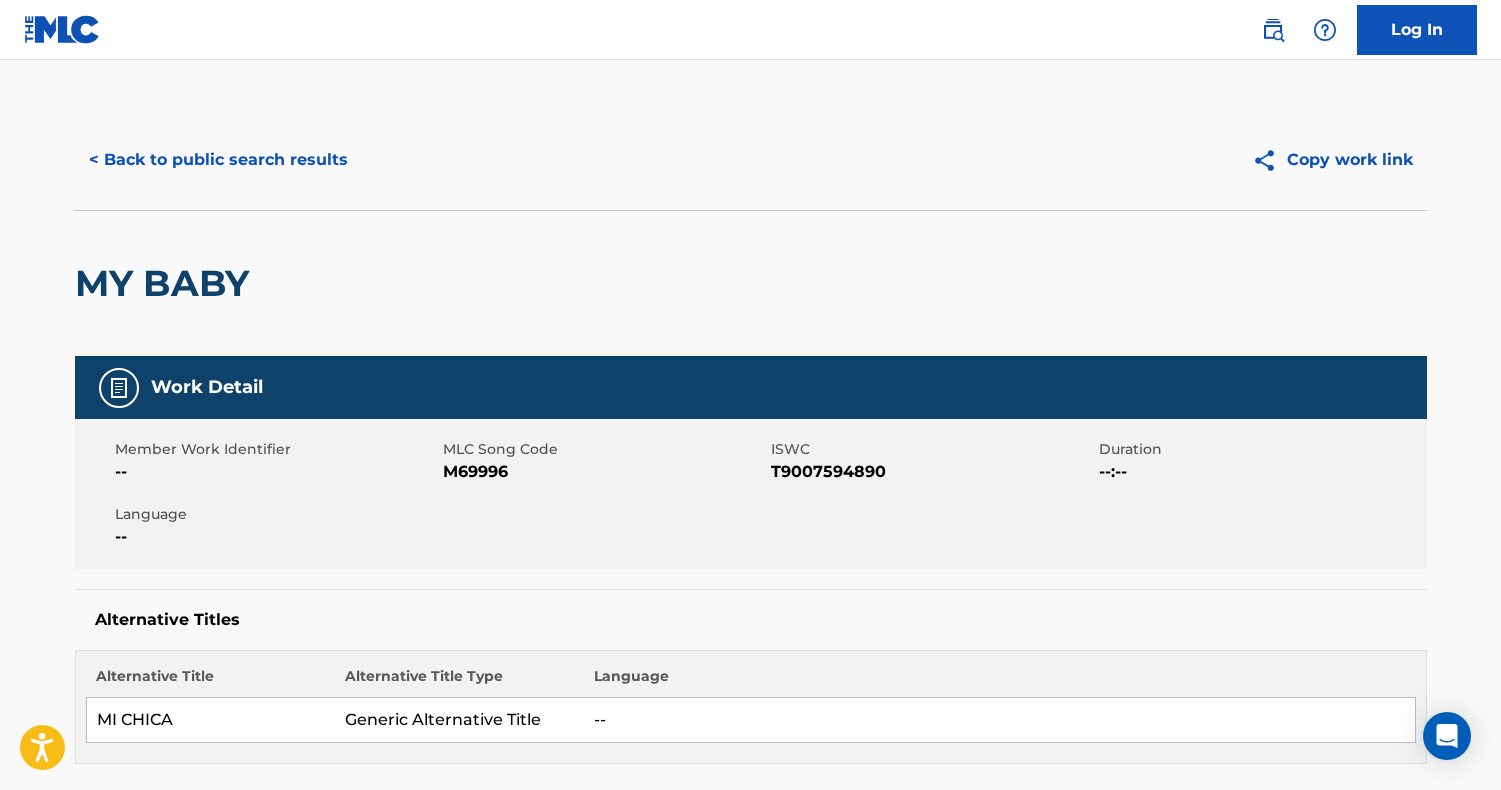 scroll, scrollTop: -1, scrollLeft: 0, axis: vertical 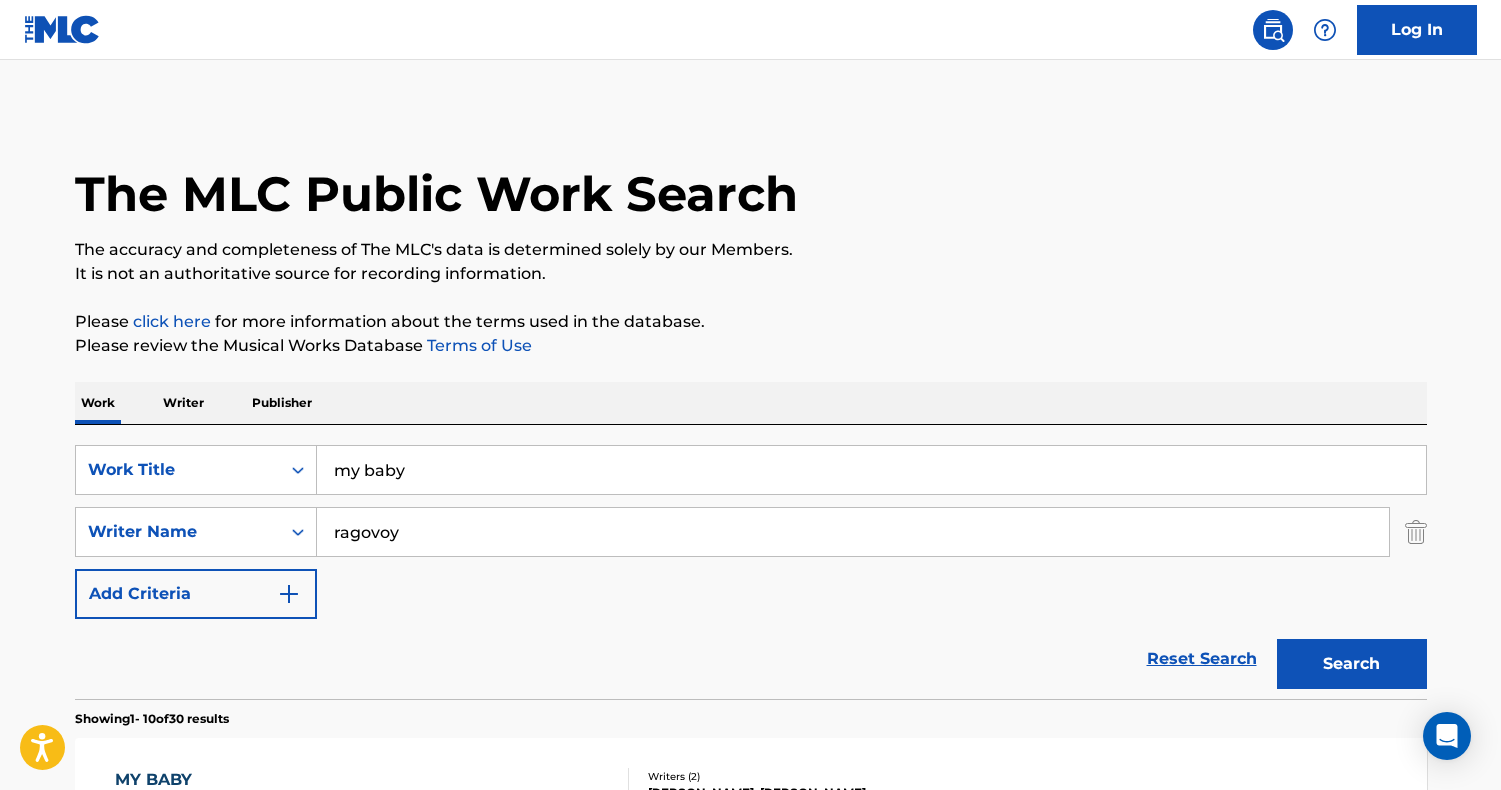 click on "my baby" at bounding box center (871, 470) 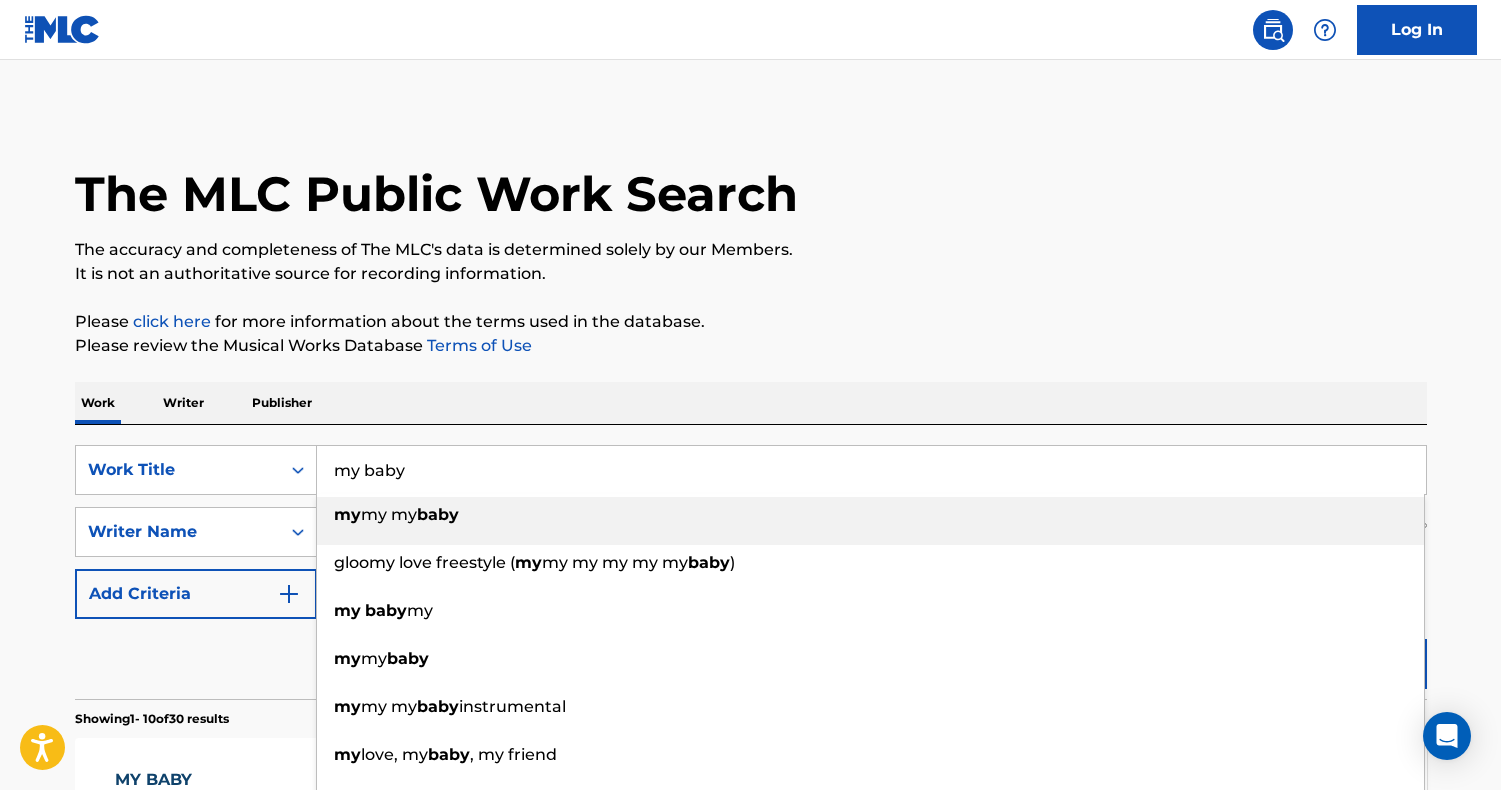 click on "my baby" at bounding box center (871, 470) 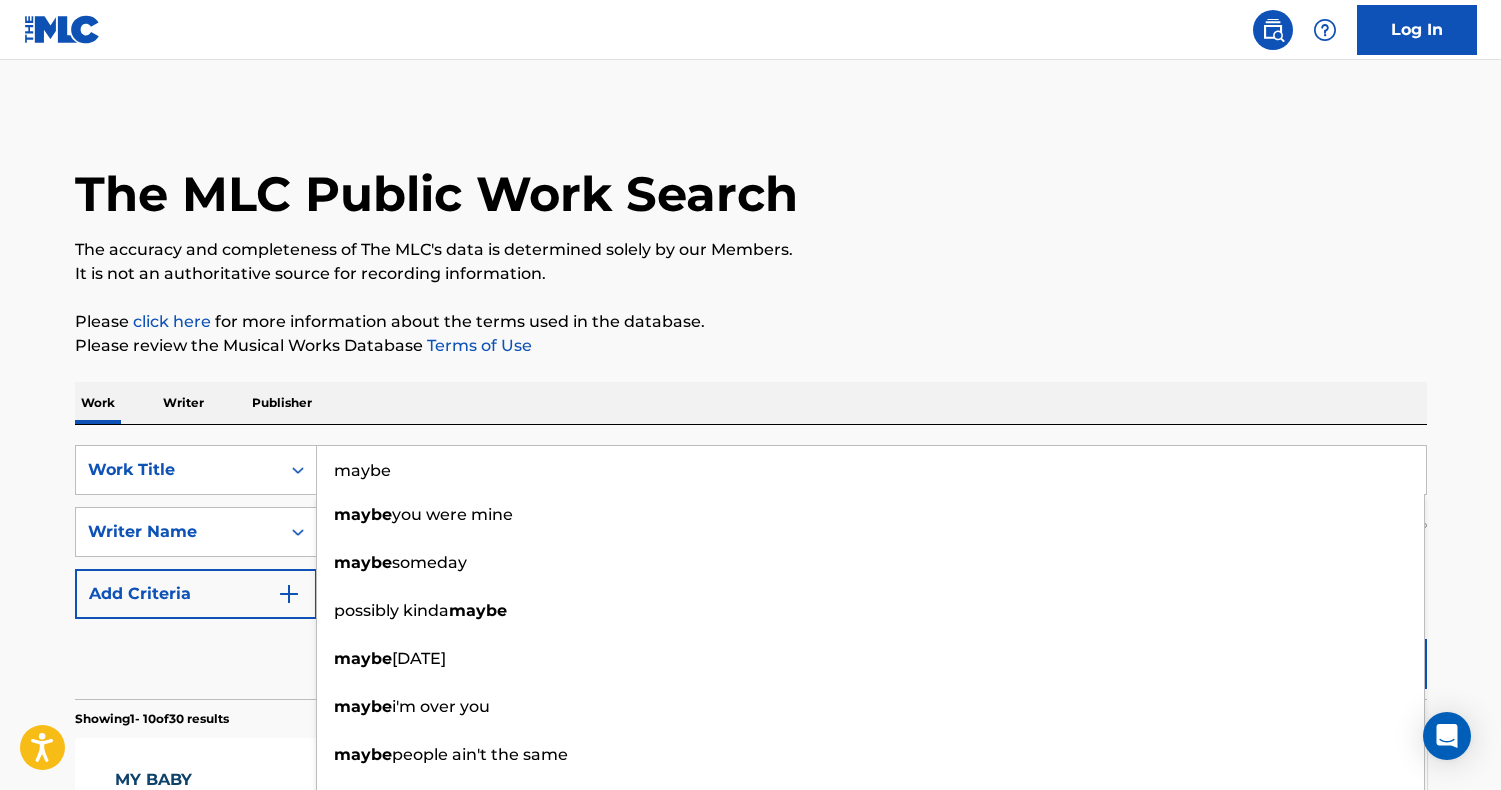 type on "maybe" 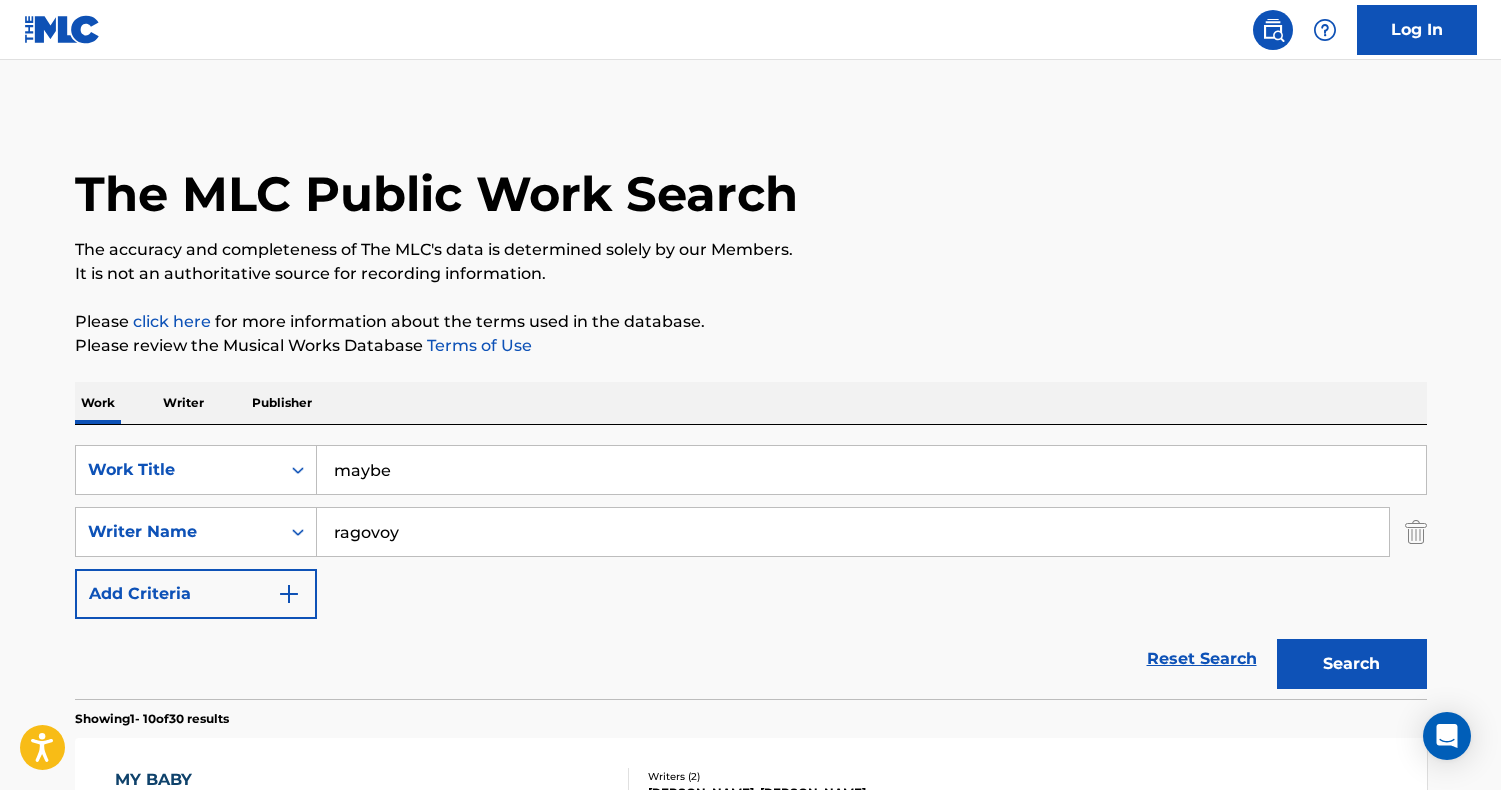 click on "ragovoy" at bounding box center [853, 532] 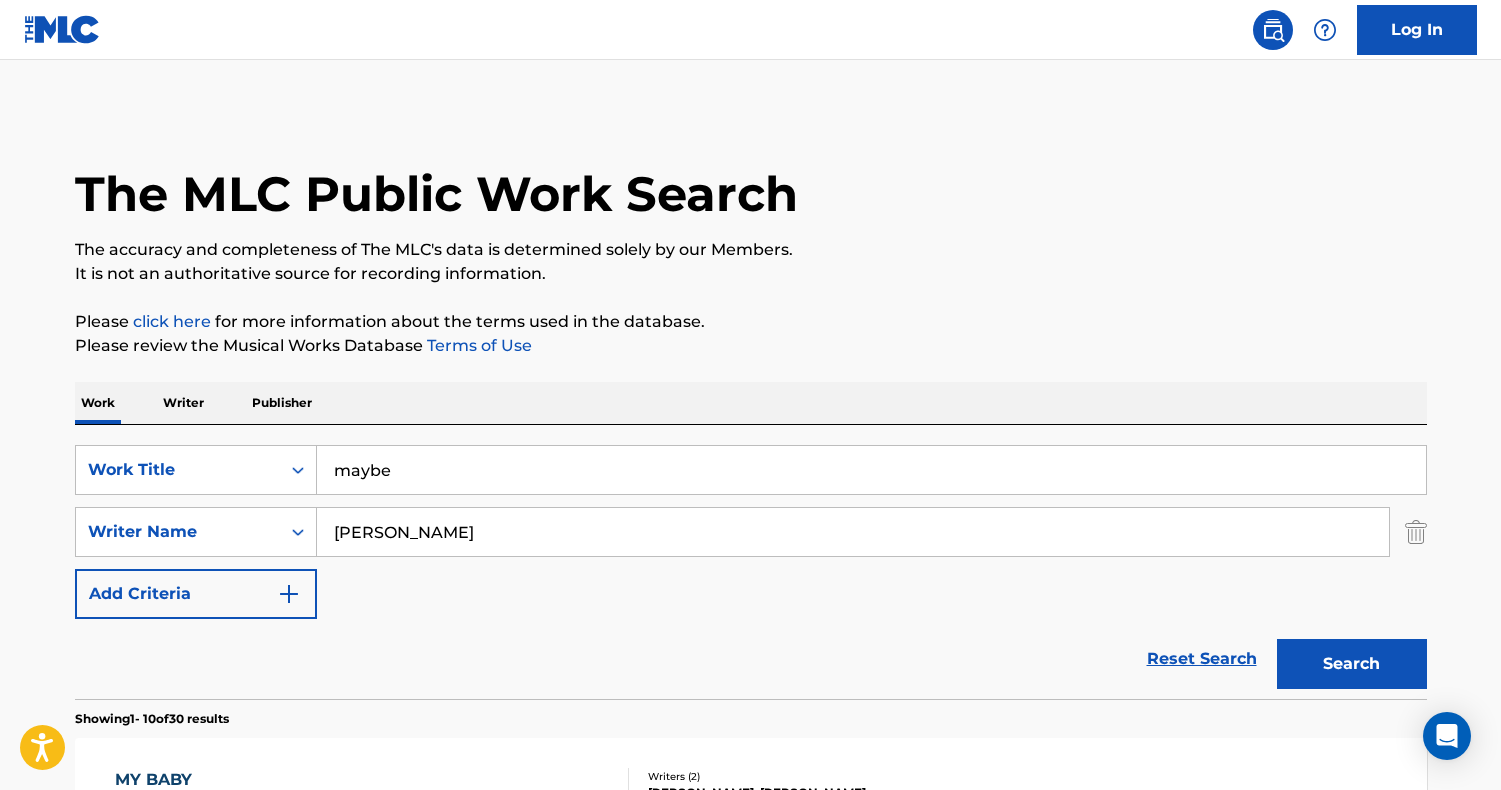 type on "[PERSON_NAME]" 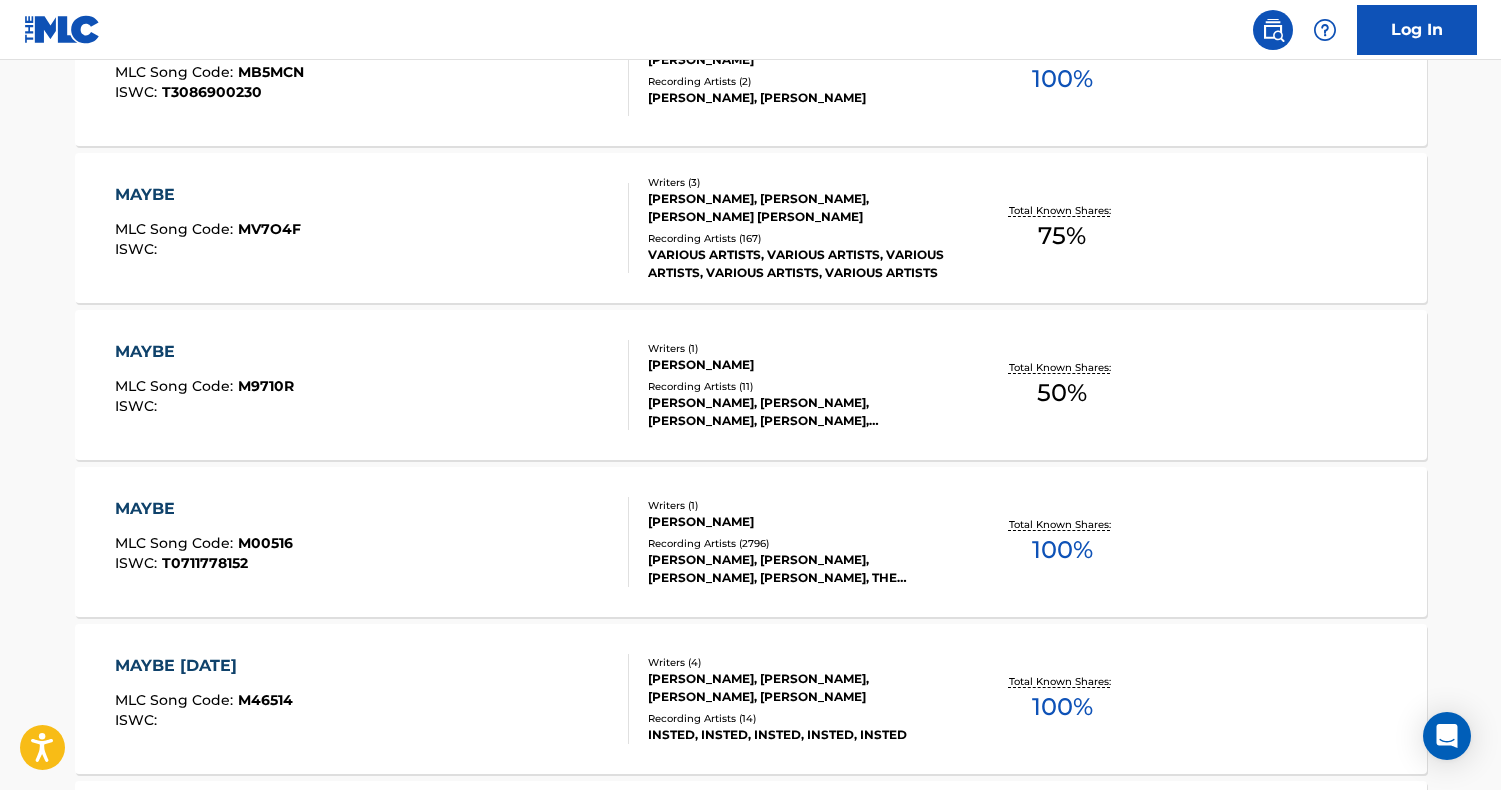 scroll, scrollTop: 749, scrollLeft: 0, axis: vertical 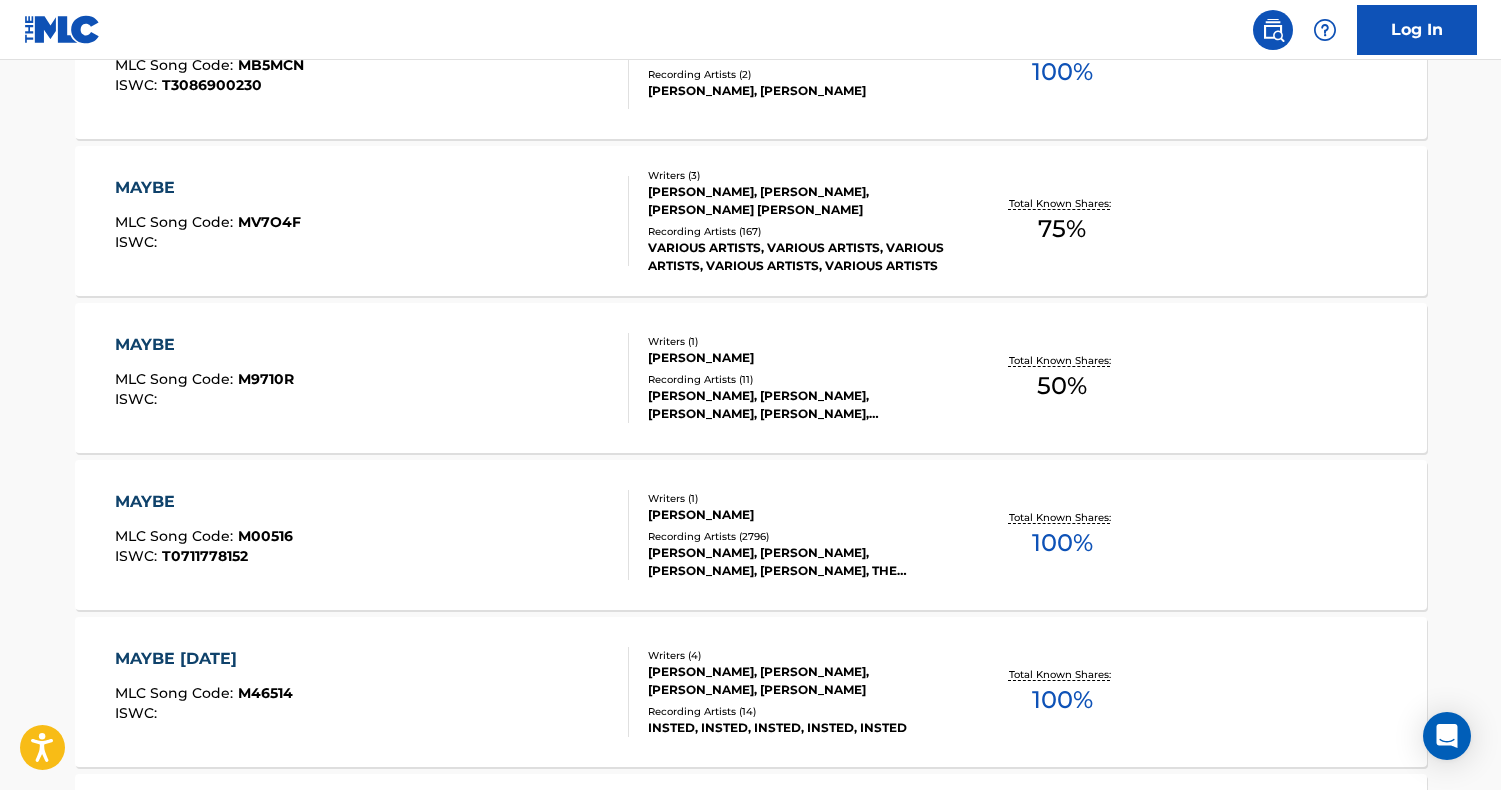 click on "MAYBE MLC Song Code : M00516 ISWC : T0711778152" at bounding box center [372, 535] 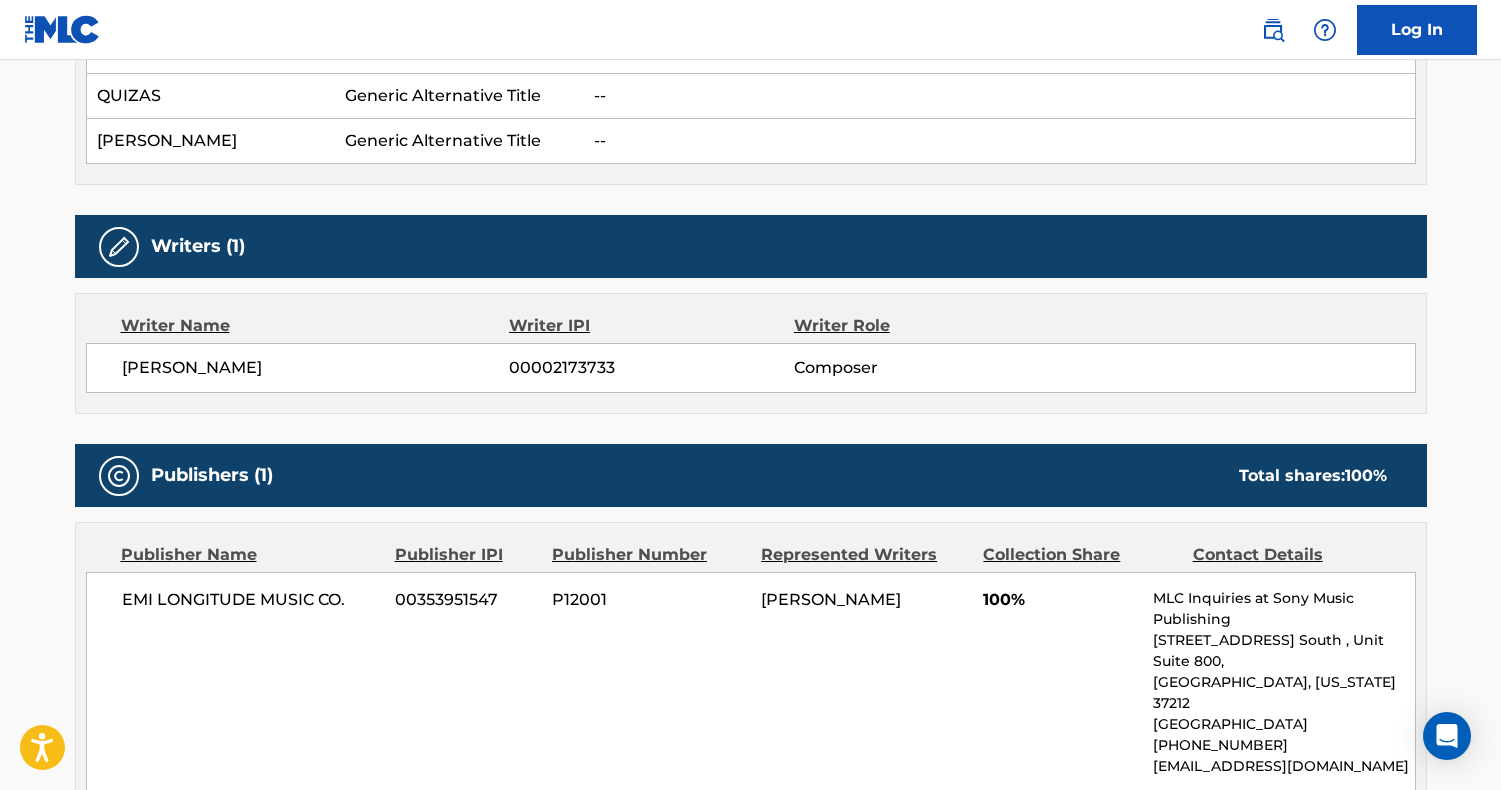 scroll, scrollTop: 645, scrollLeft: 0, axis: vertical 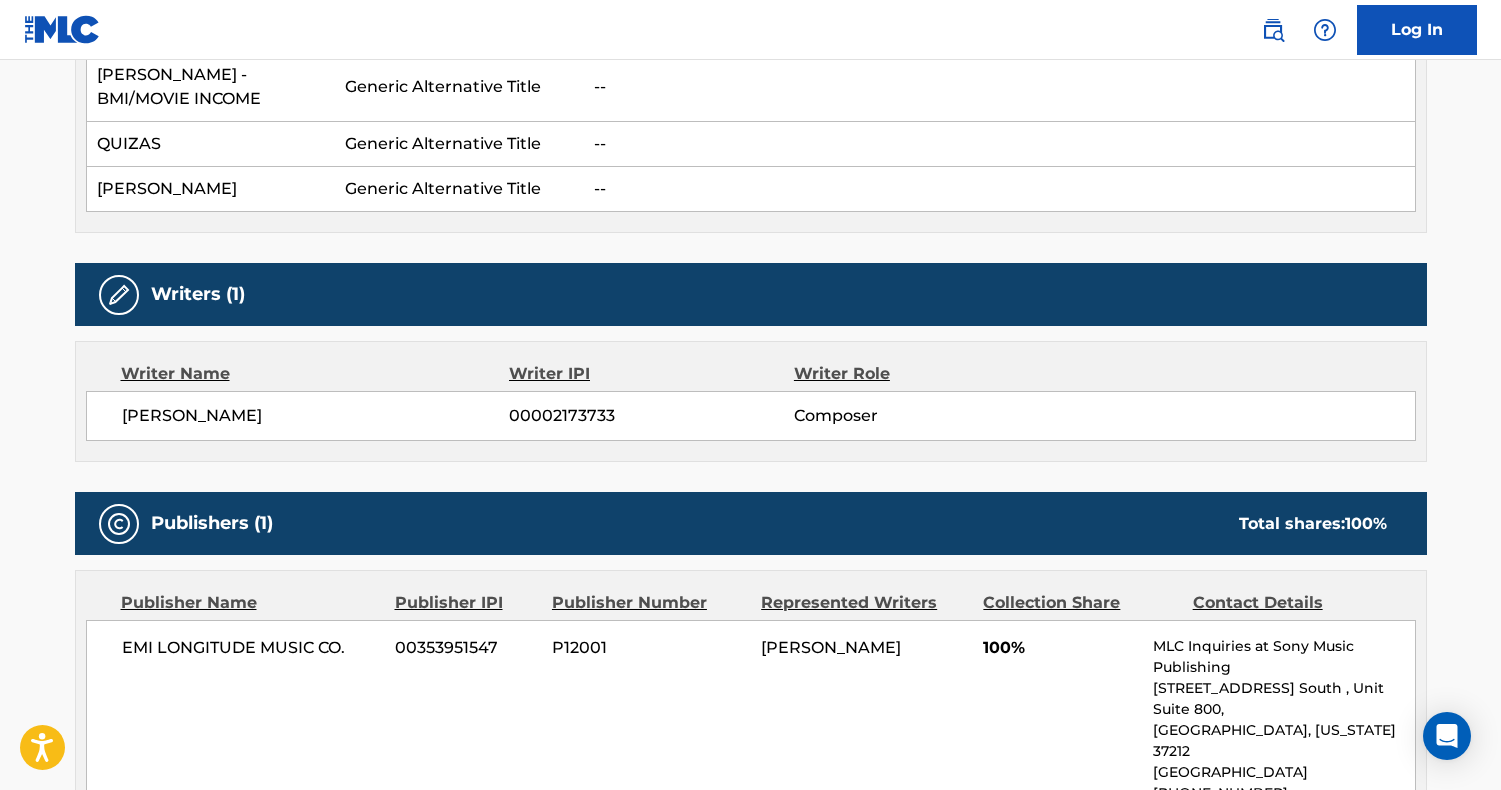 click at bounding box center [1273, 30] 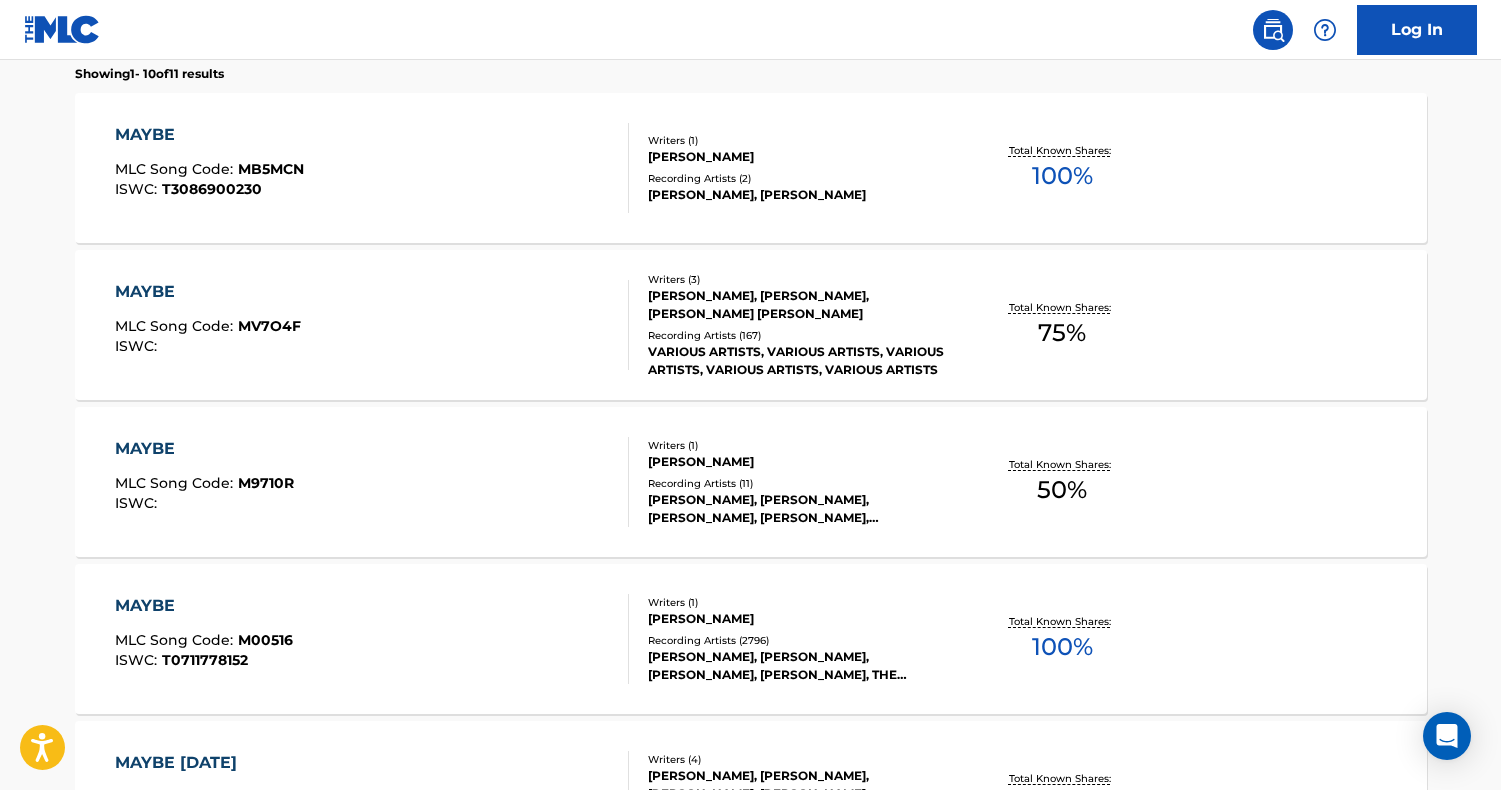scroll, scrollTop: 0, scrollLeft: 0, axis: both 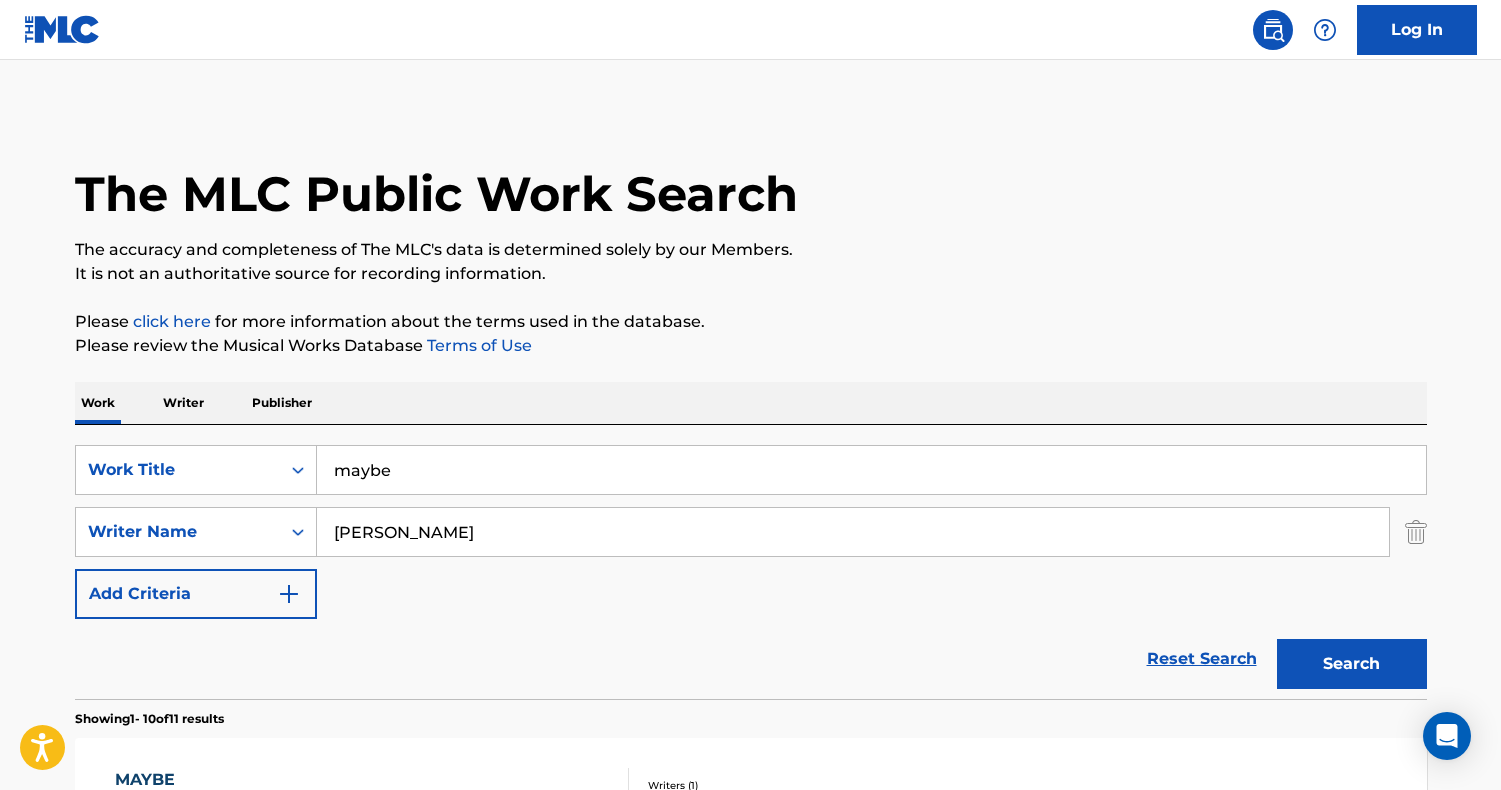click on "maybe" at bounding box center [871, 470] 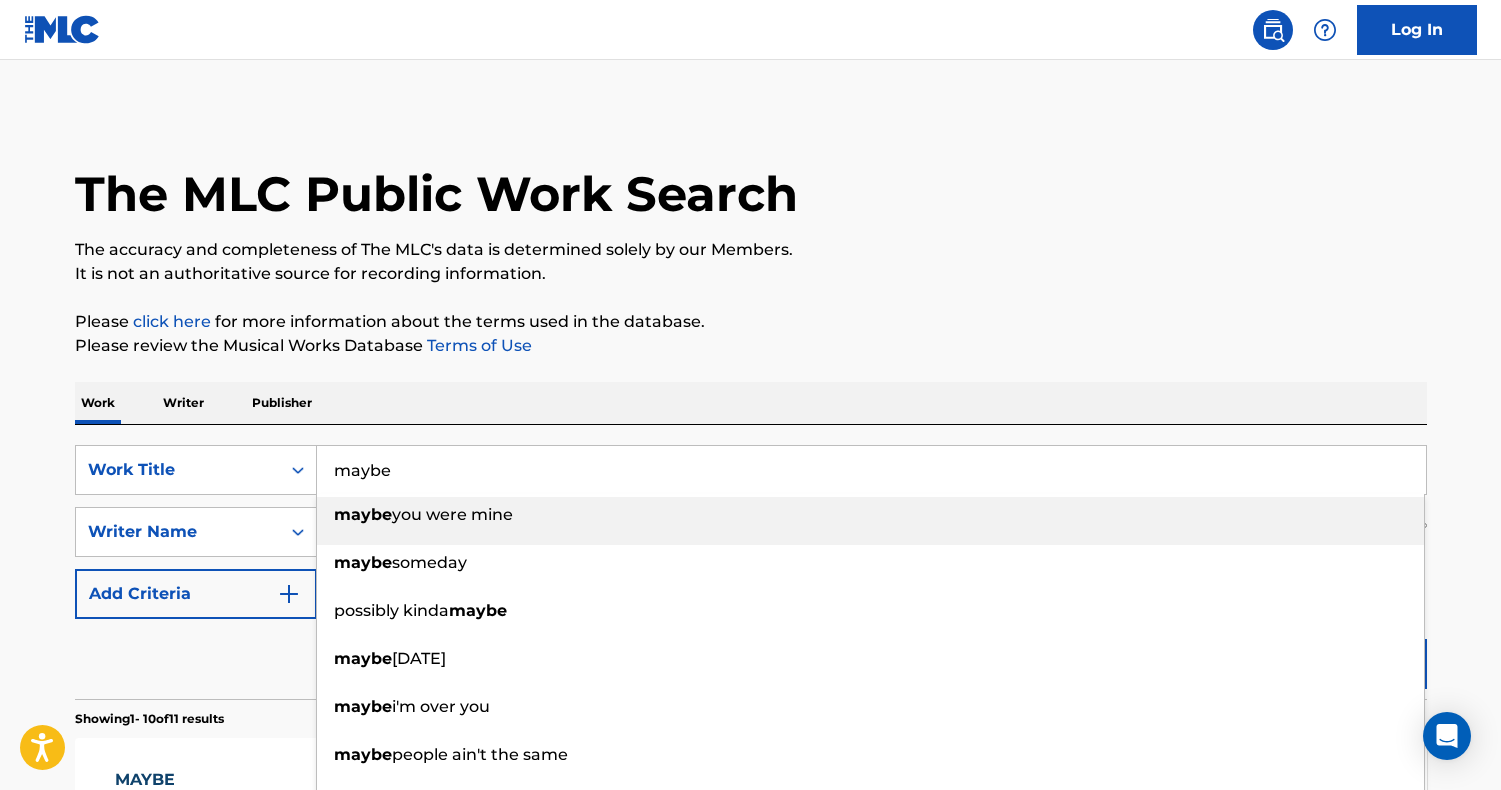 click on "maybe" at bounding box center [871, 470] 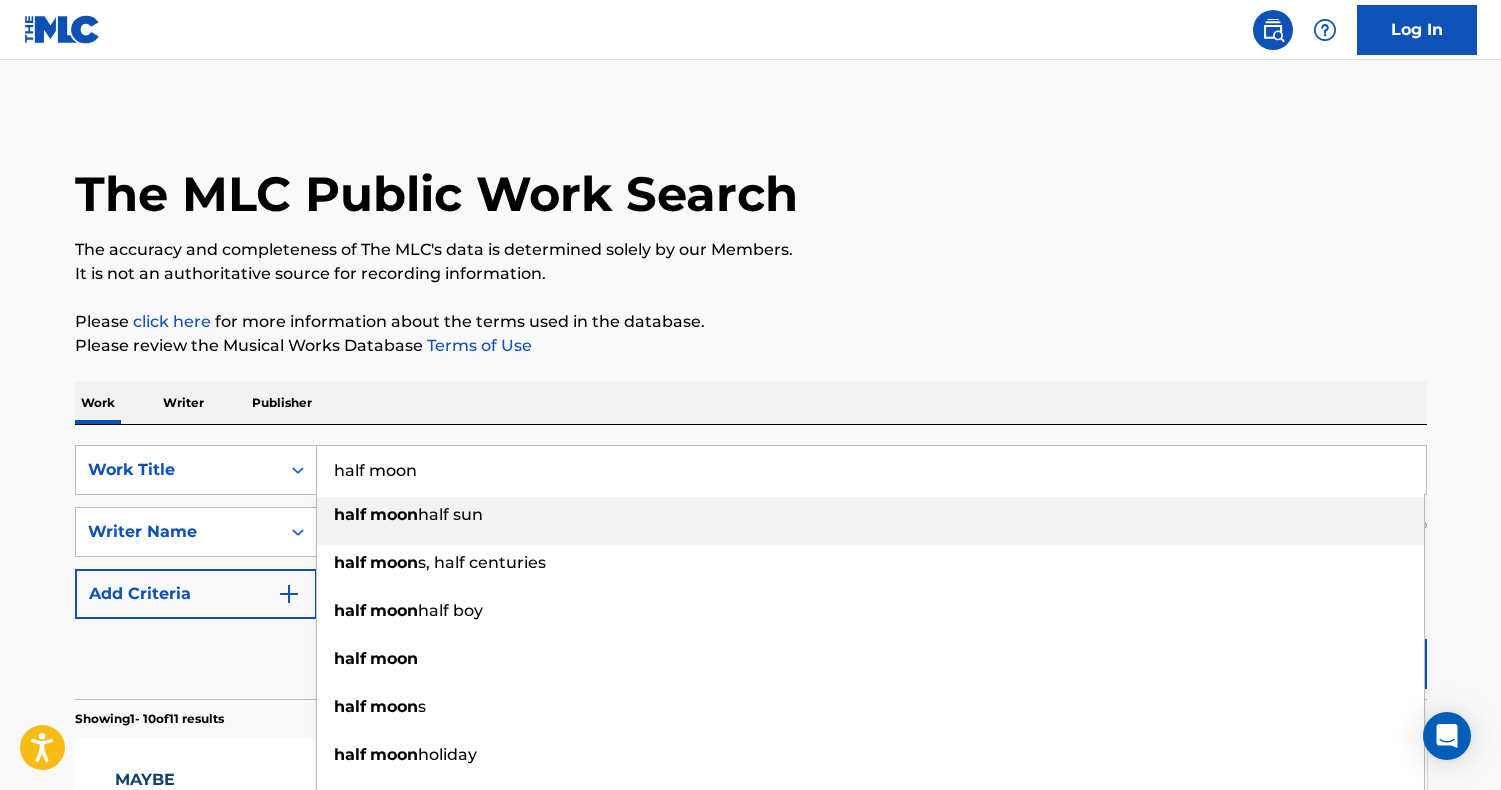 type on "half moon" 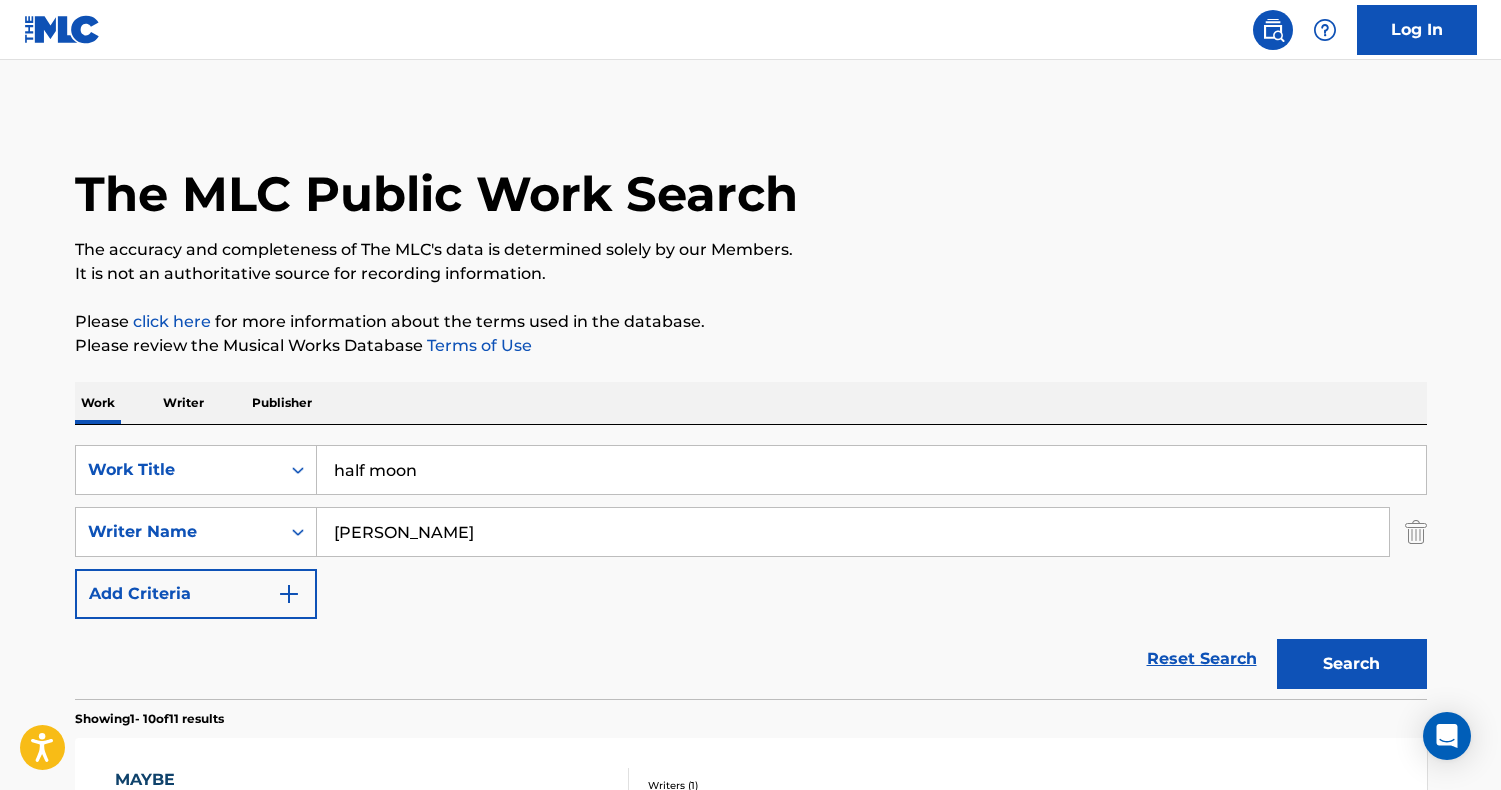 click on "[PERSON_NAME]" at bounding box center (853, 532) 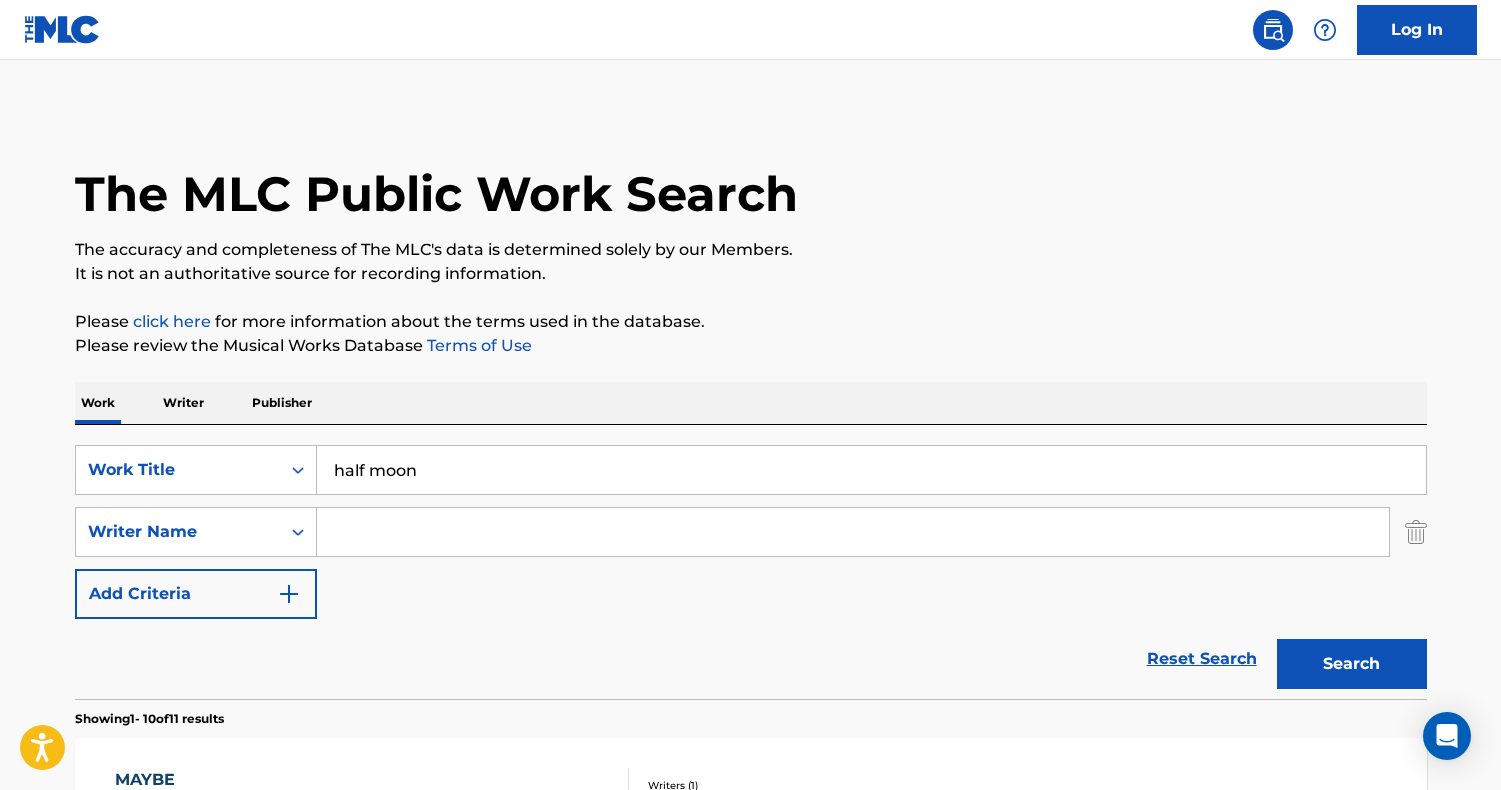 click on "Search" at bounding box center [1352, 664] 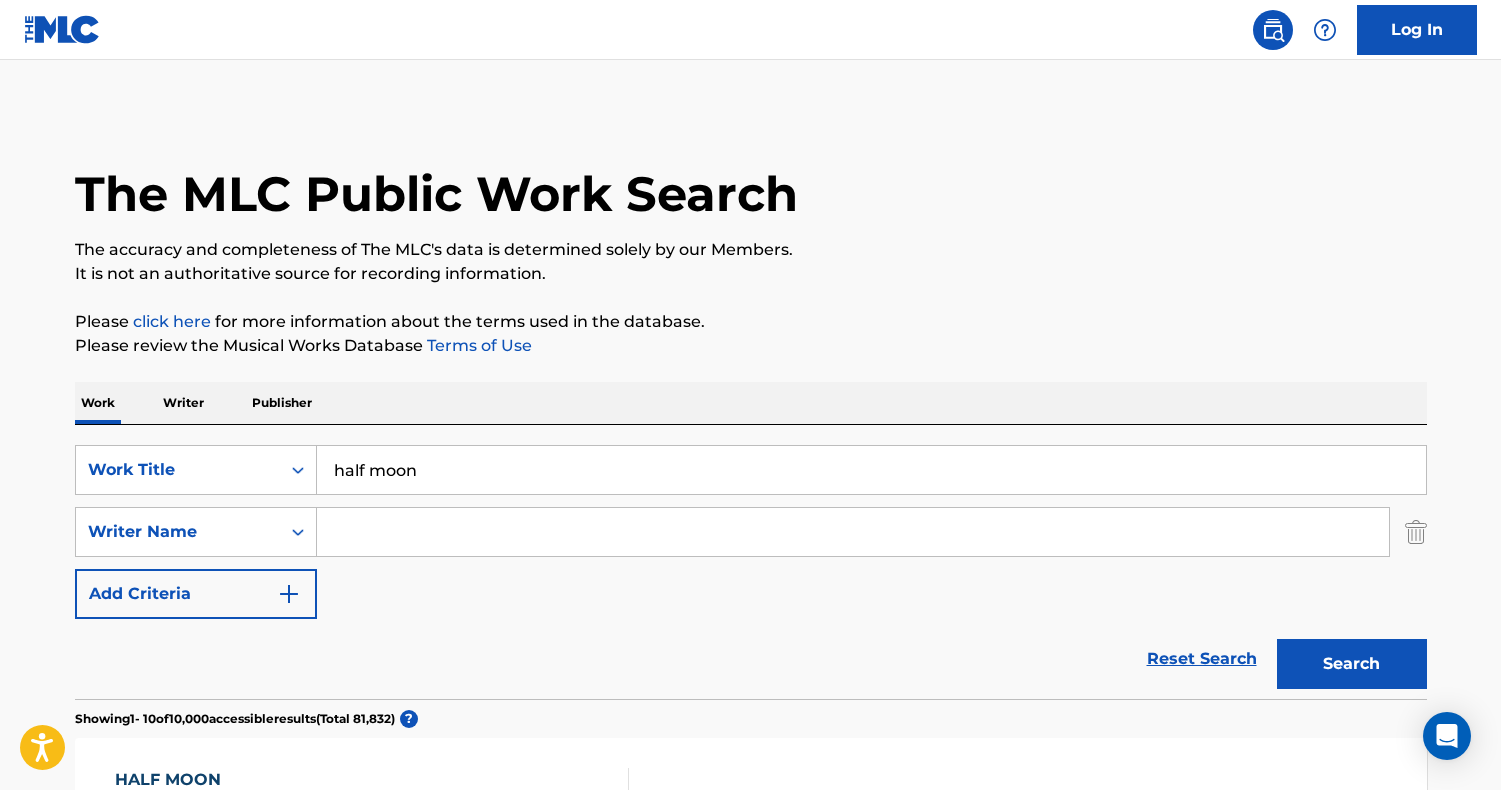 click at bounding box center (853, 532) 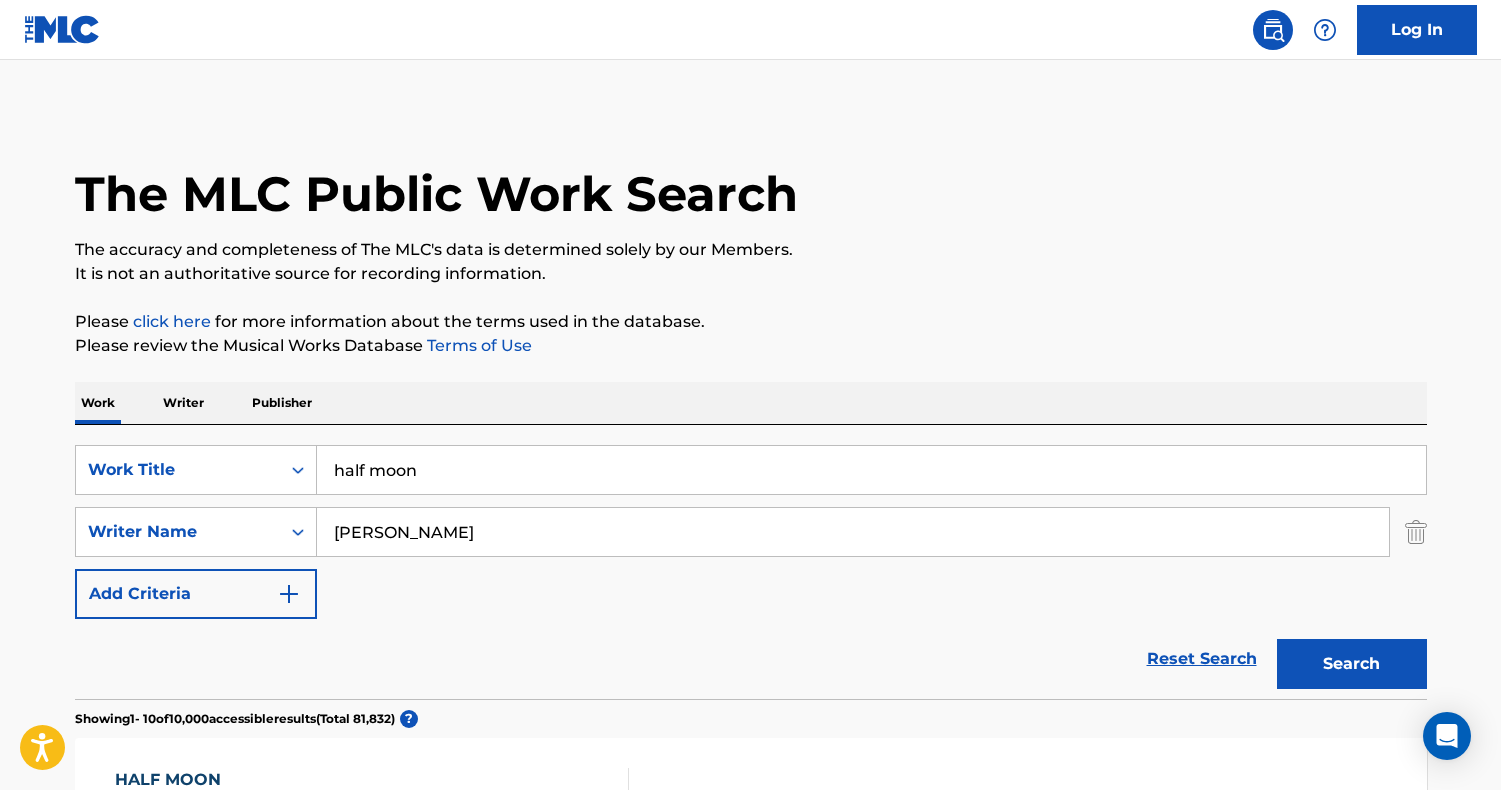 type on "[PERSON_NAME]" 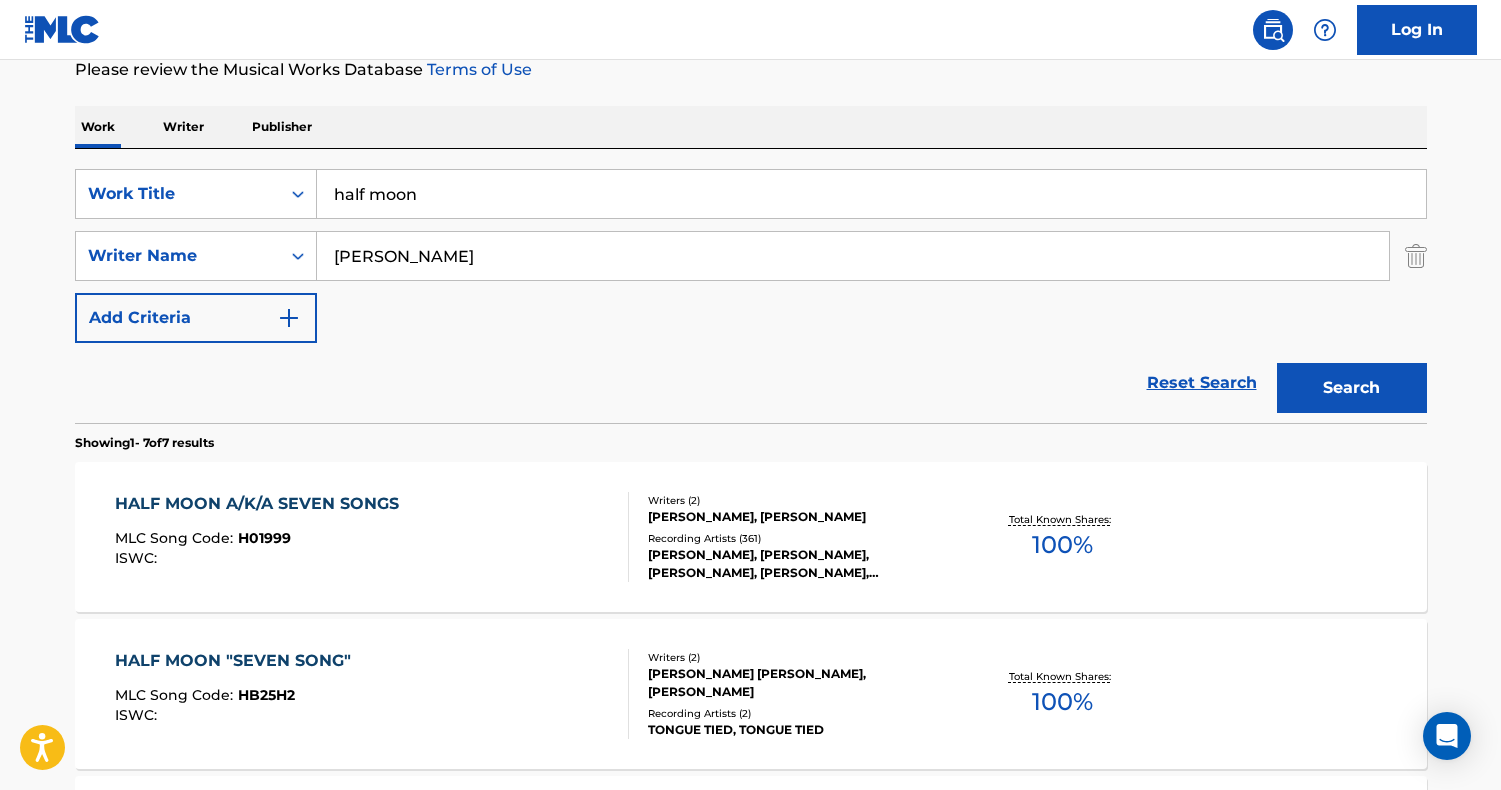 scroll, scrollTop: 326, scrollLeft: 0, axis: vertical 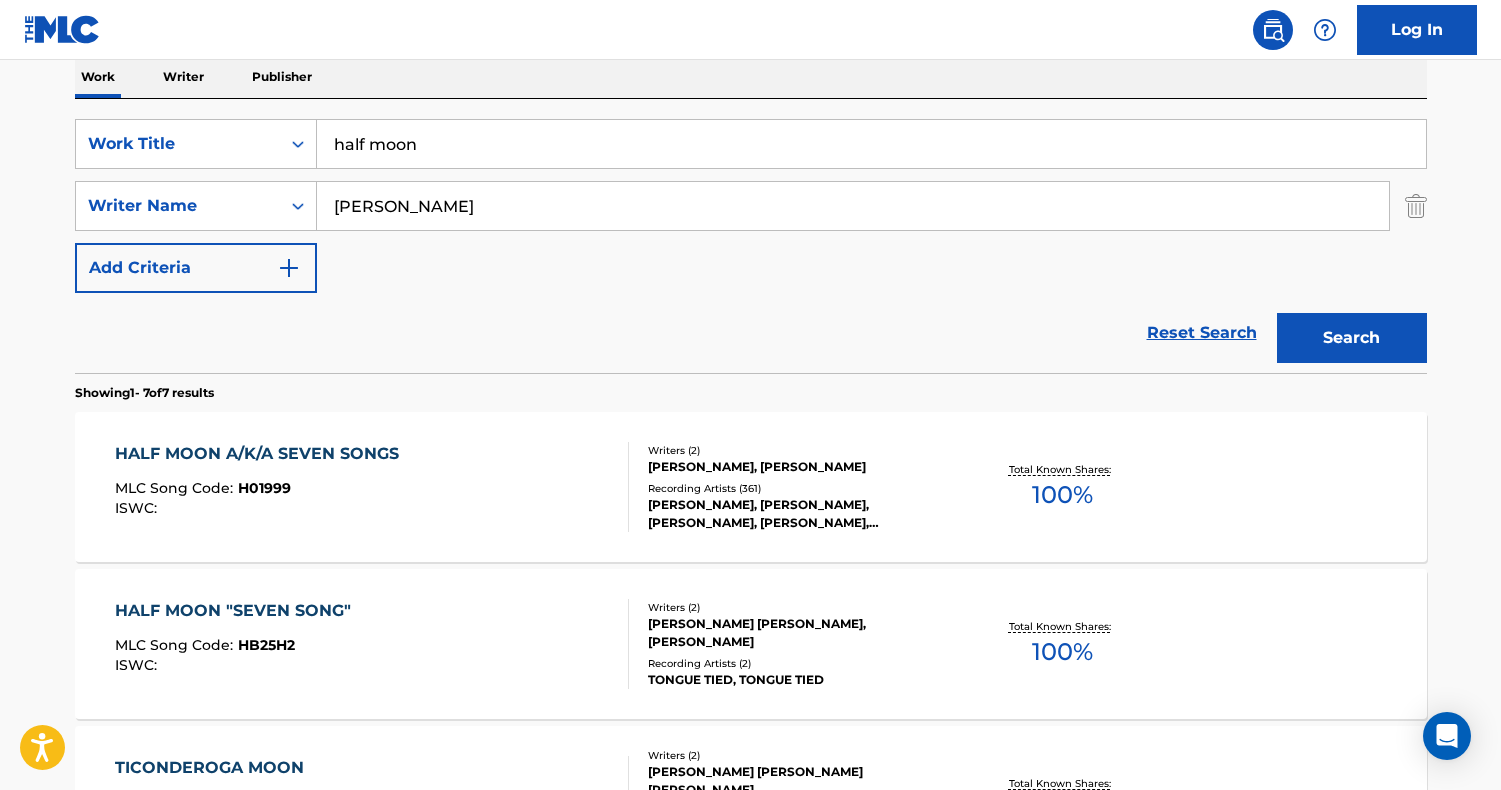 click on "[PERSON_NAME], [PERSON_NAME], [PERSON_NAME], [PERSON_NAME], [PERSON_NAME]" at bounding box center [799, 514] 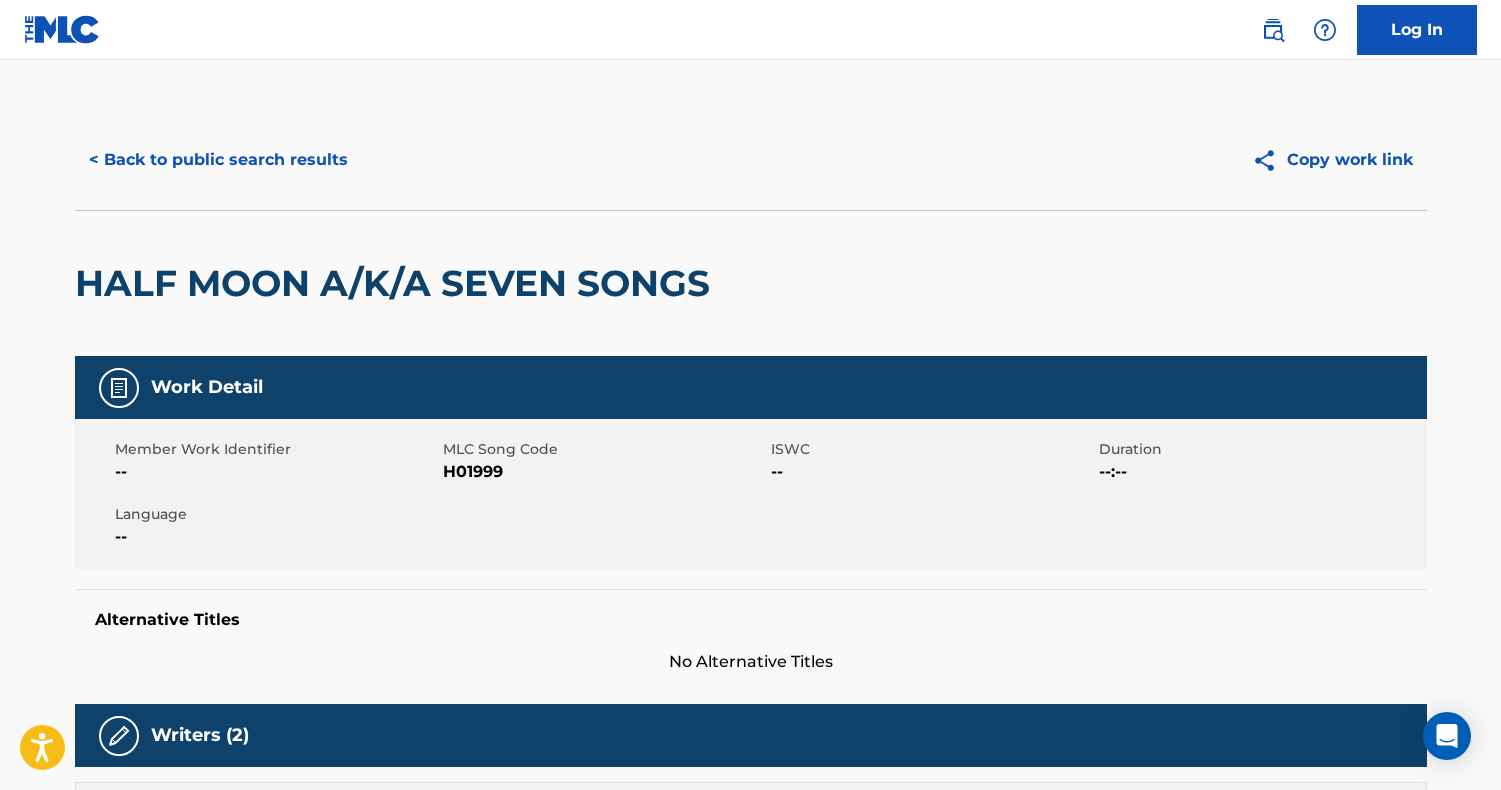 scroll, scrollTop: 0, scrollLeft: 0, axis: both 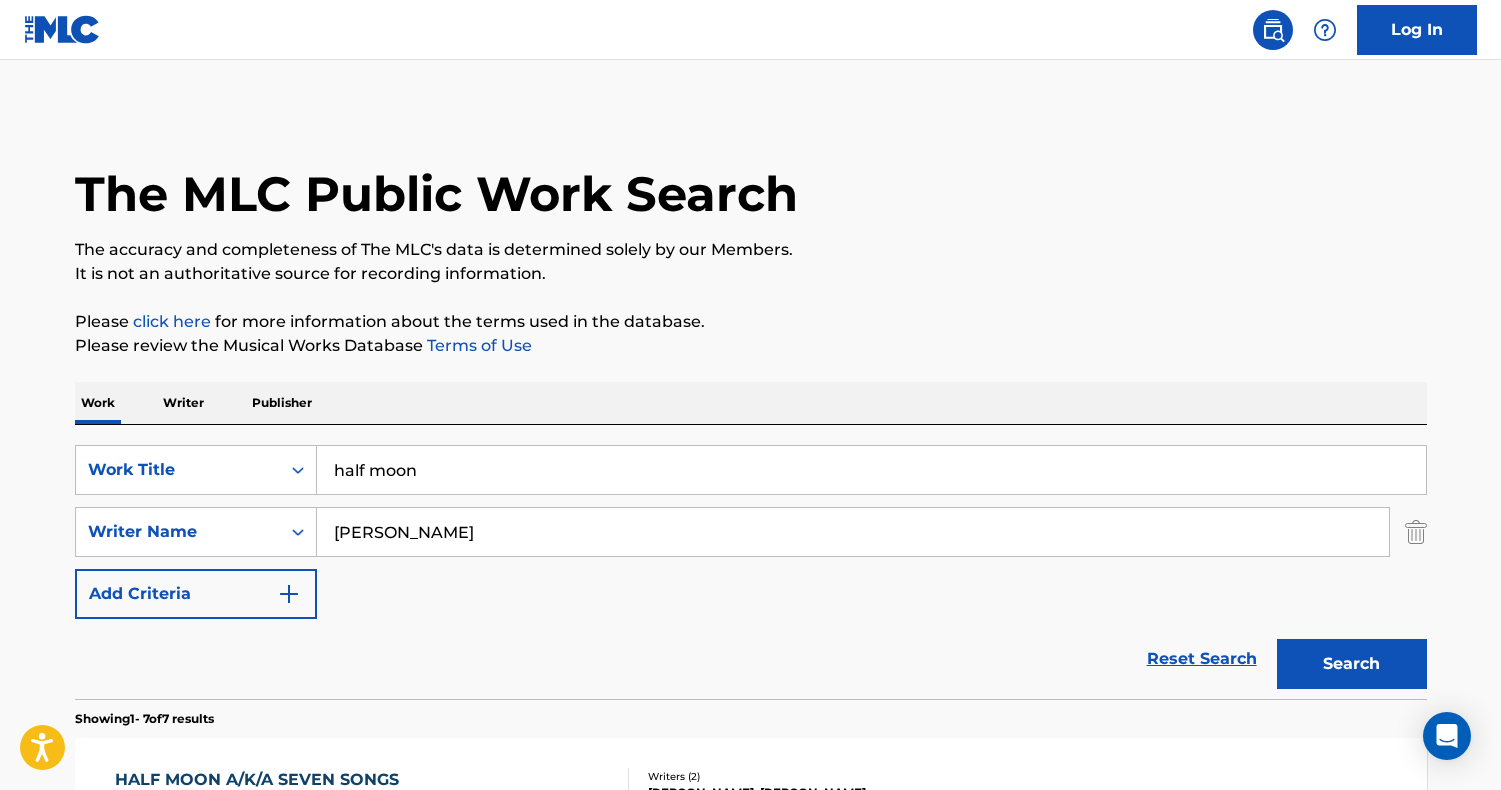 click on "half moon" at bounding box center [871, 470] 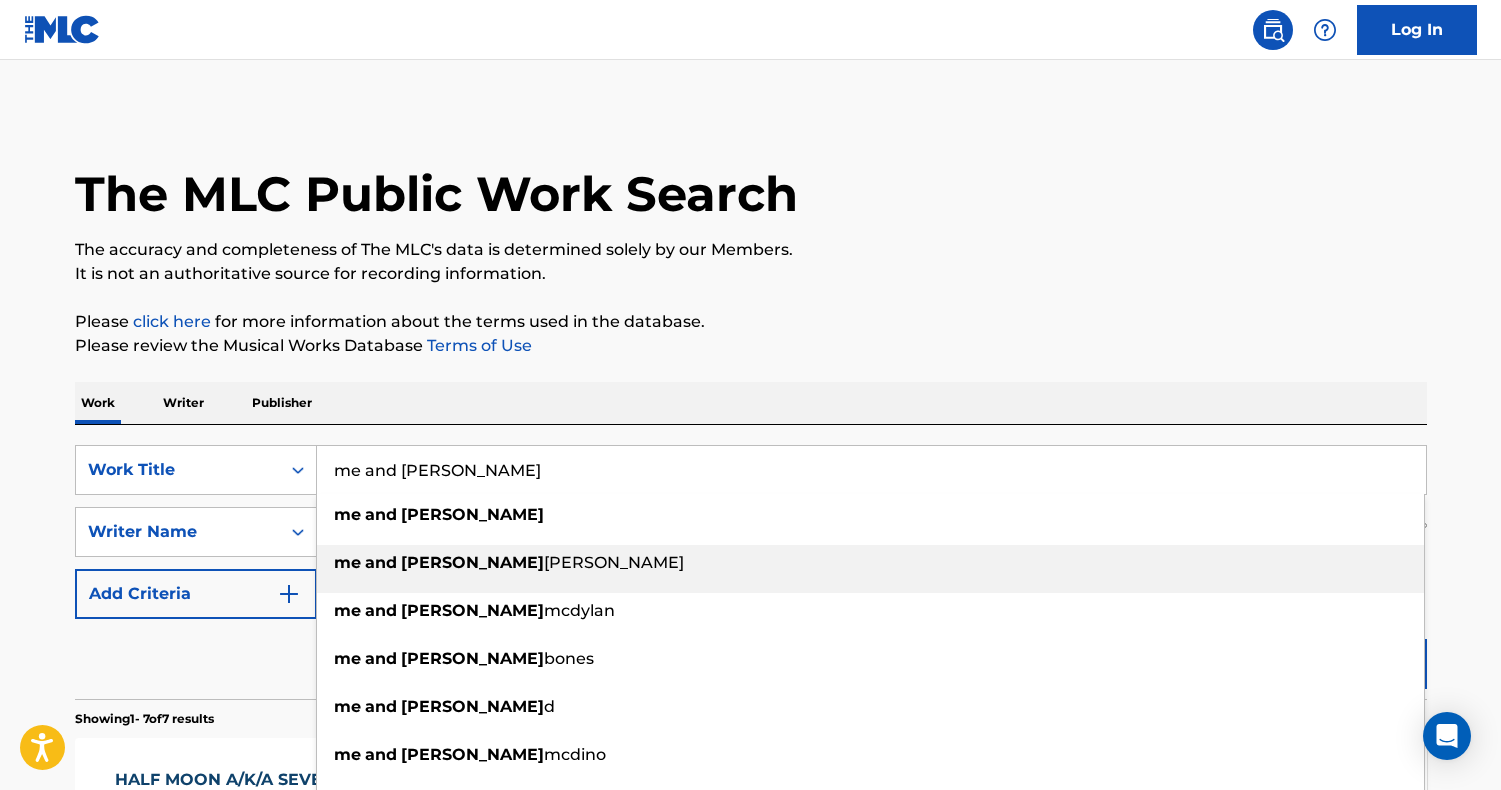click on "me   and   [PERSON_NAME]" at bounding box center (870, 563) 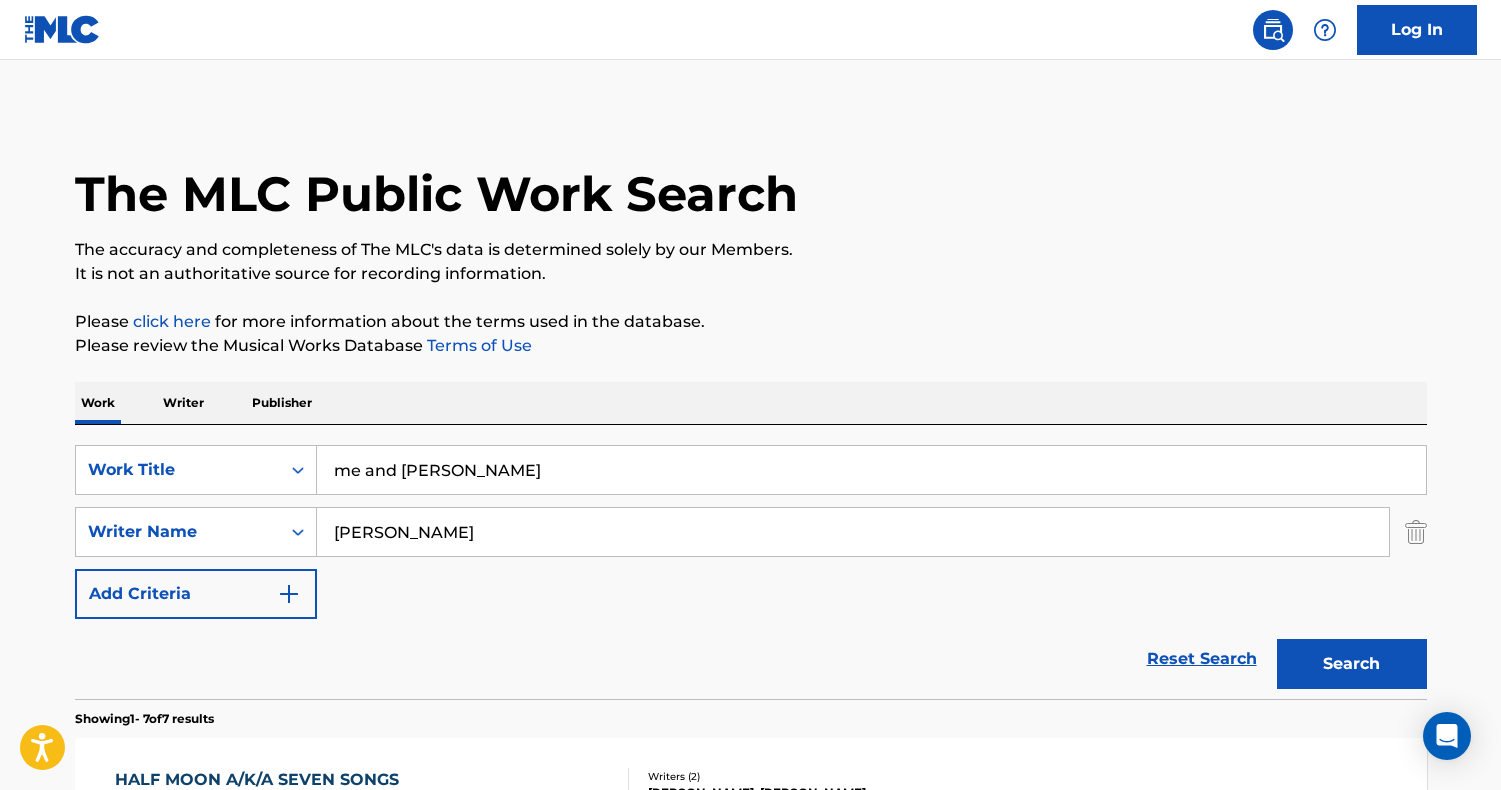 click on "[PERSON_NAME]" at bounding box center (853, 532) 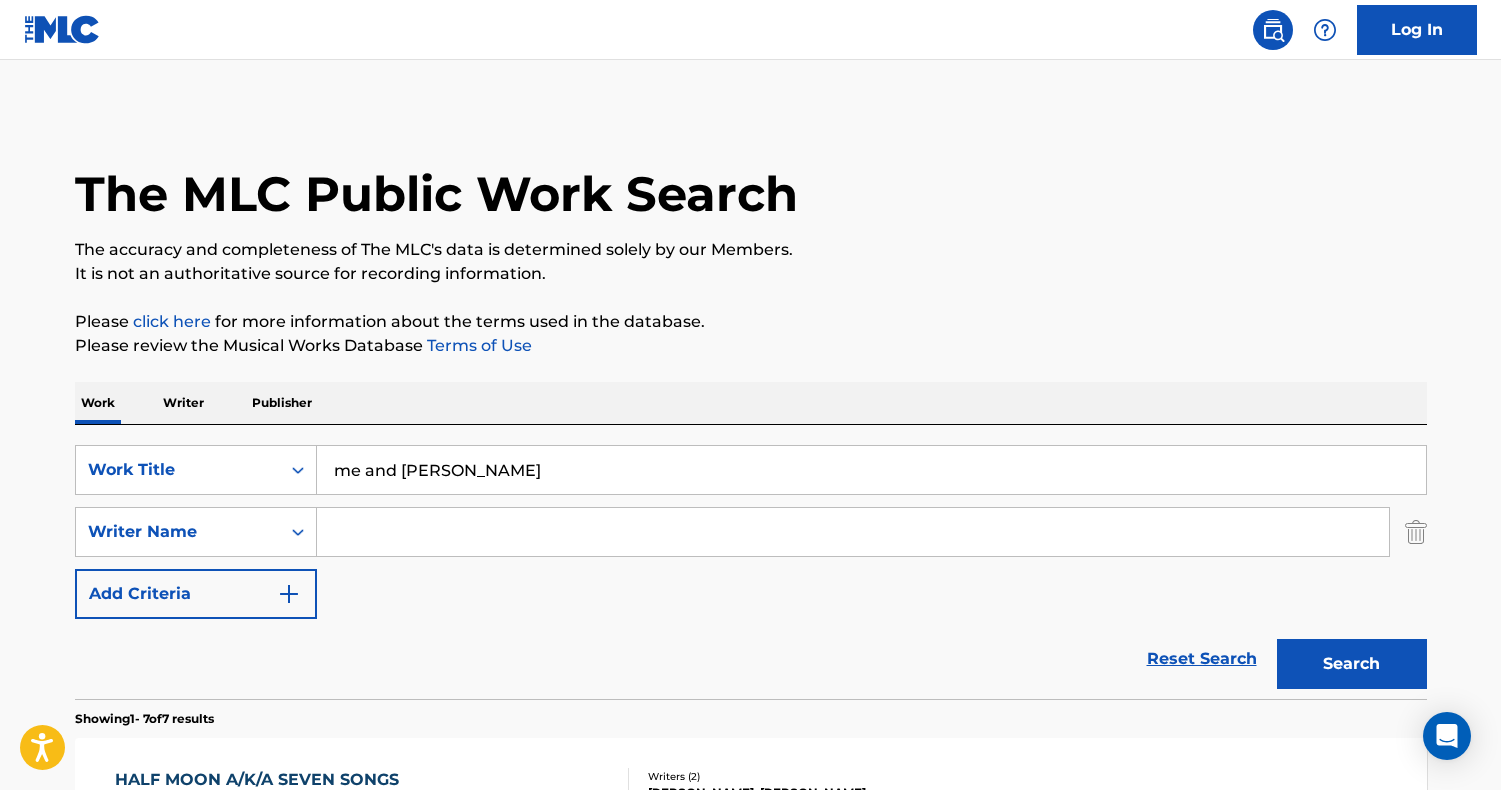 type 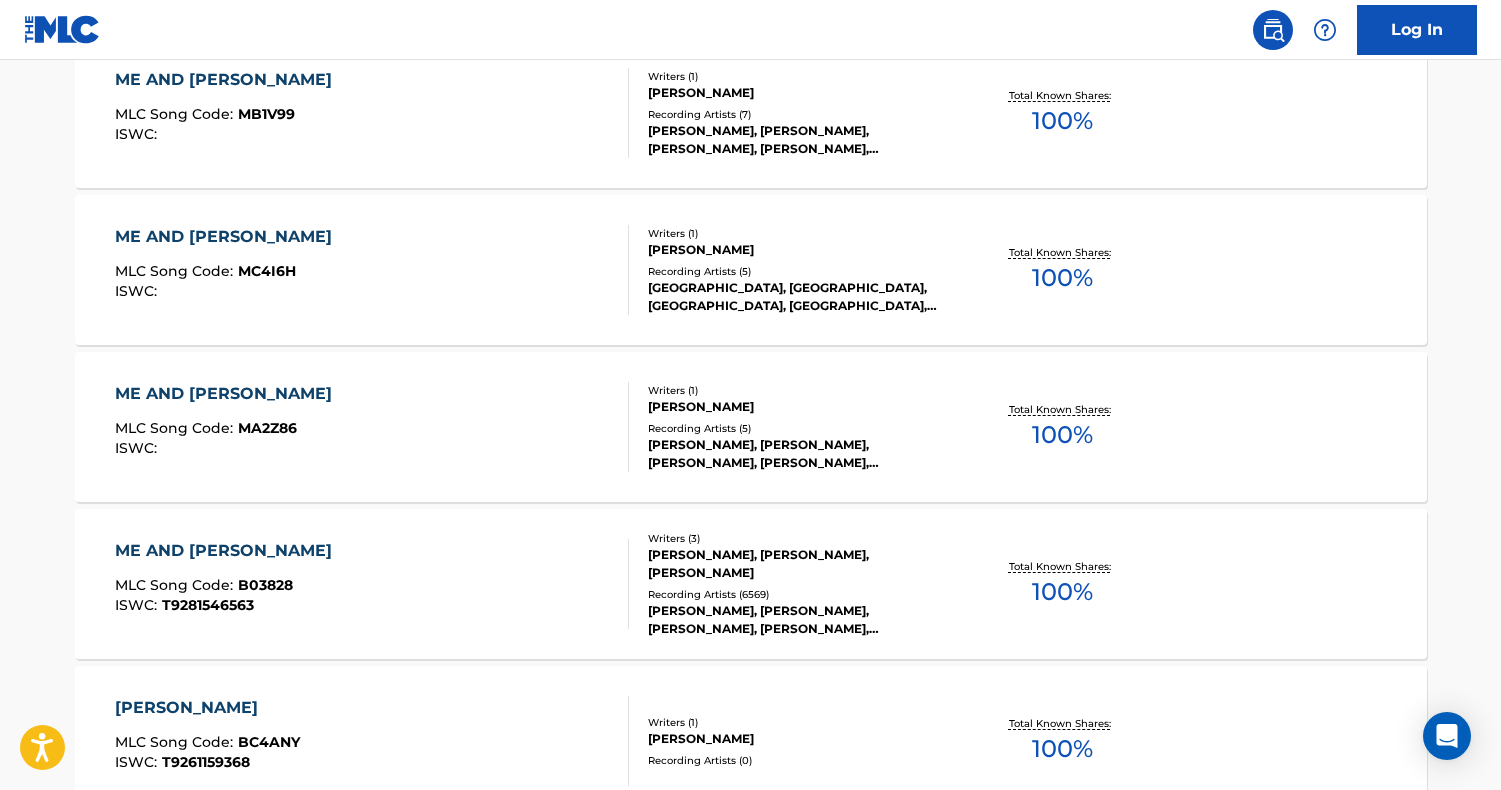 scroll, scrollTop: 858, scrollLeft: 0, axis: vertical 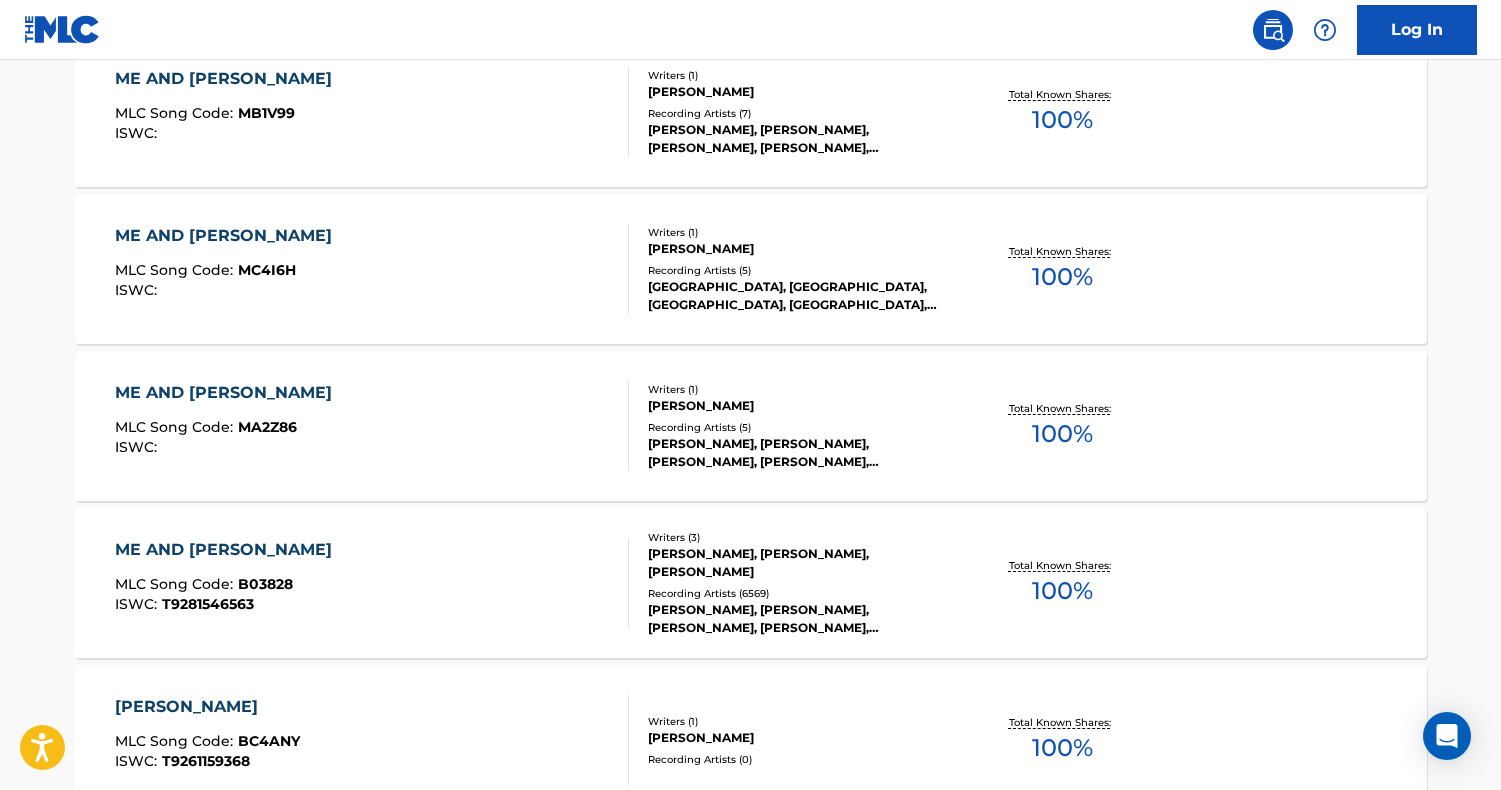 click on "ME AND [PERSON_NAME] MLC Song Code : B03828 ISWC : T9281546563" at bounding box center (372, 583) 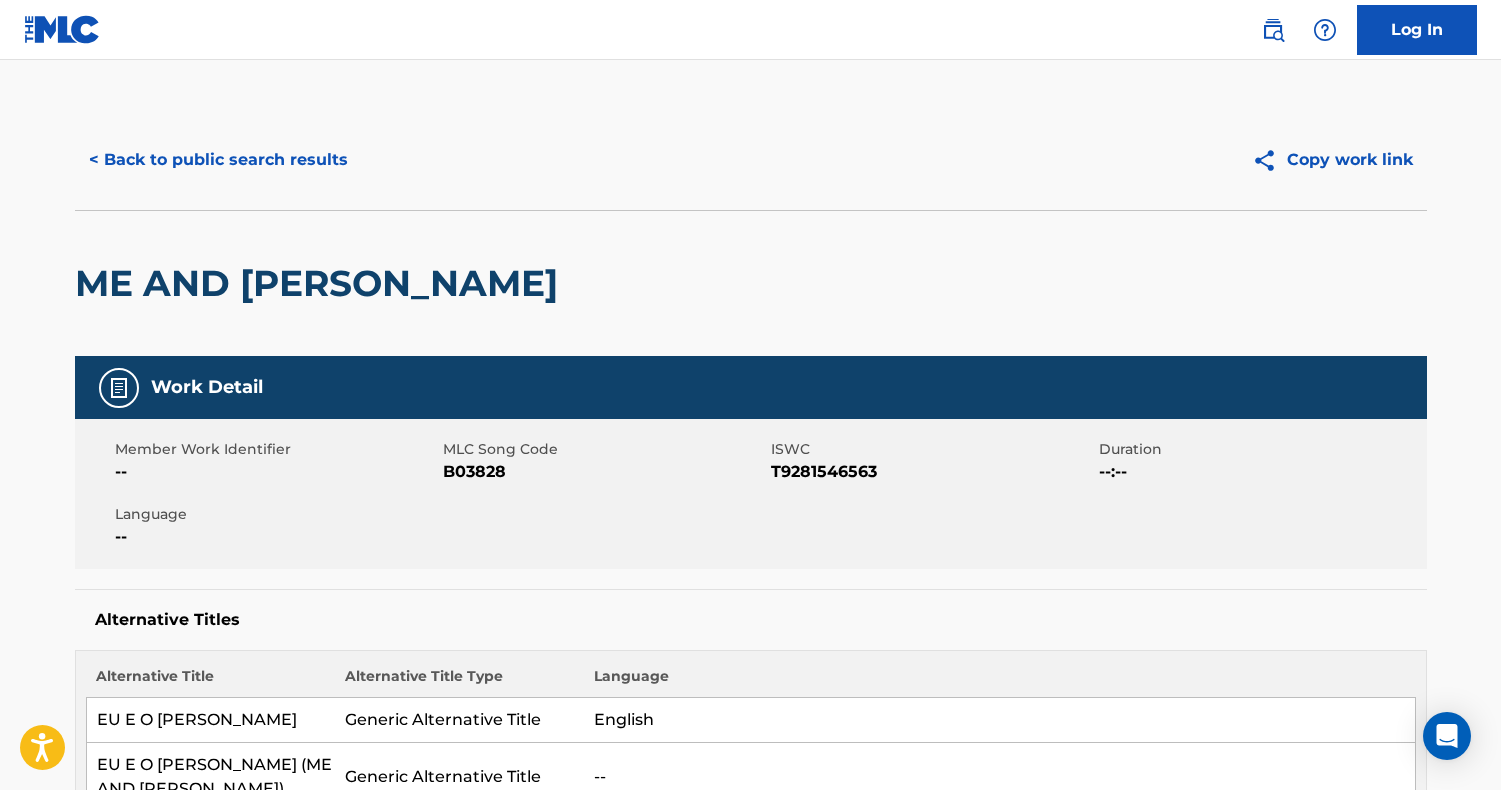 scroll, scrollTop: 0, scrollLeft: 0, axis: both 